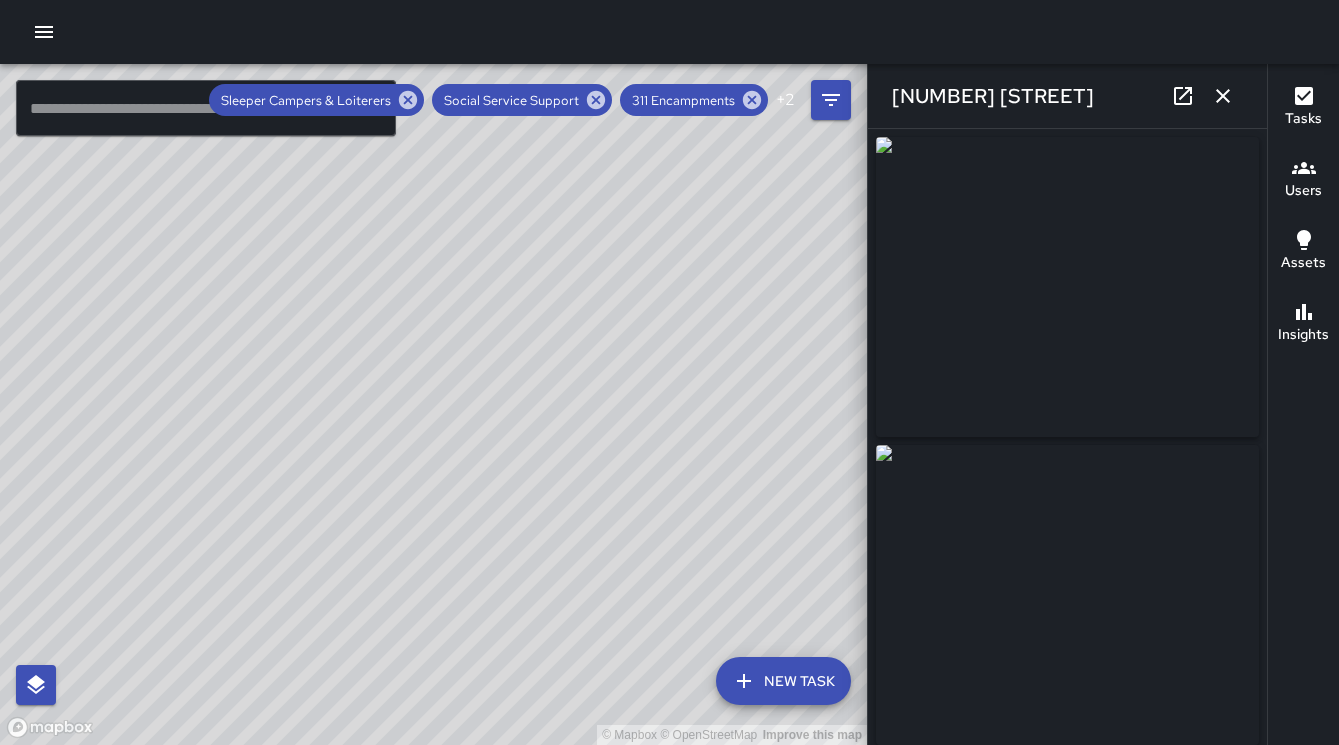 scroll, scrollTop: 0, scrollLeft: 0, axis: both 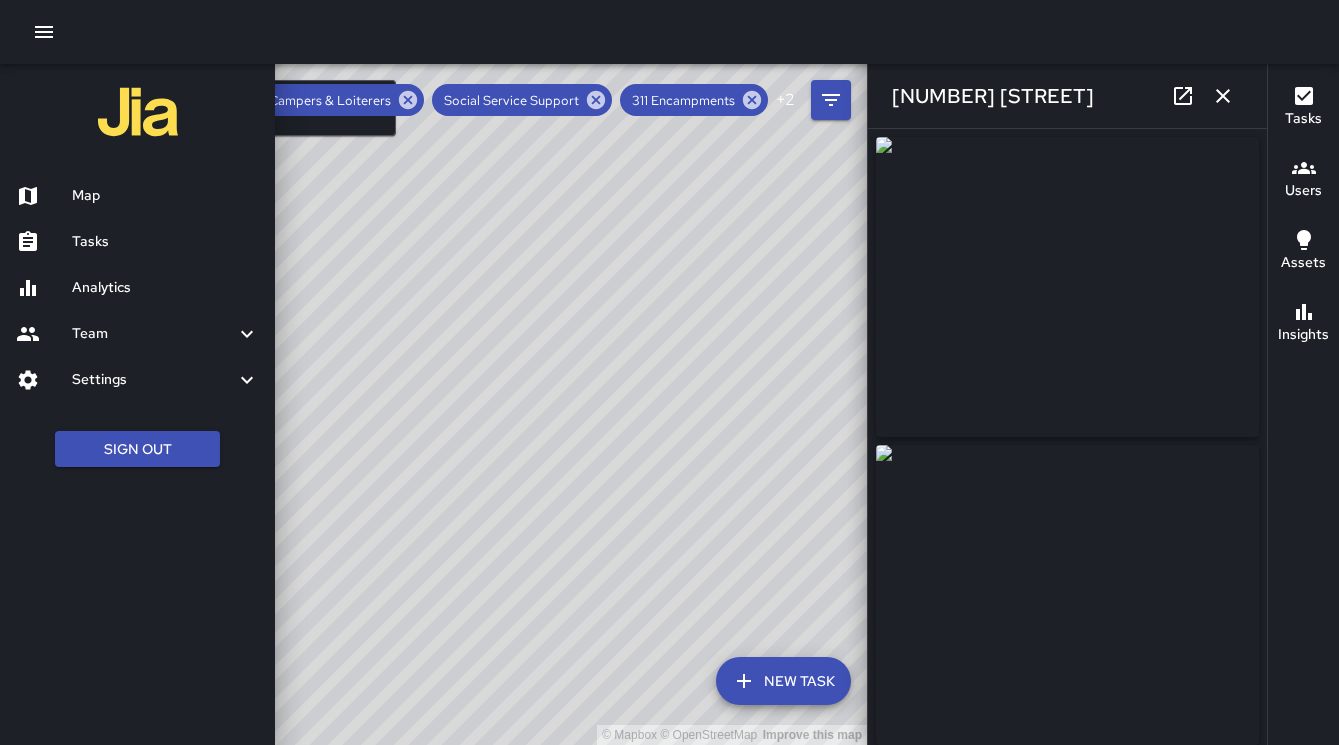 click on "Analytics" at bounding box center (165, 288) 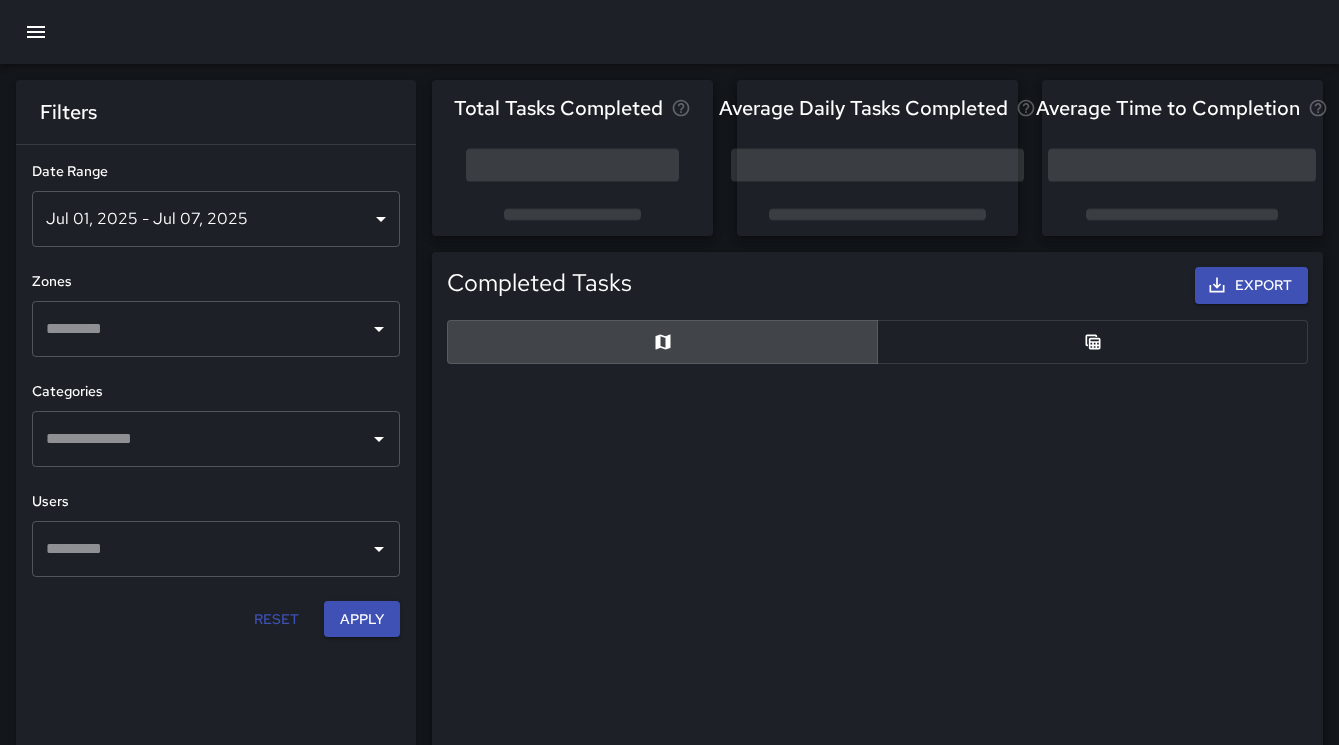 scroll, scrollTop: 1, scrollLeft: 1, axis: both 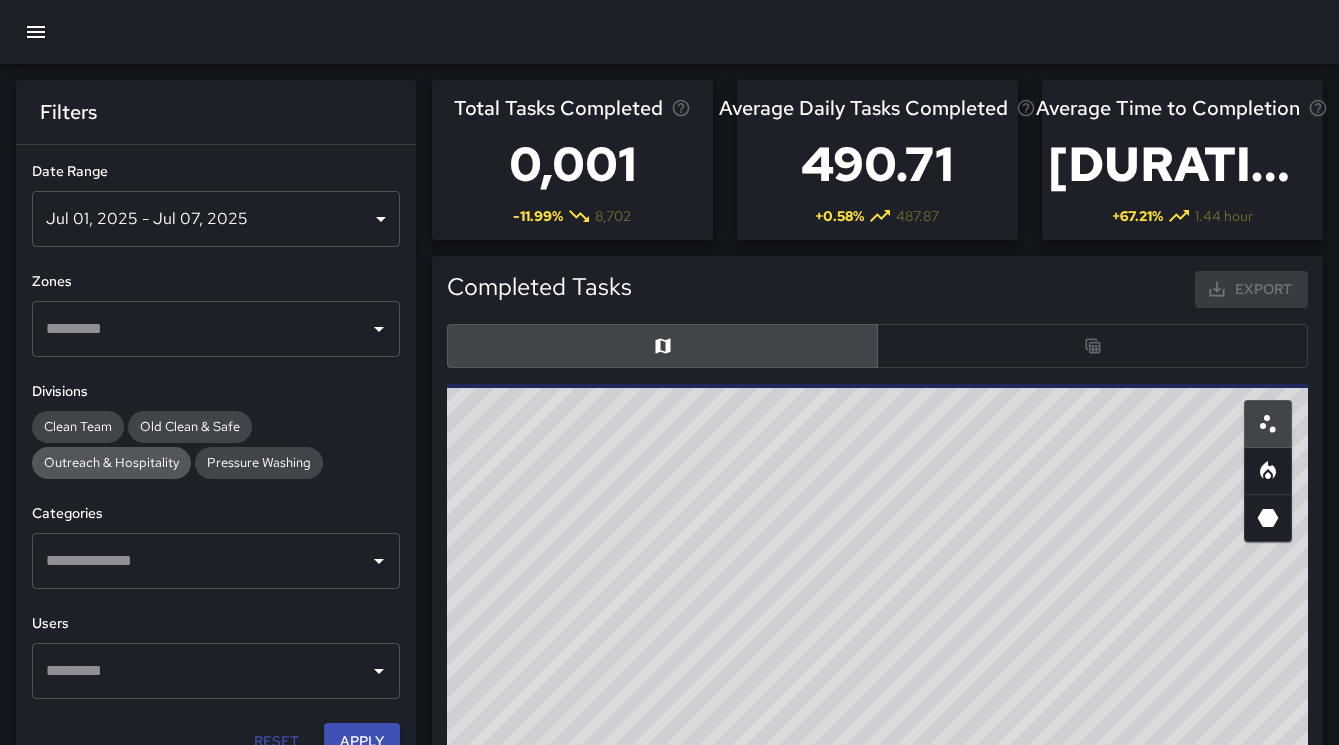 click on "Outreach & Hospitality" at bounding box center [78, 426] 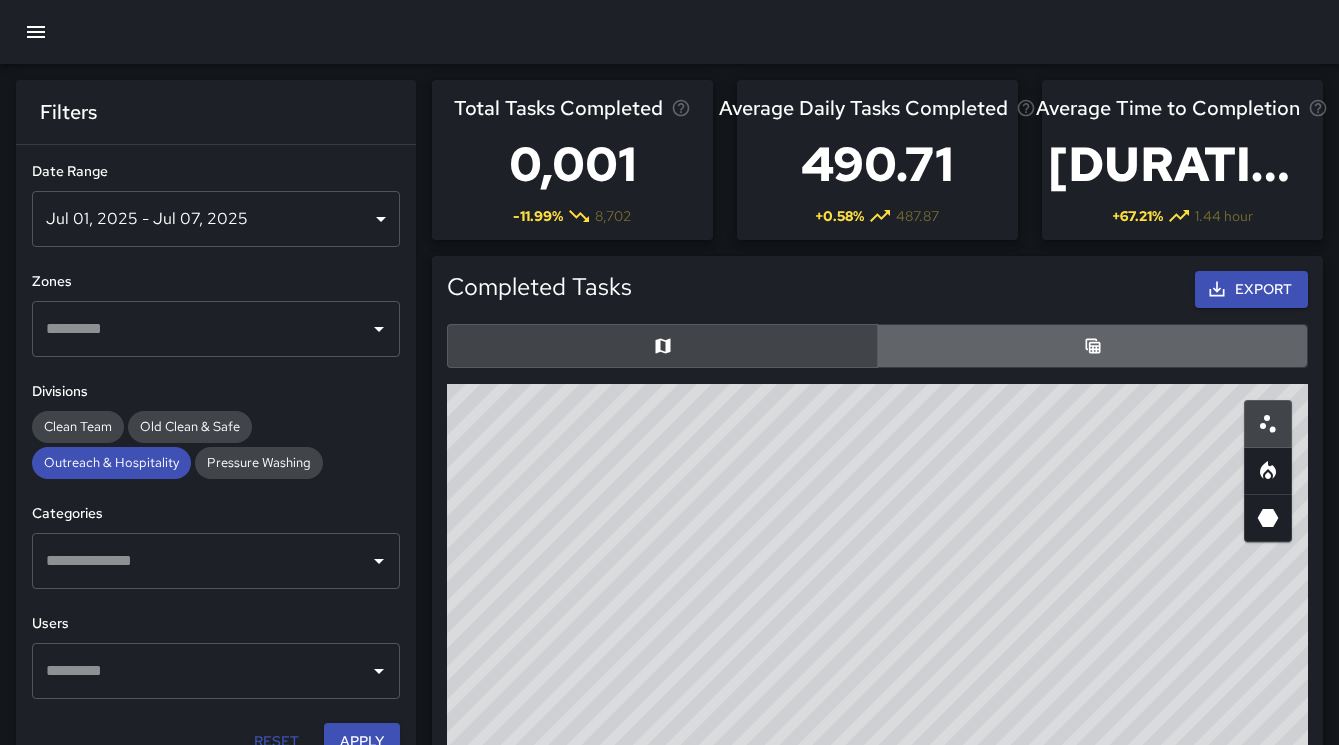 click at bounding box center [1092, 346] 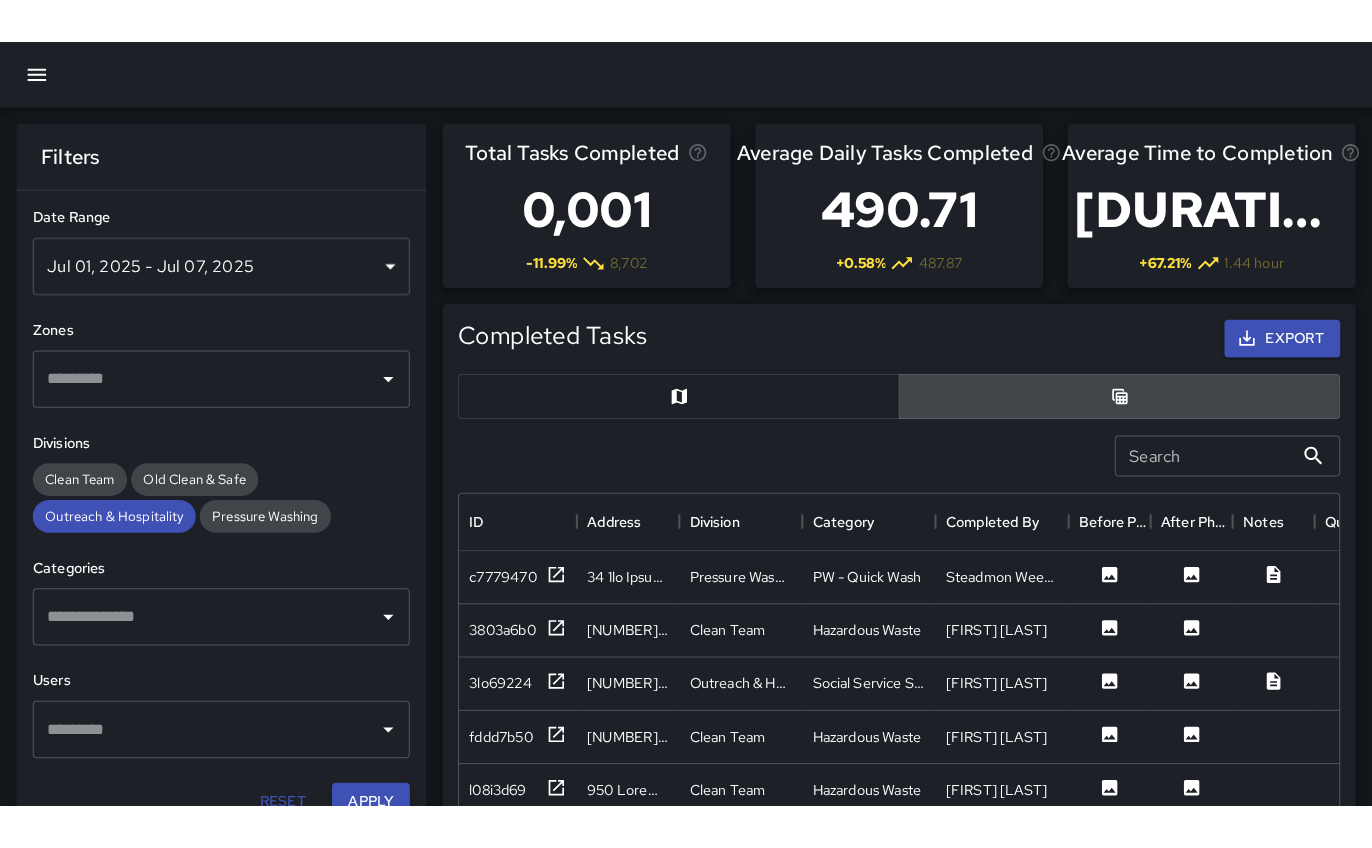 scroll, scrollTop: 1, scrollLeft: 1, axis: both 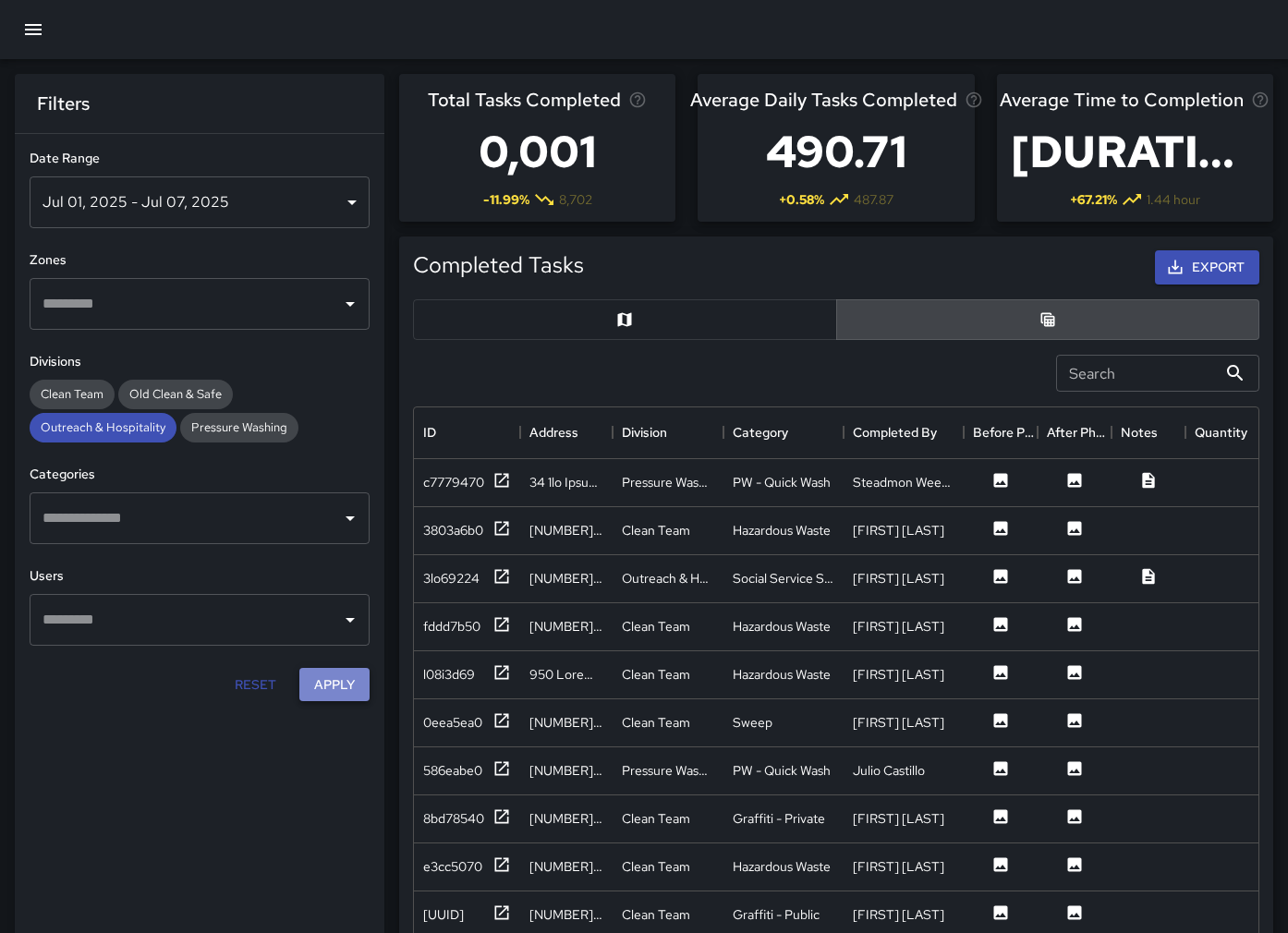 click on "Apply" at bounding box center (334, 685) 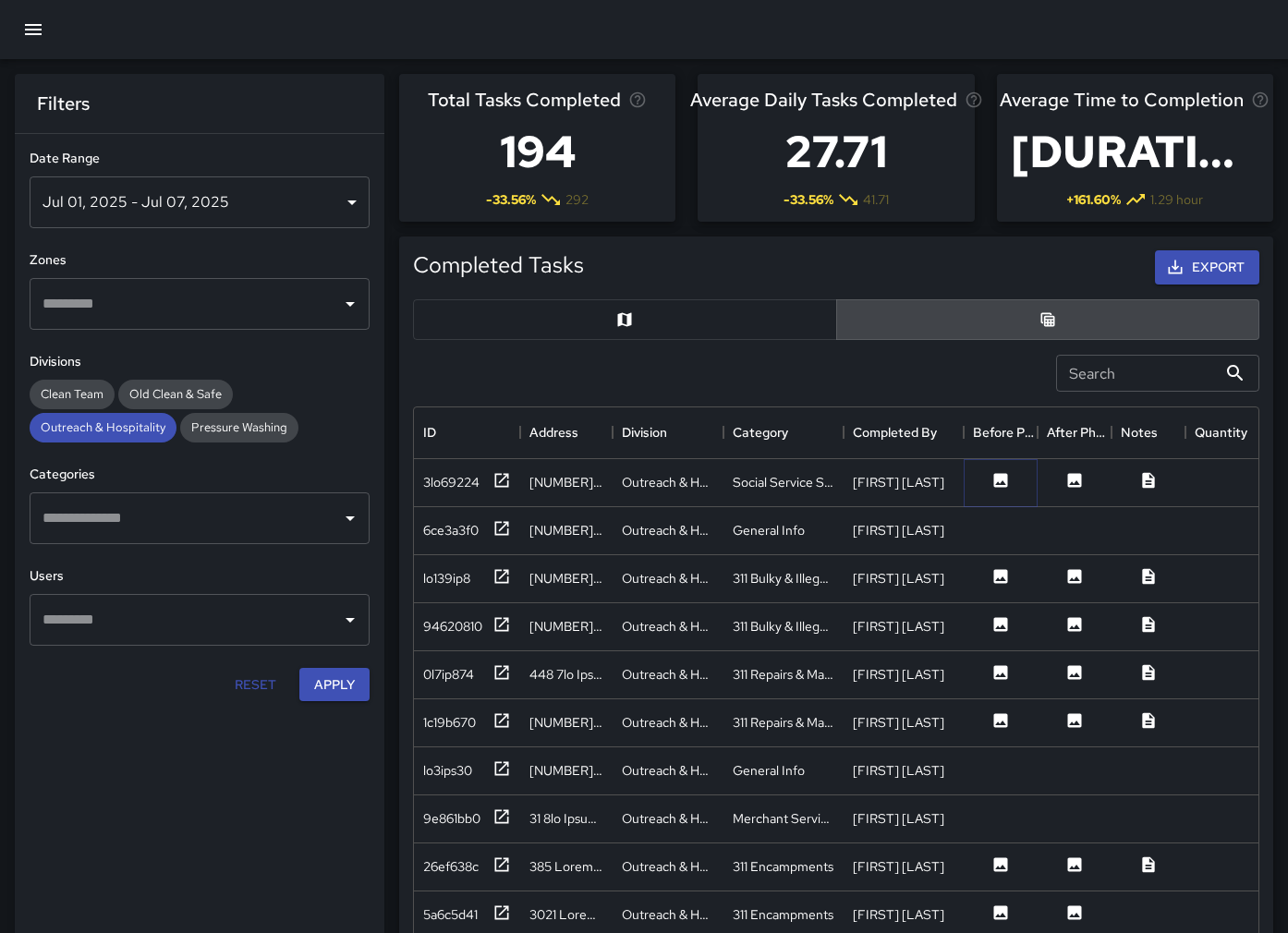 click at bounding box center [1001, 479] 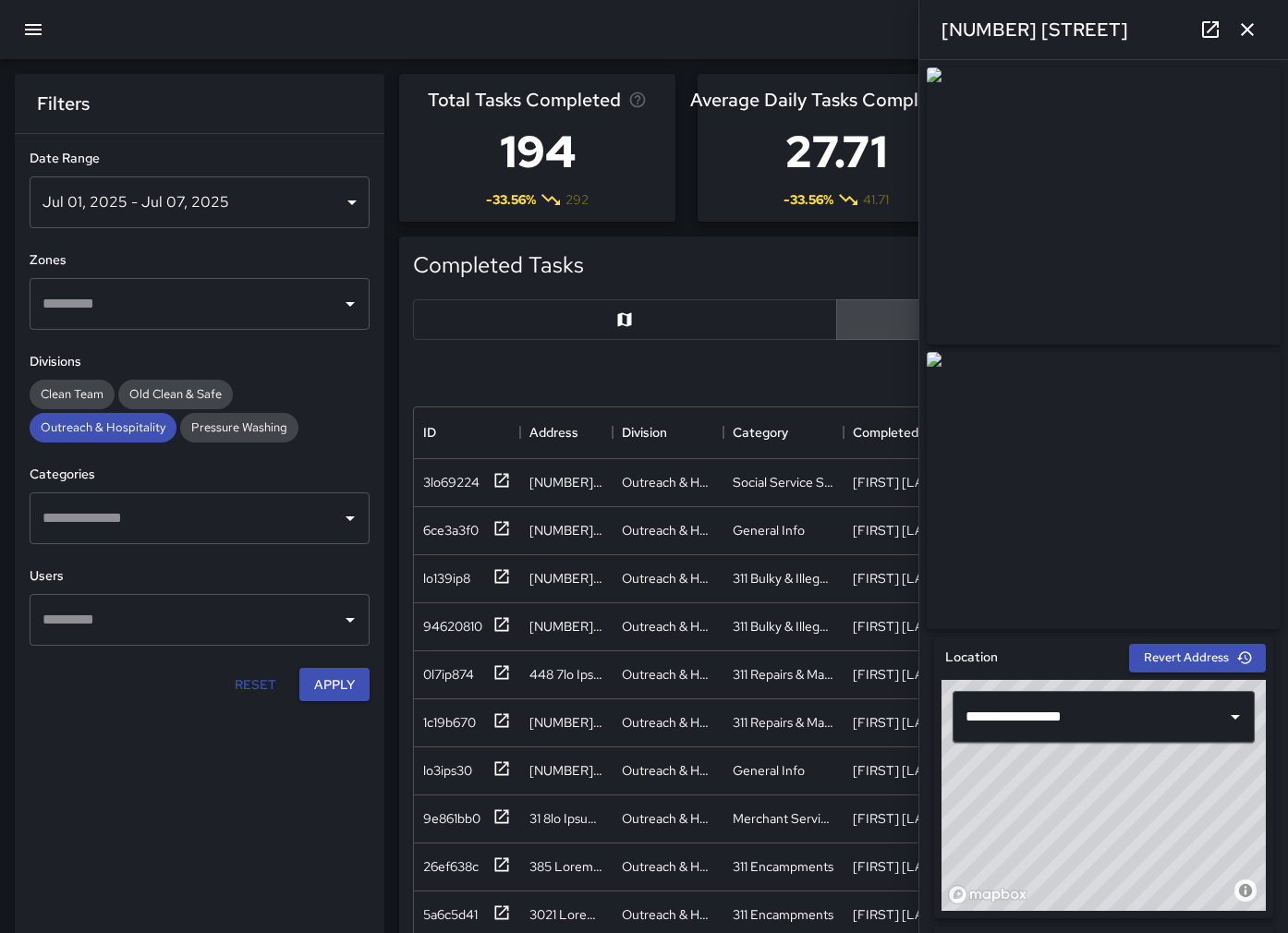 click at bounding box center (1103, 206) 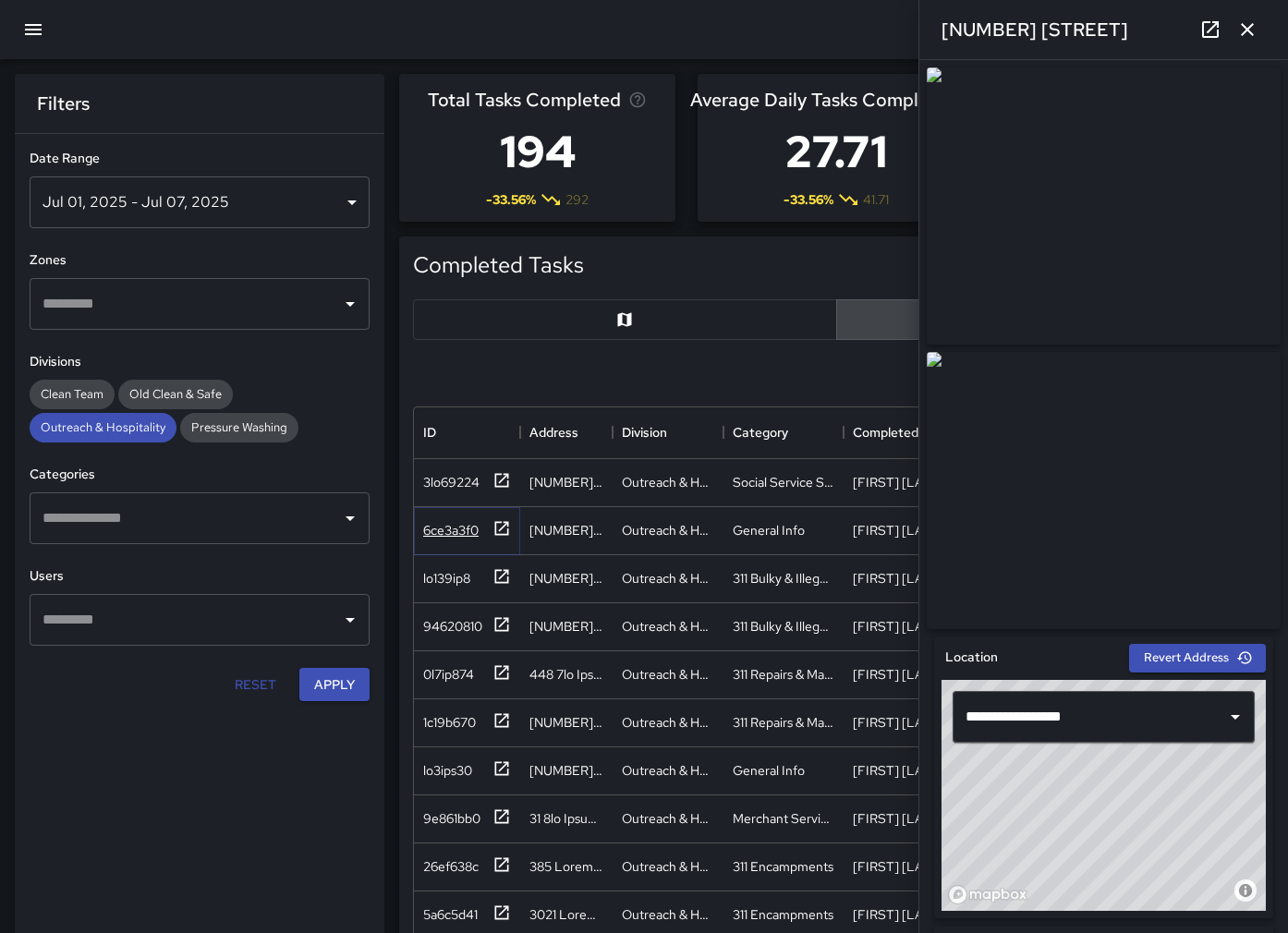 click at bounding box center [502, 480] 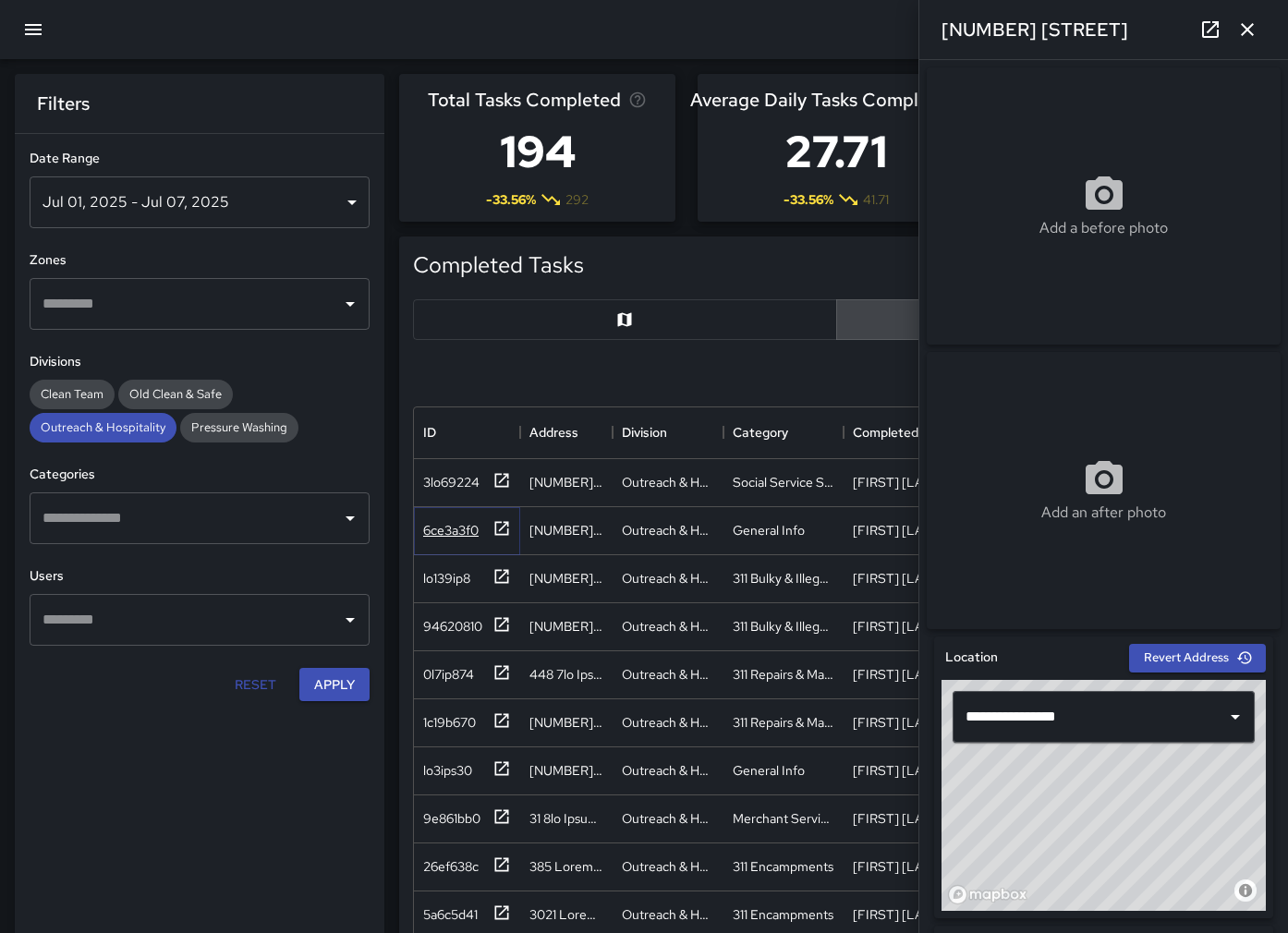 click on "6ce3a3f0" at bounding box center (451, 482) 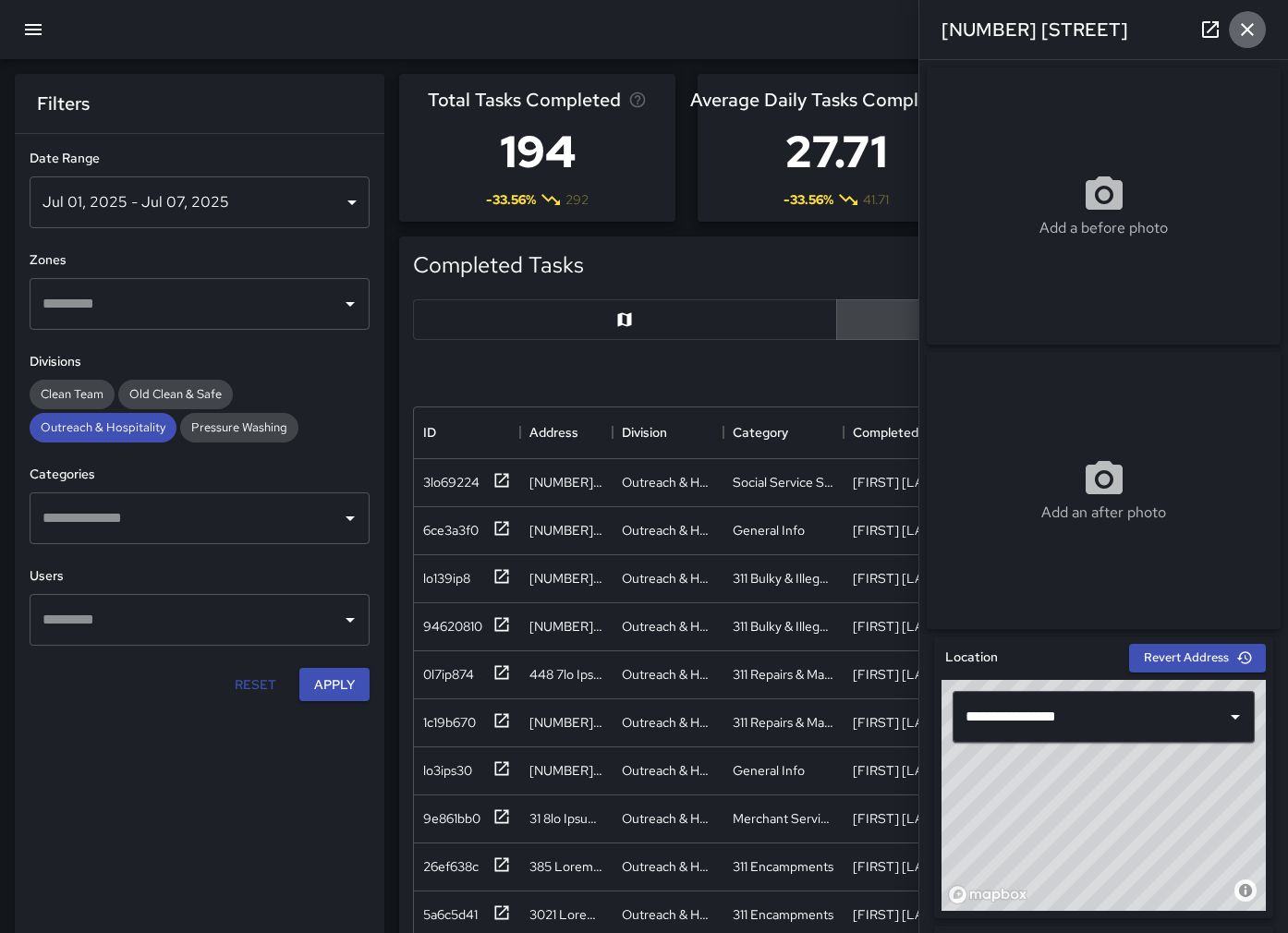 click at bounding box center [1247, 30] 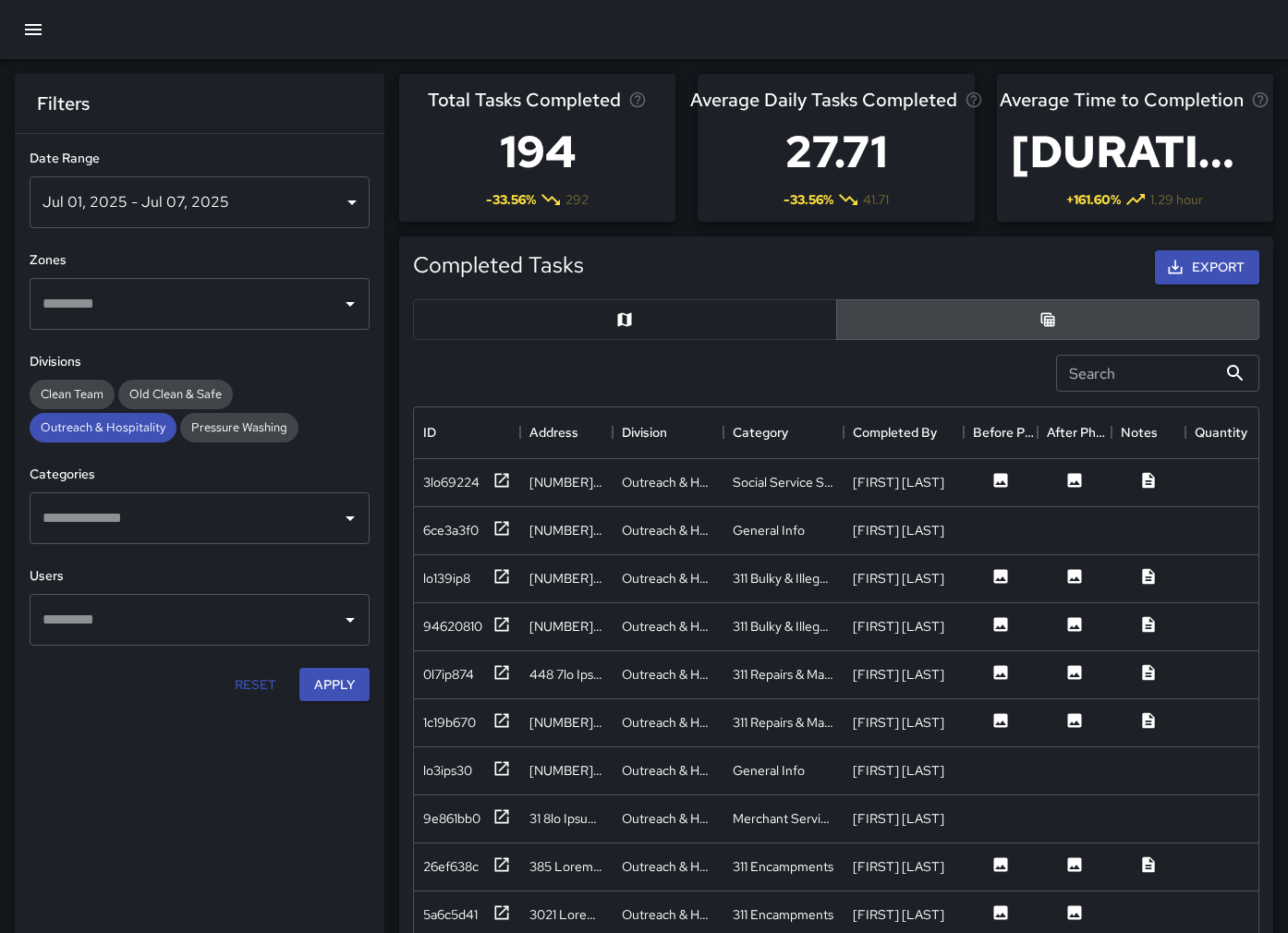 scroll, scrollTop: 20, scrollLeft: 0, axis: vertical 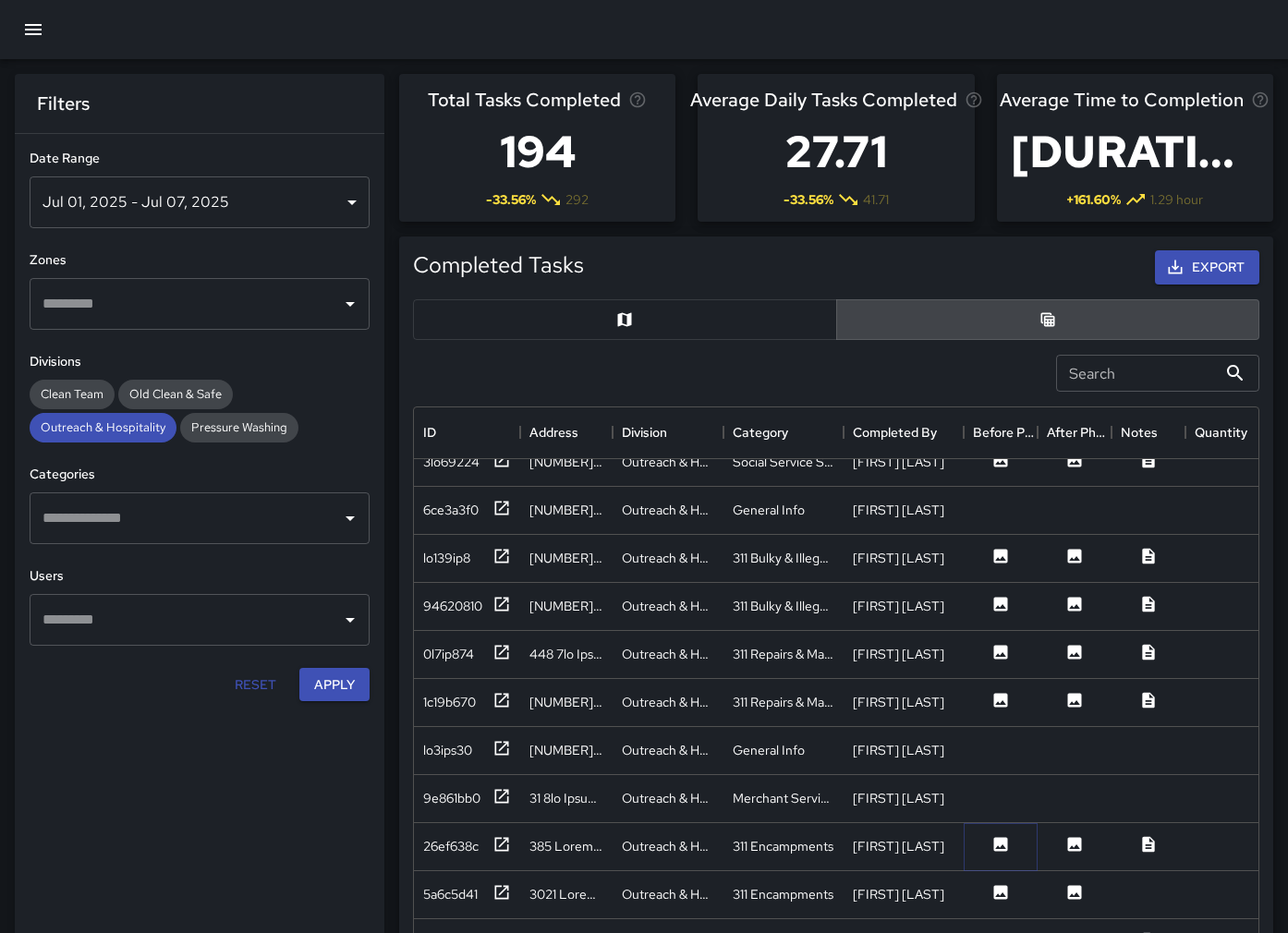 click at bounding box center [1001, 459] 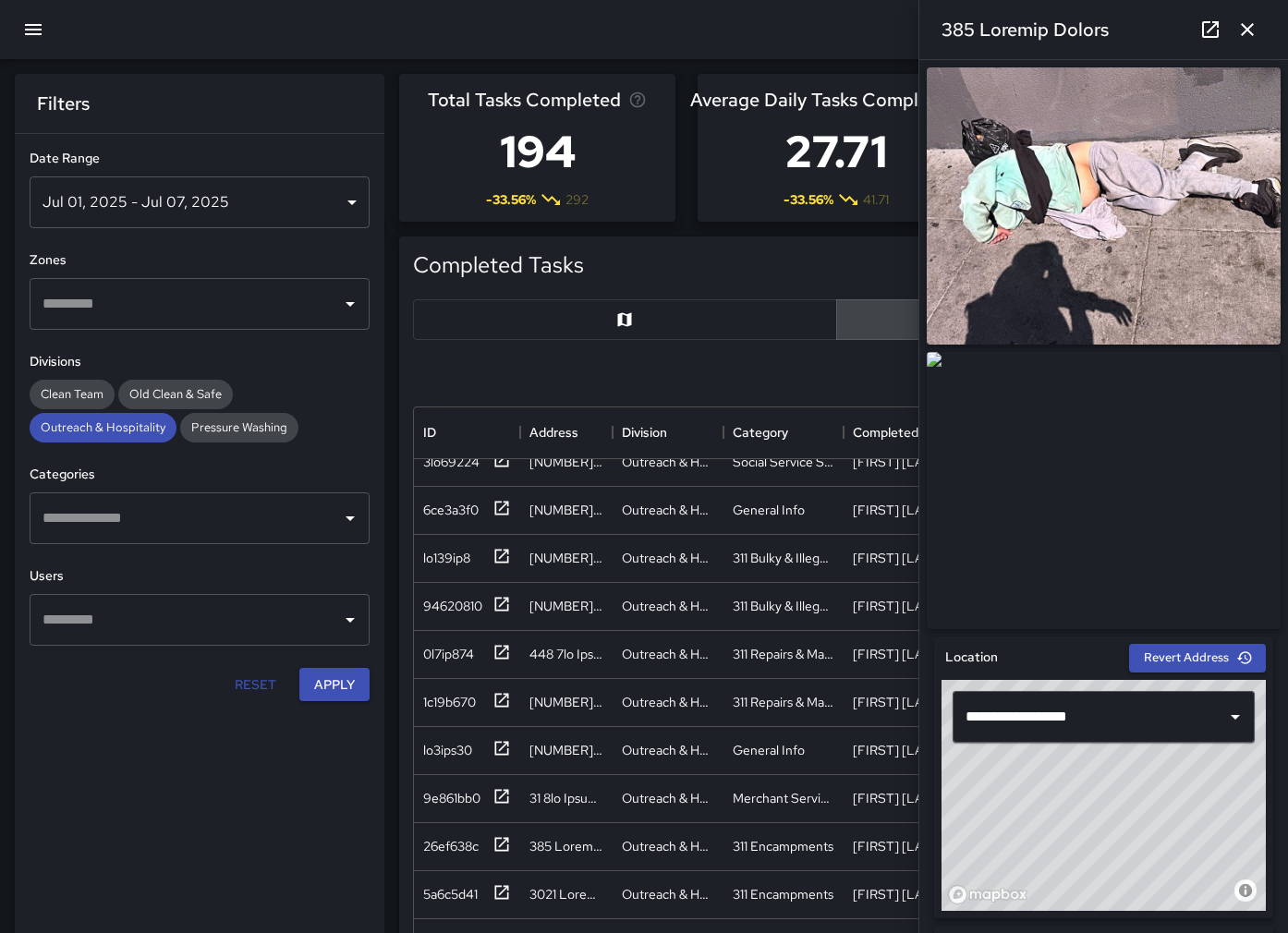 click at bounding box center (1247, 30) 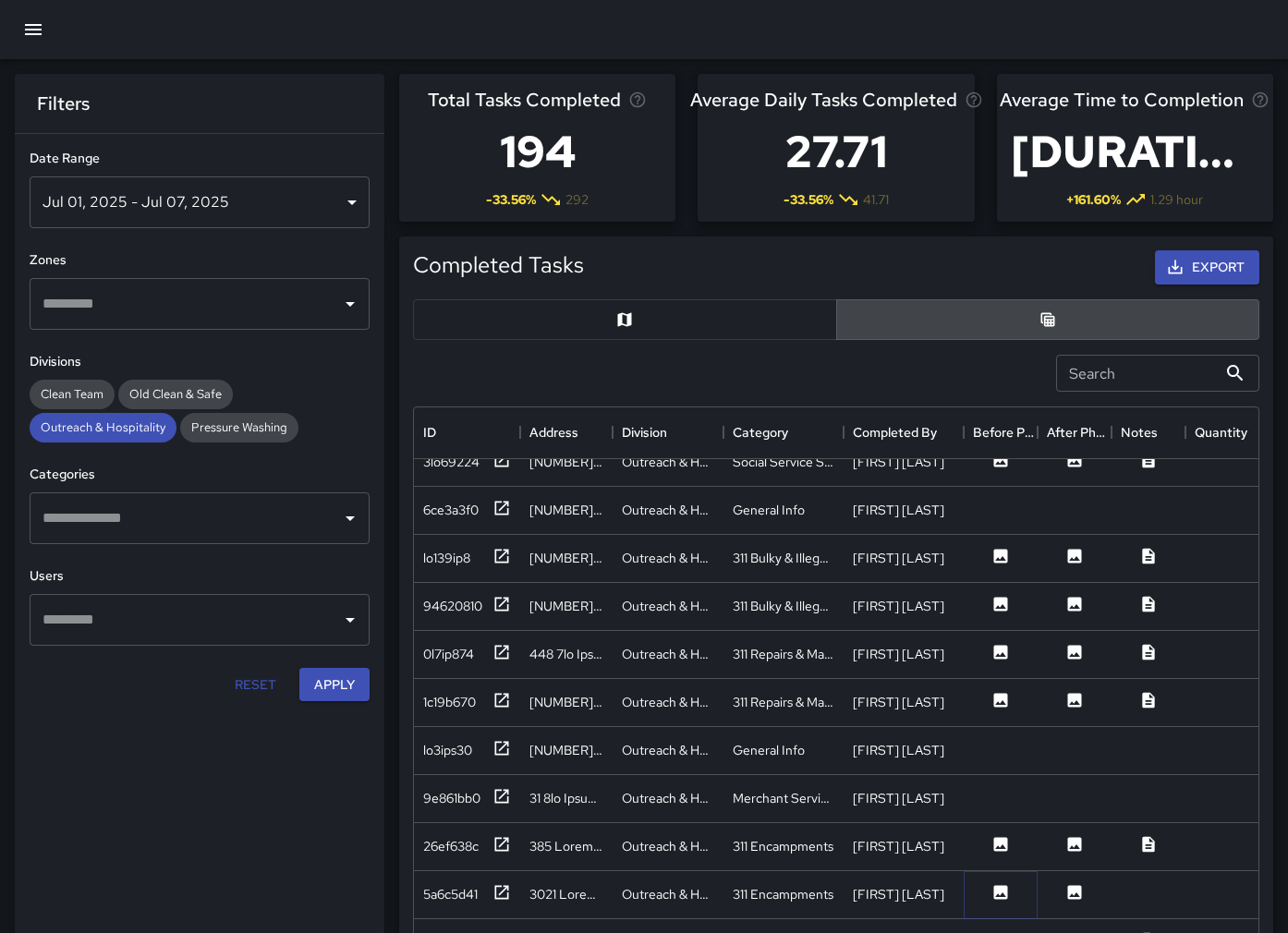 click at bounding box center [1001, 459] 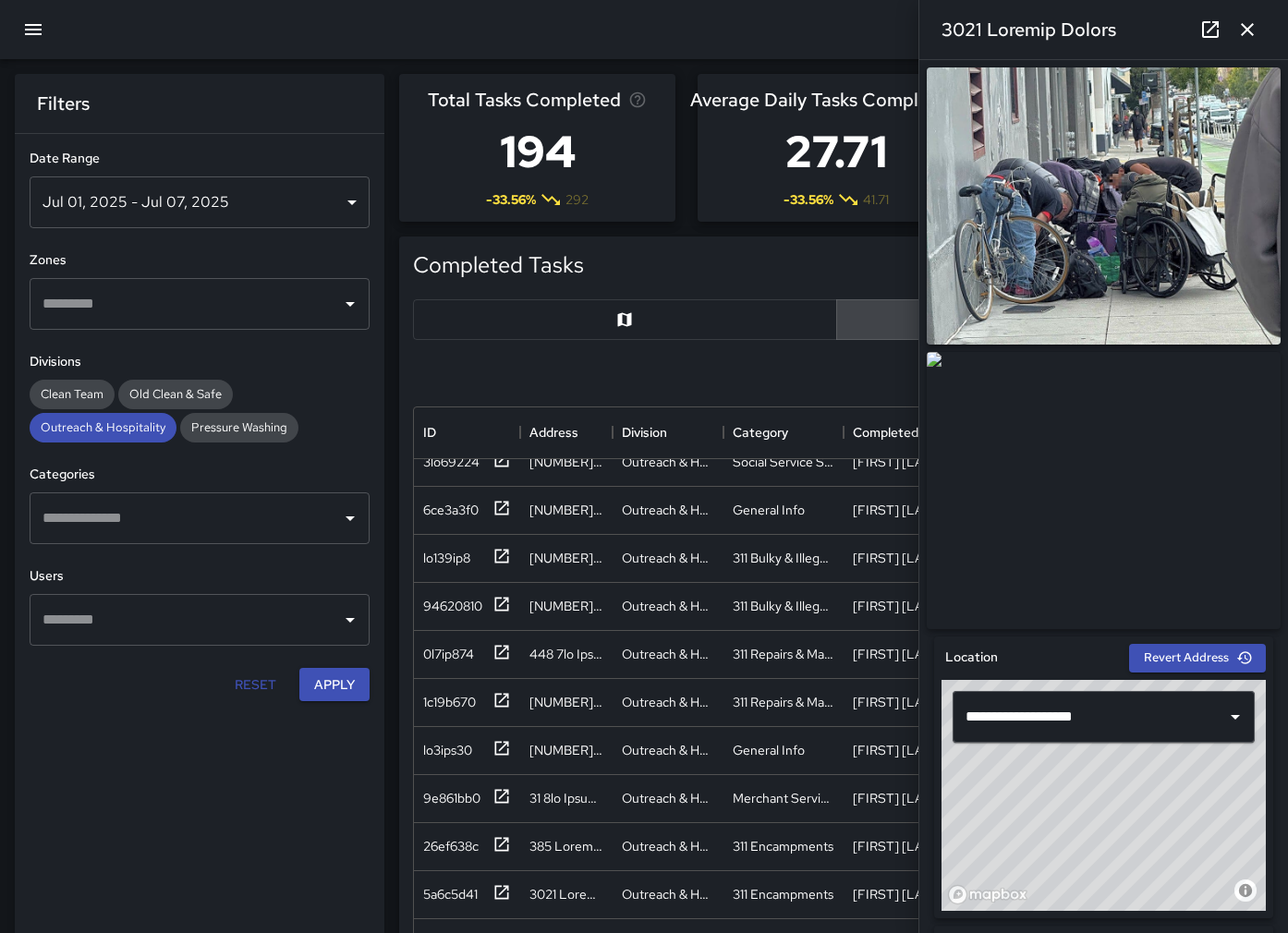 click at bounding box center [1210, 30] 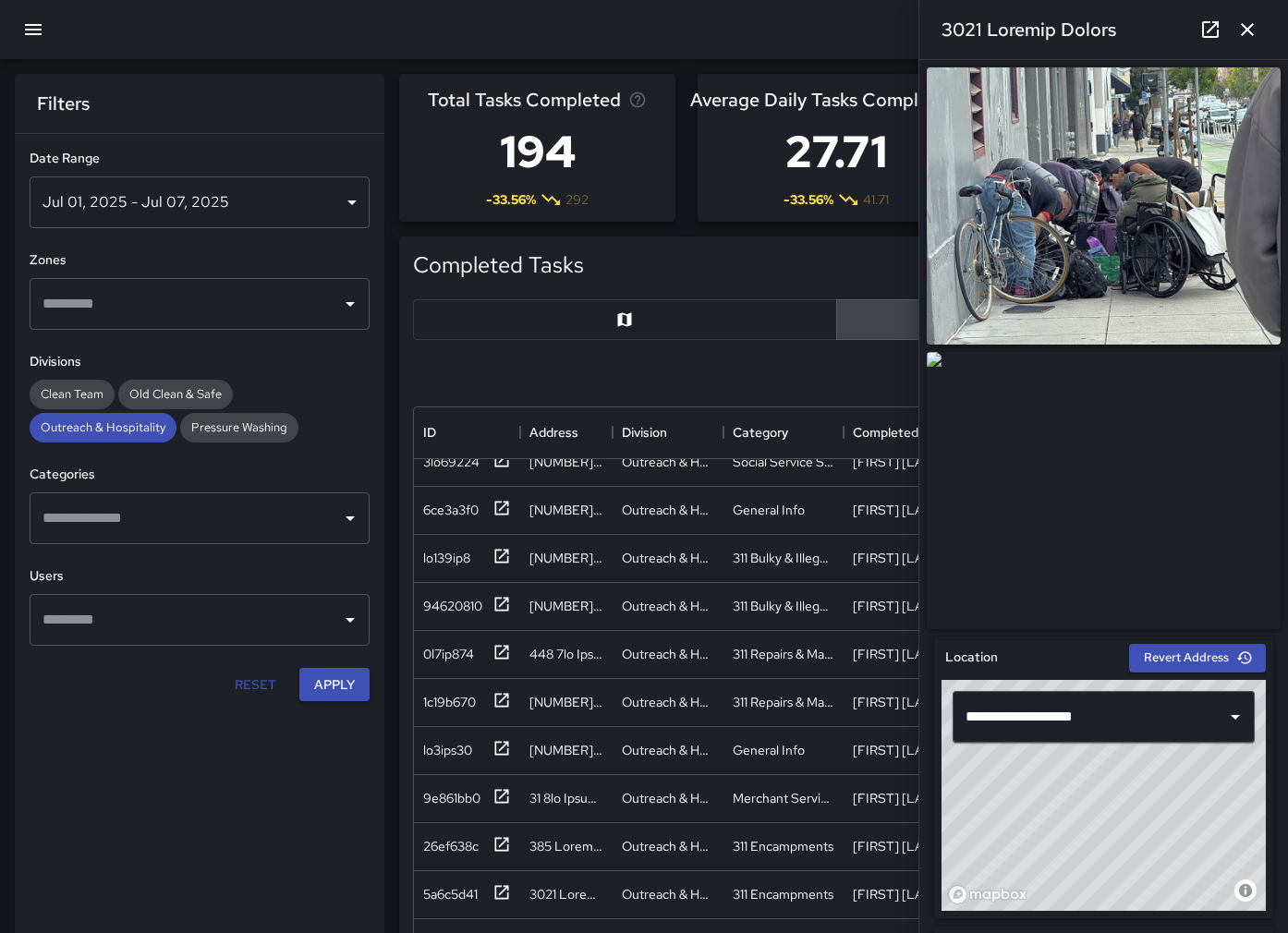 click at bounding box center [1247, 30] 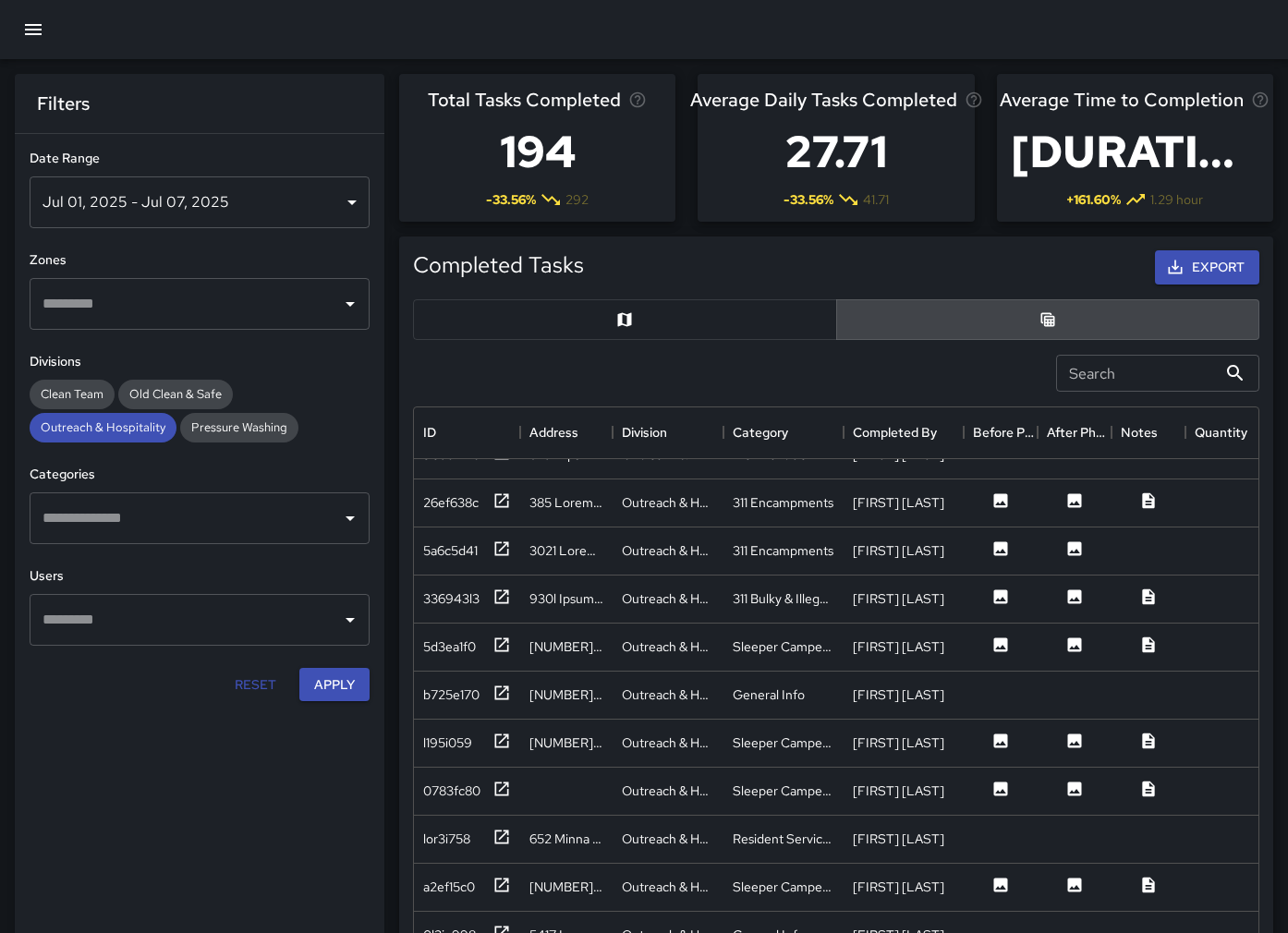 scroll, scrollTop: 371, scrollLeft: 0, axis: vertical 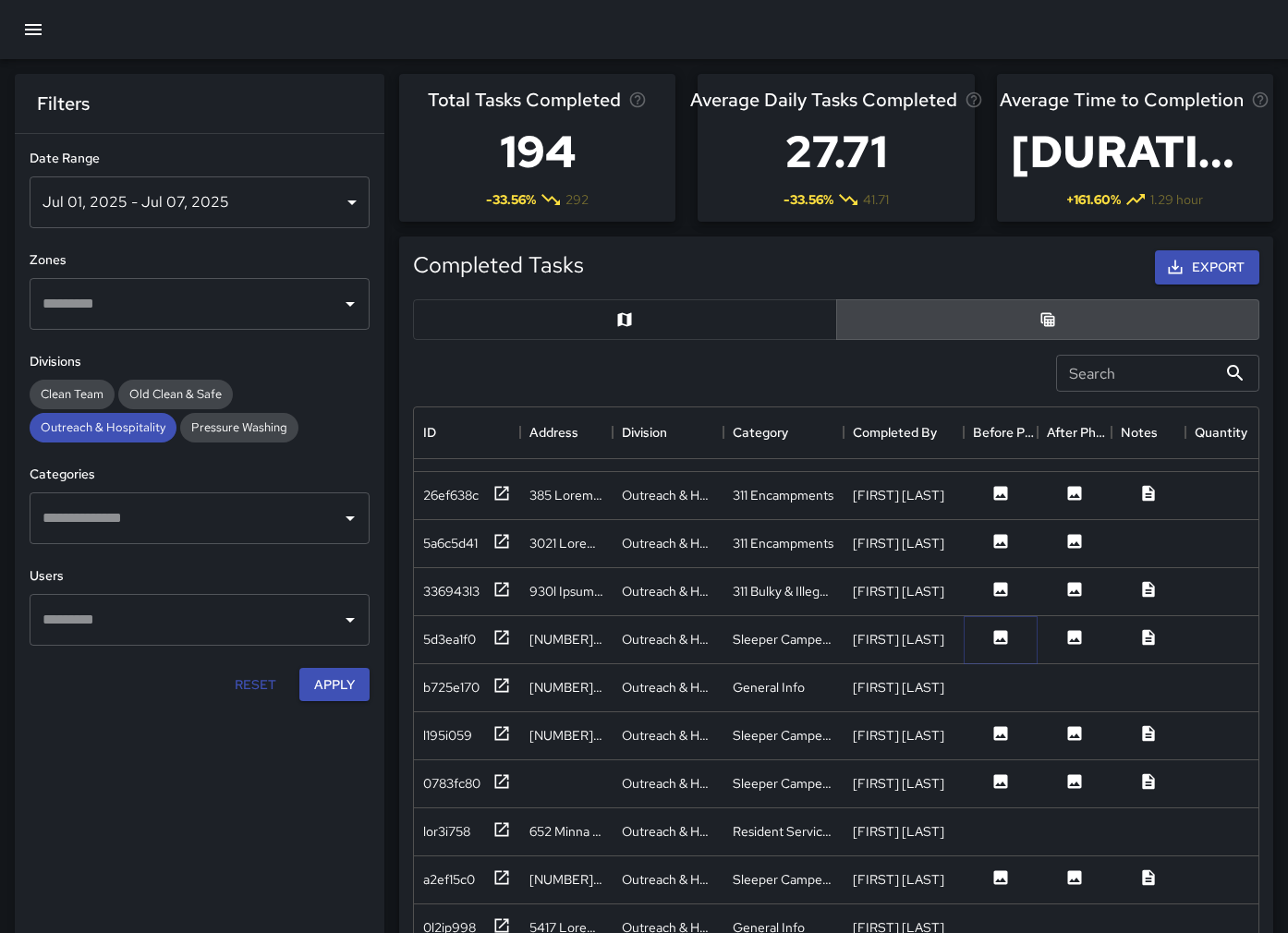 click at bounding box center [1001, 252] 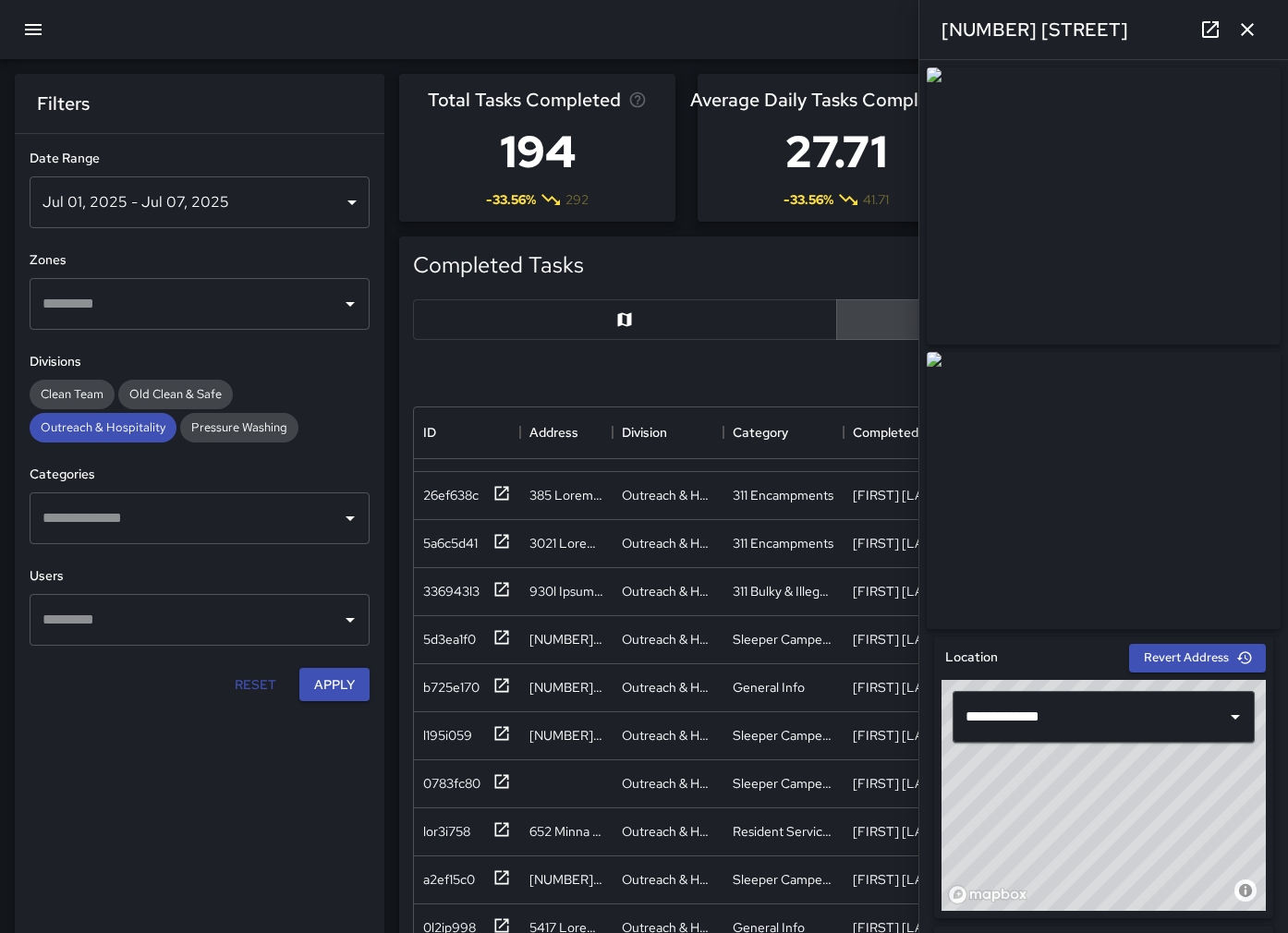 scroll, scrollTop: 388, scrollLeft: 0, axis: vertical 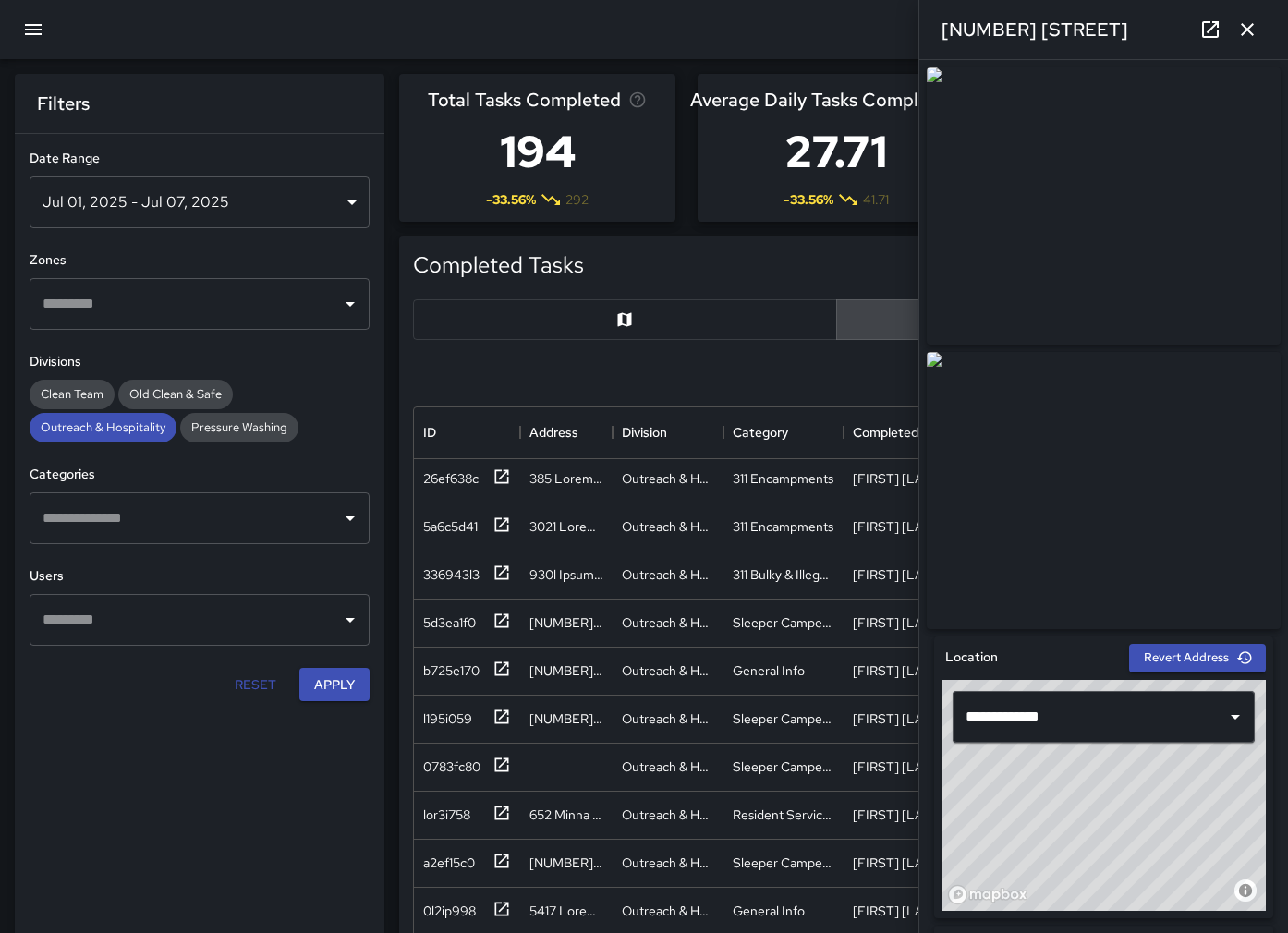 click at bounding box center [1247, 30] 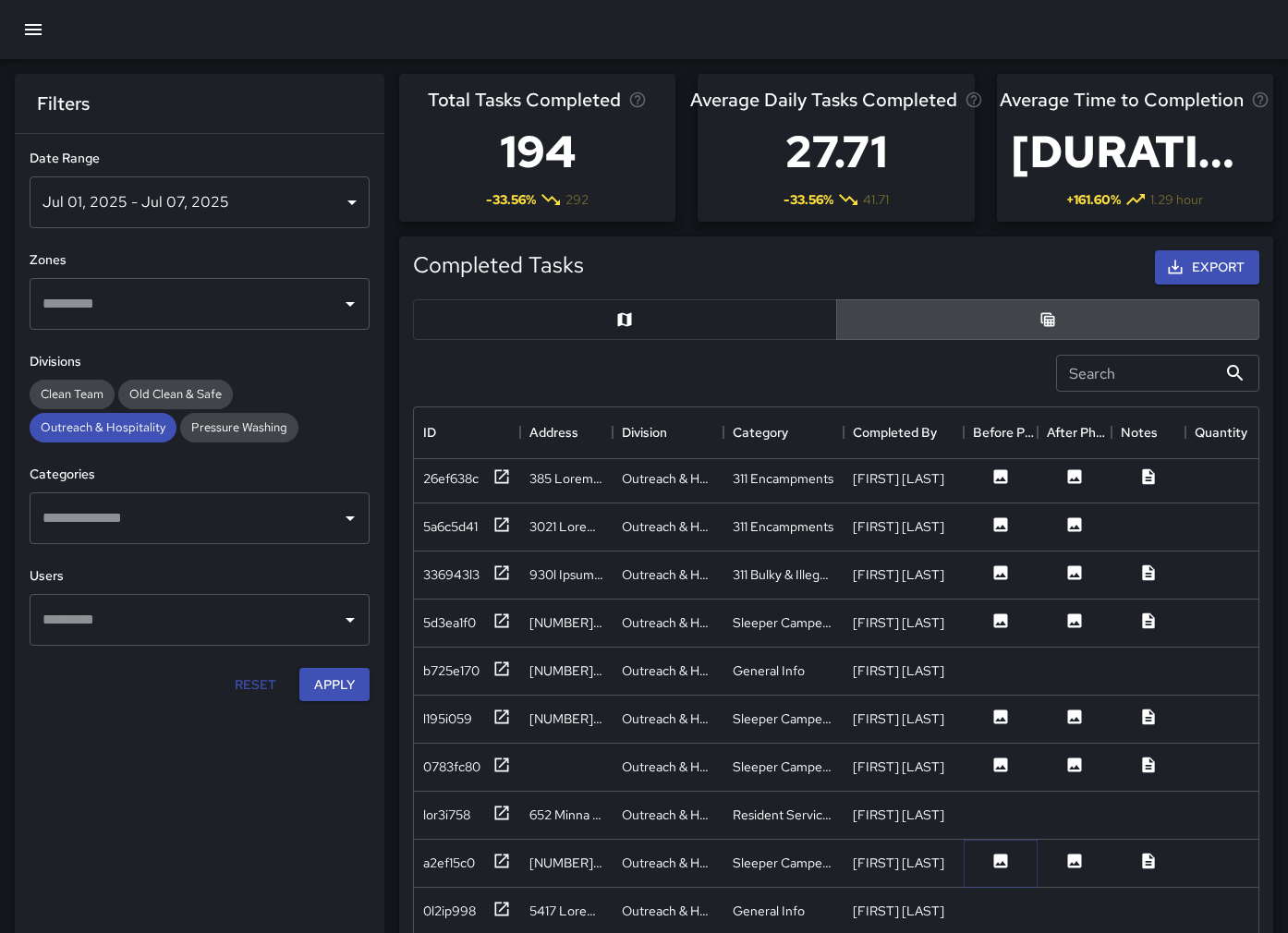 click at bounding box center (1001, 476) 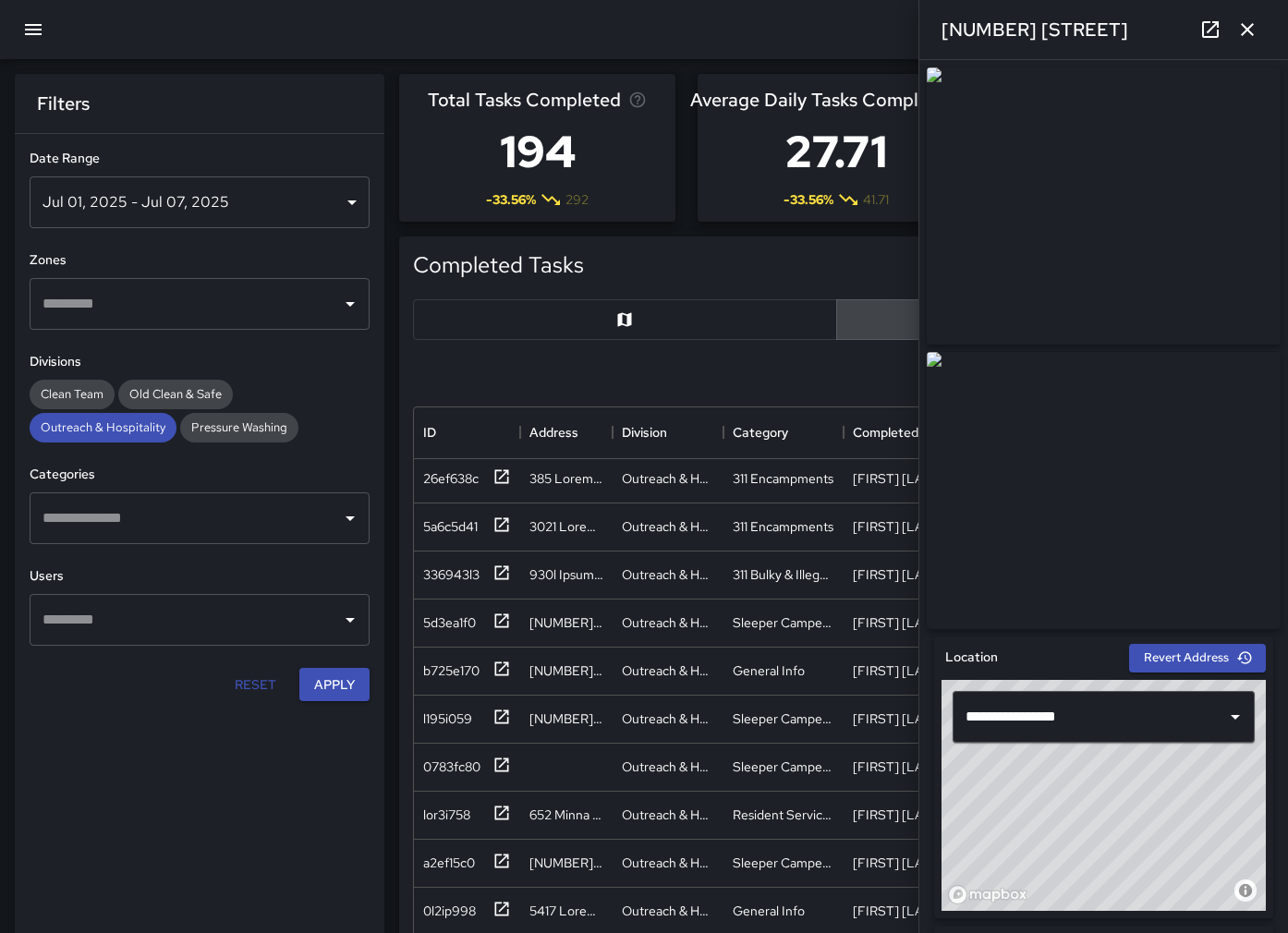 drag, startPoint x: 1249, startPoint y: 32, endPoint x: 1234, endPoint y: 46, distance: 20.518285 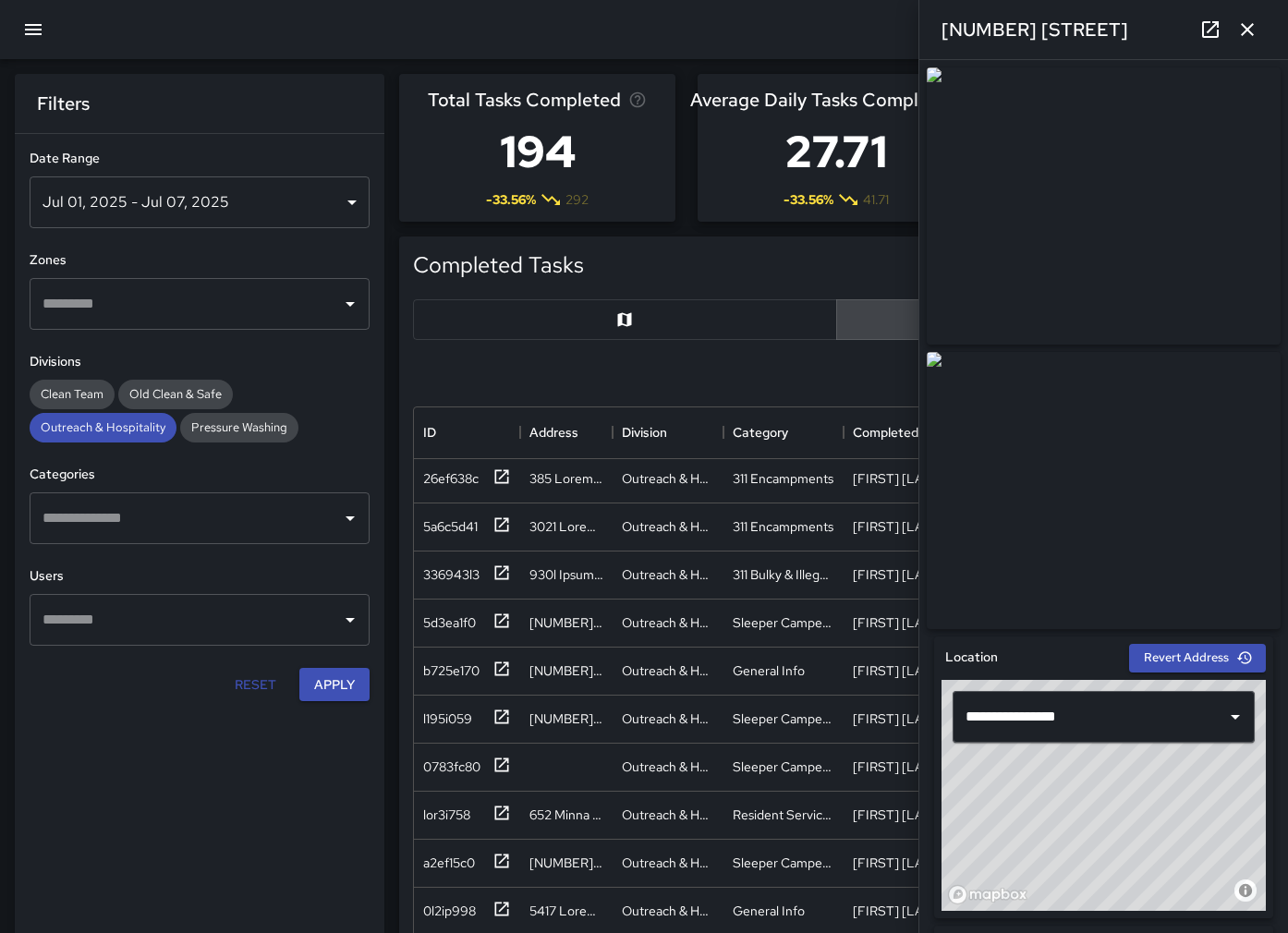 click at bounding box center [1247, 30] 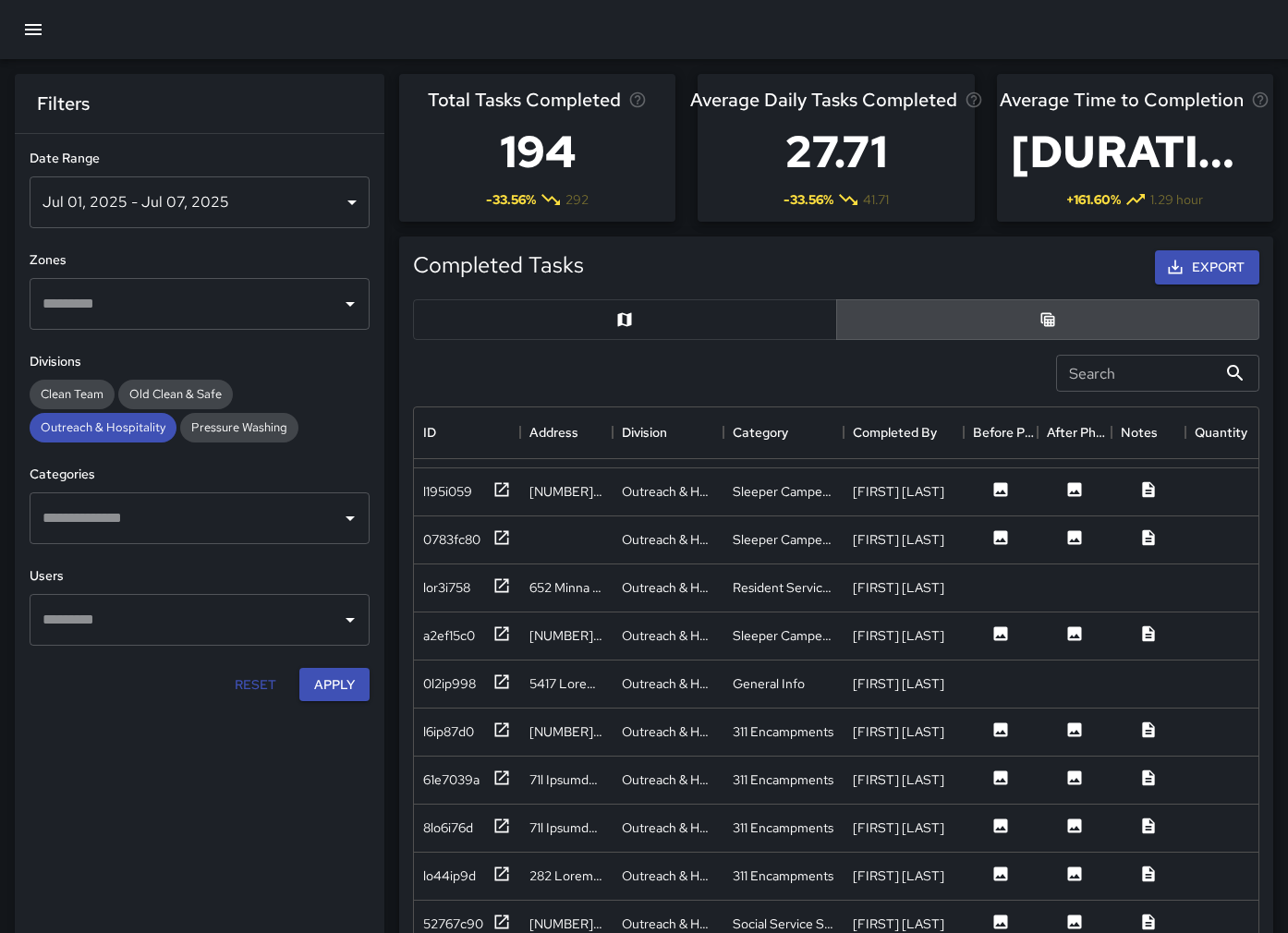 scroll, scrollTop: 613, scrollLeft: 0, axis: vertical 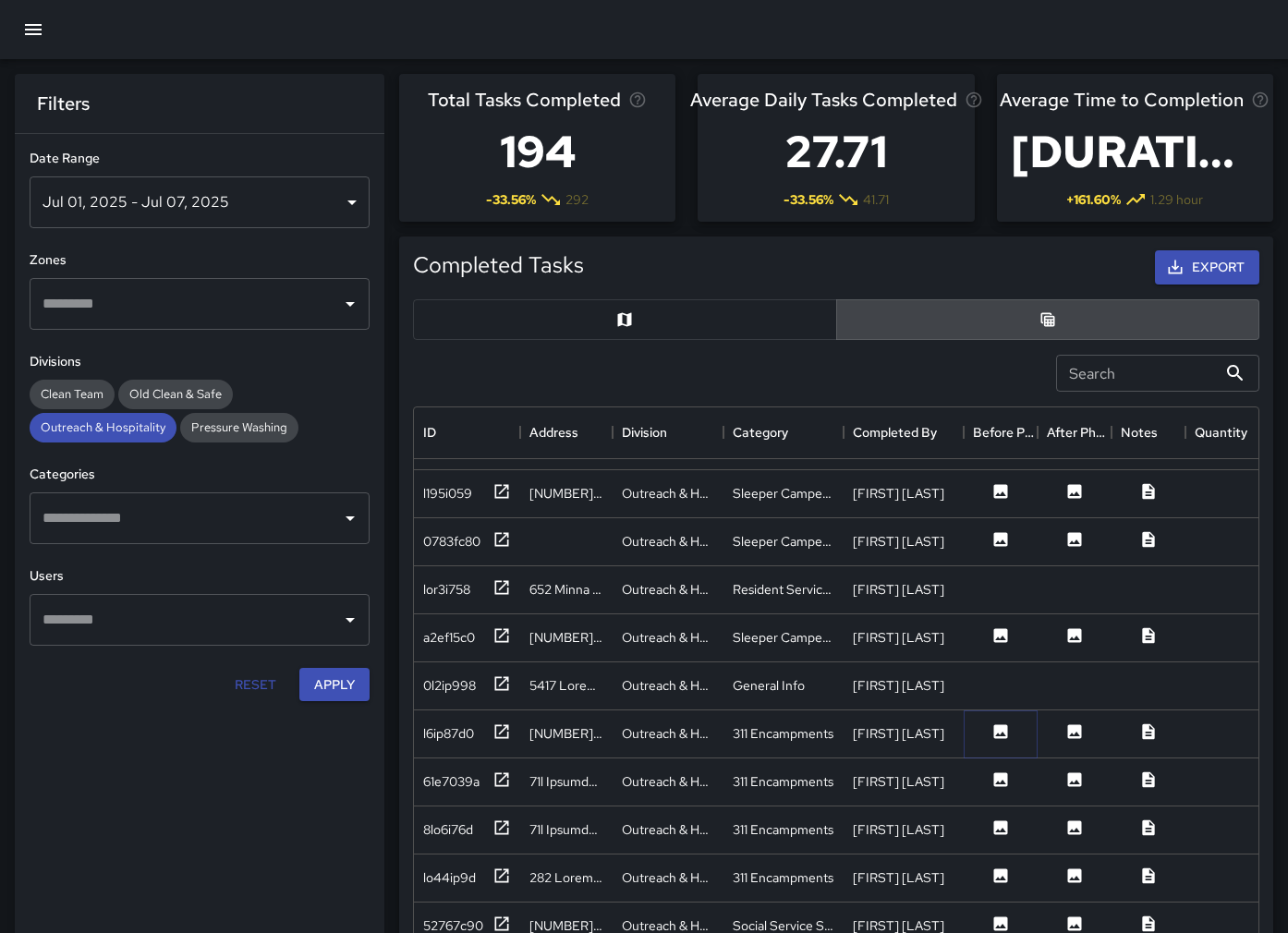 click at bounding box center [1001, 250] 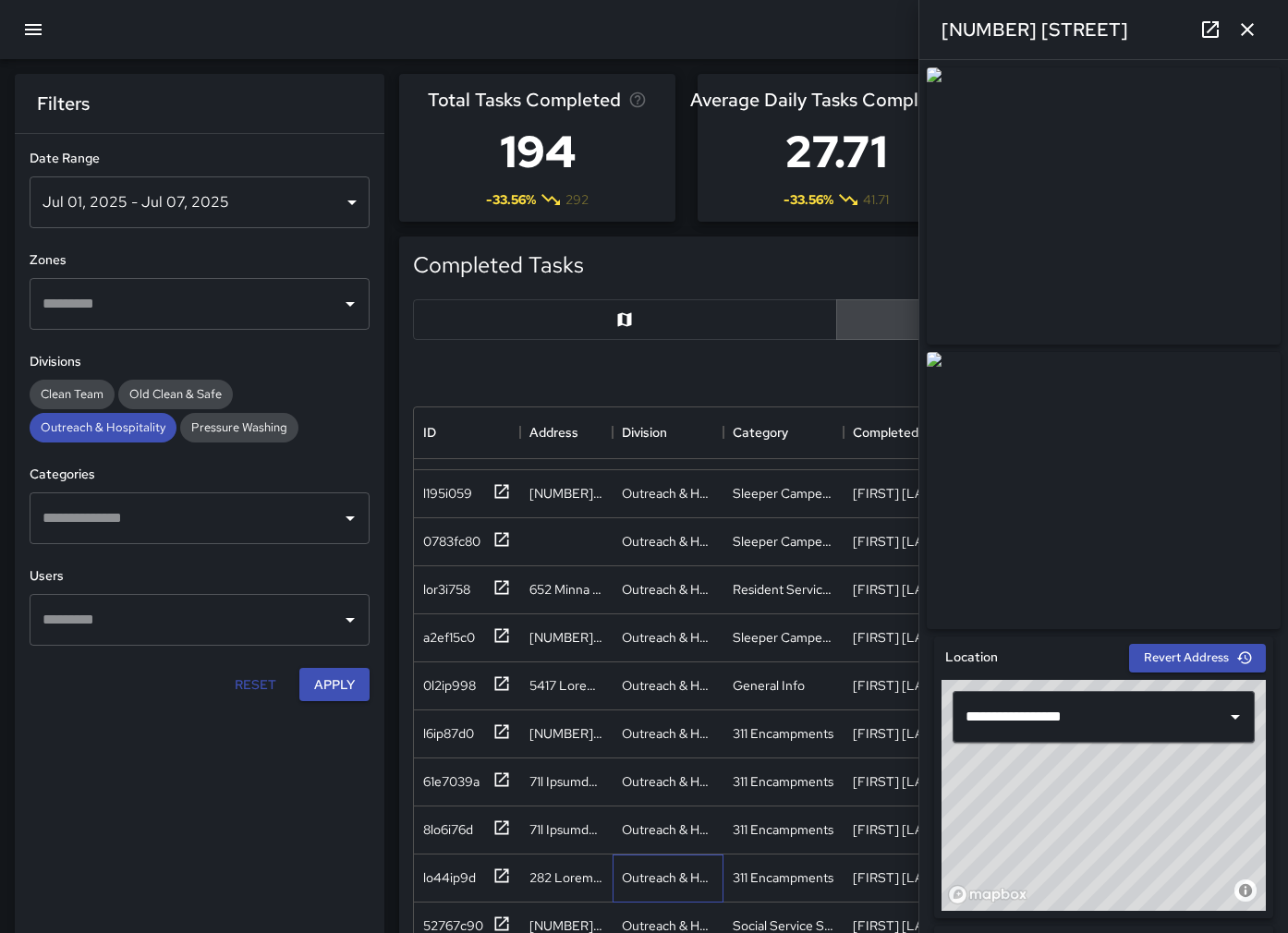 click on "Outreach & Hospitality" at bounding box center (668, 350) 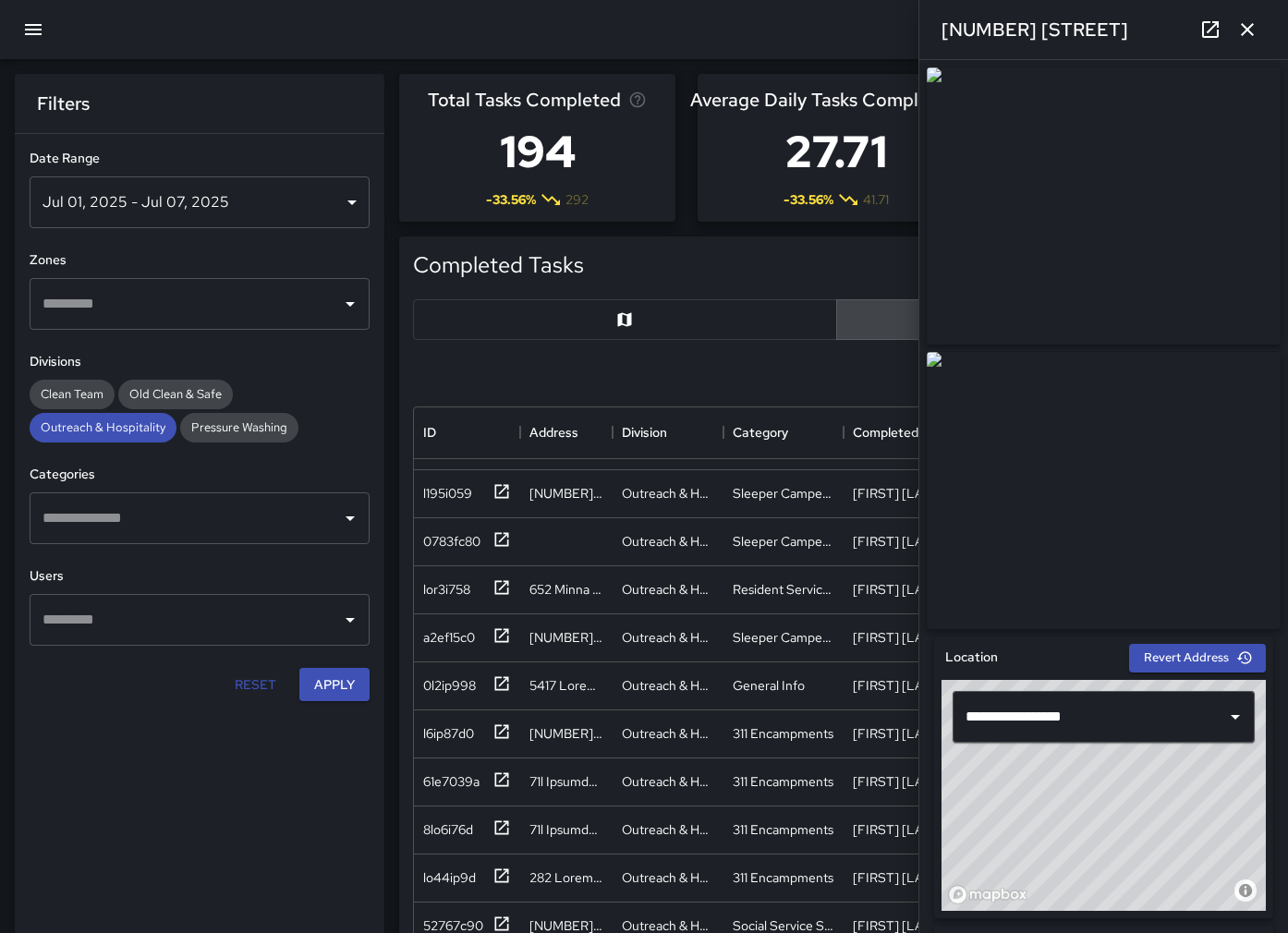 click at bounding box center [1247, 30] 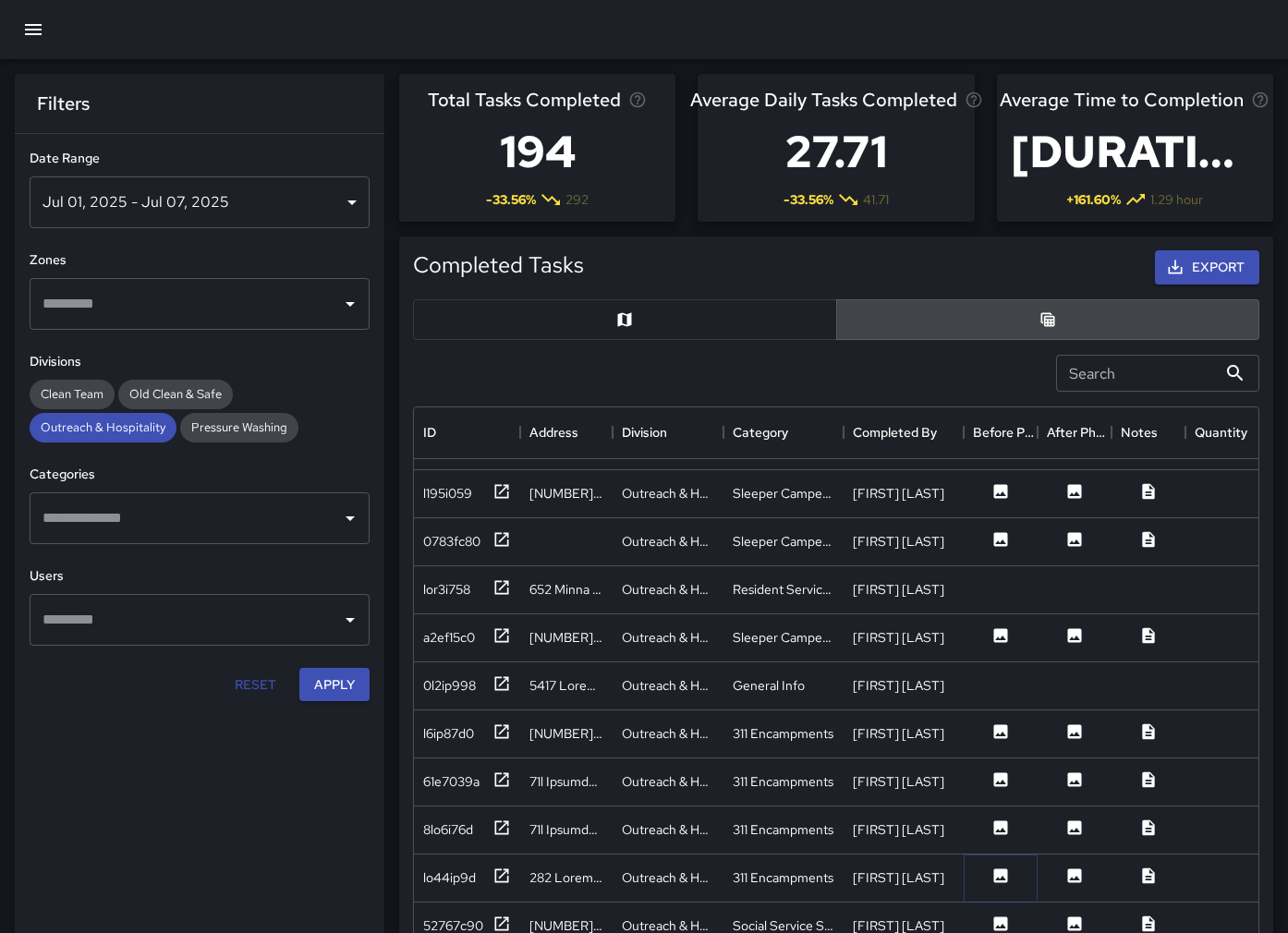 click at bounding box center [1001, 346] 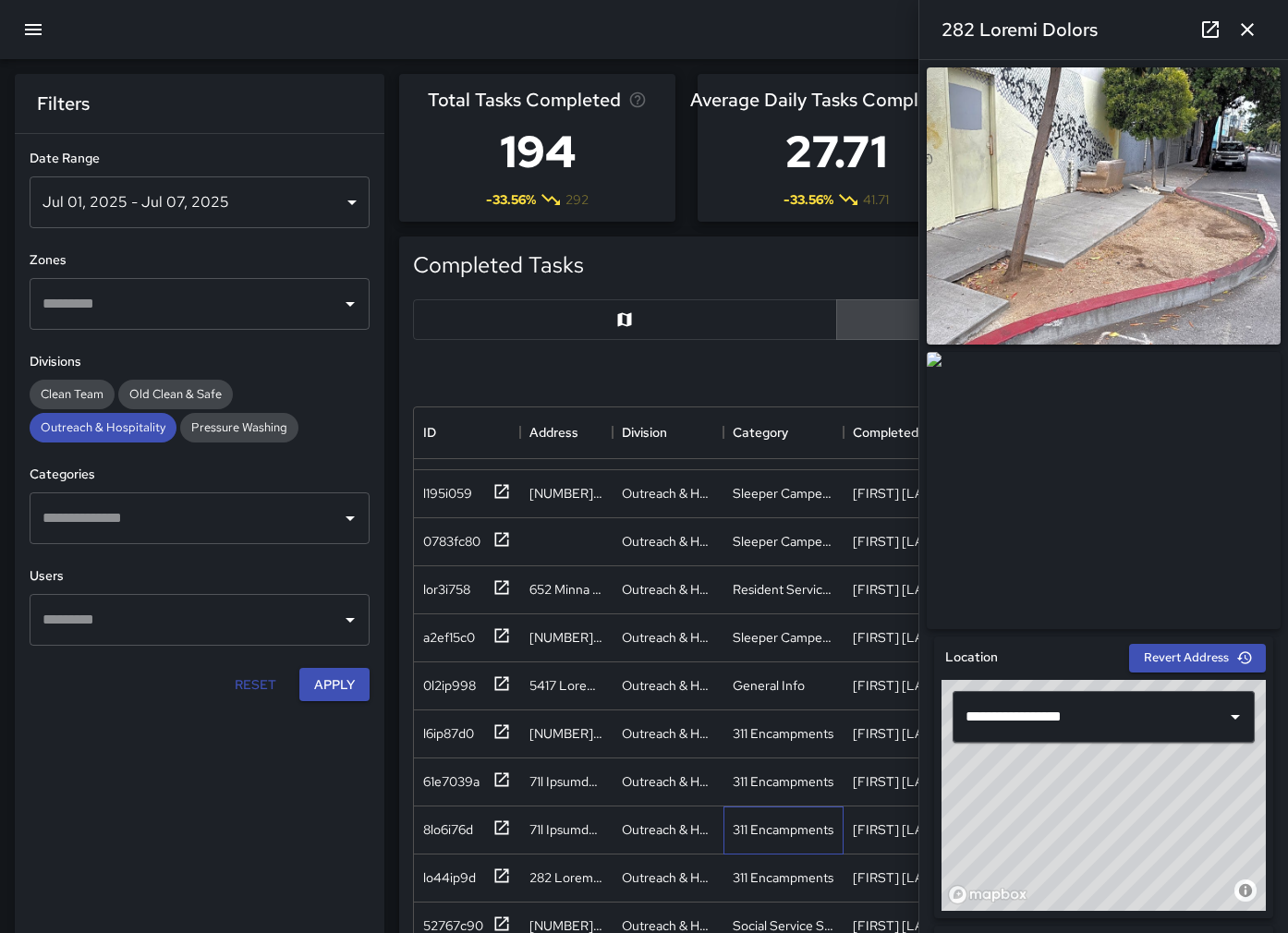 click on "311 Encampments" at bounding box center (566, 349) 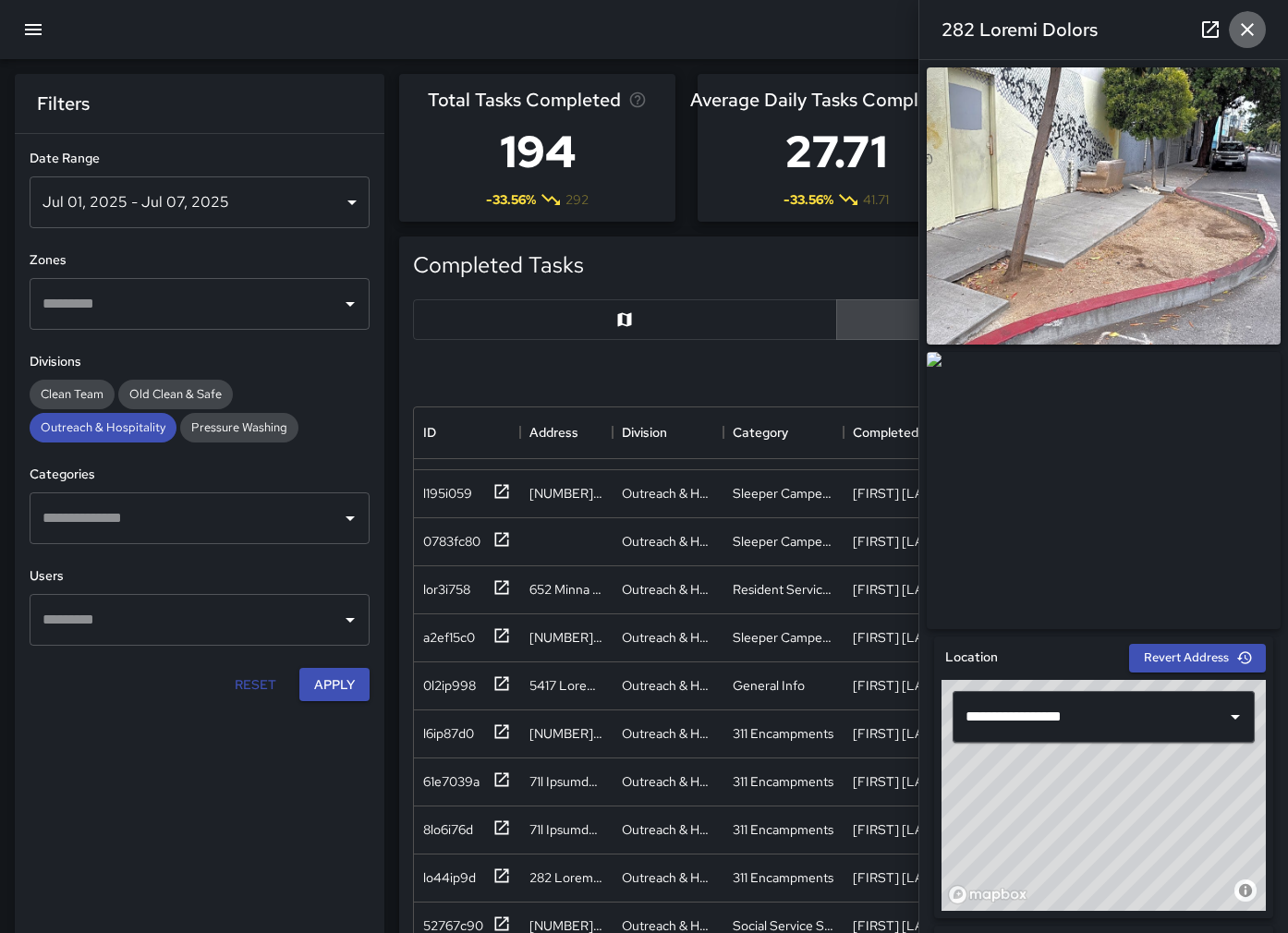 drag, startPoint x: 1259, startPoint y: 26, endPoint x: 1257, endPoint y: 45, distance: 19.104973 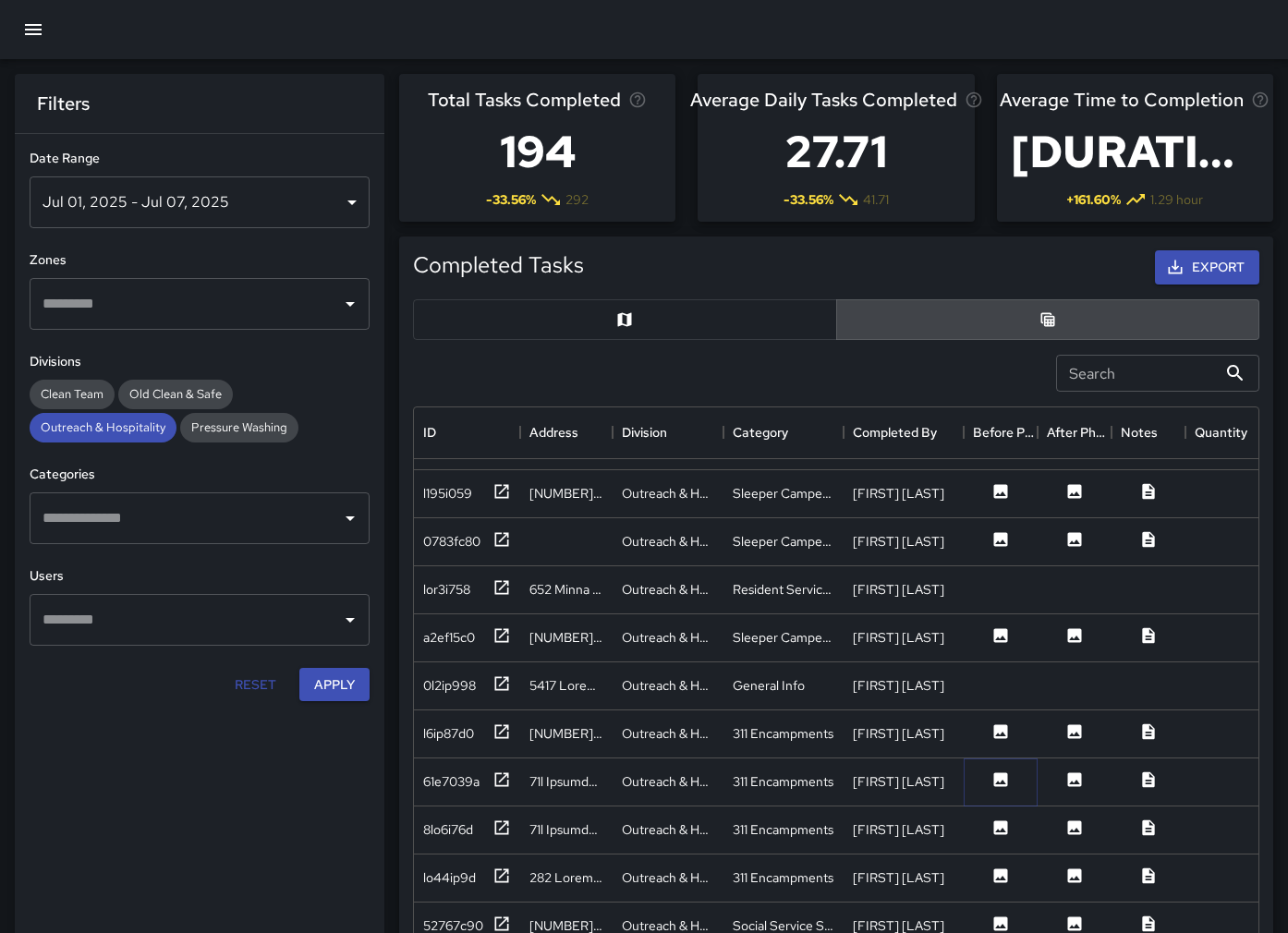 click at bounding box center (1001, 346) 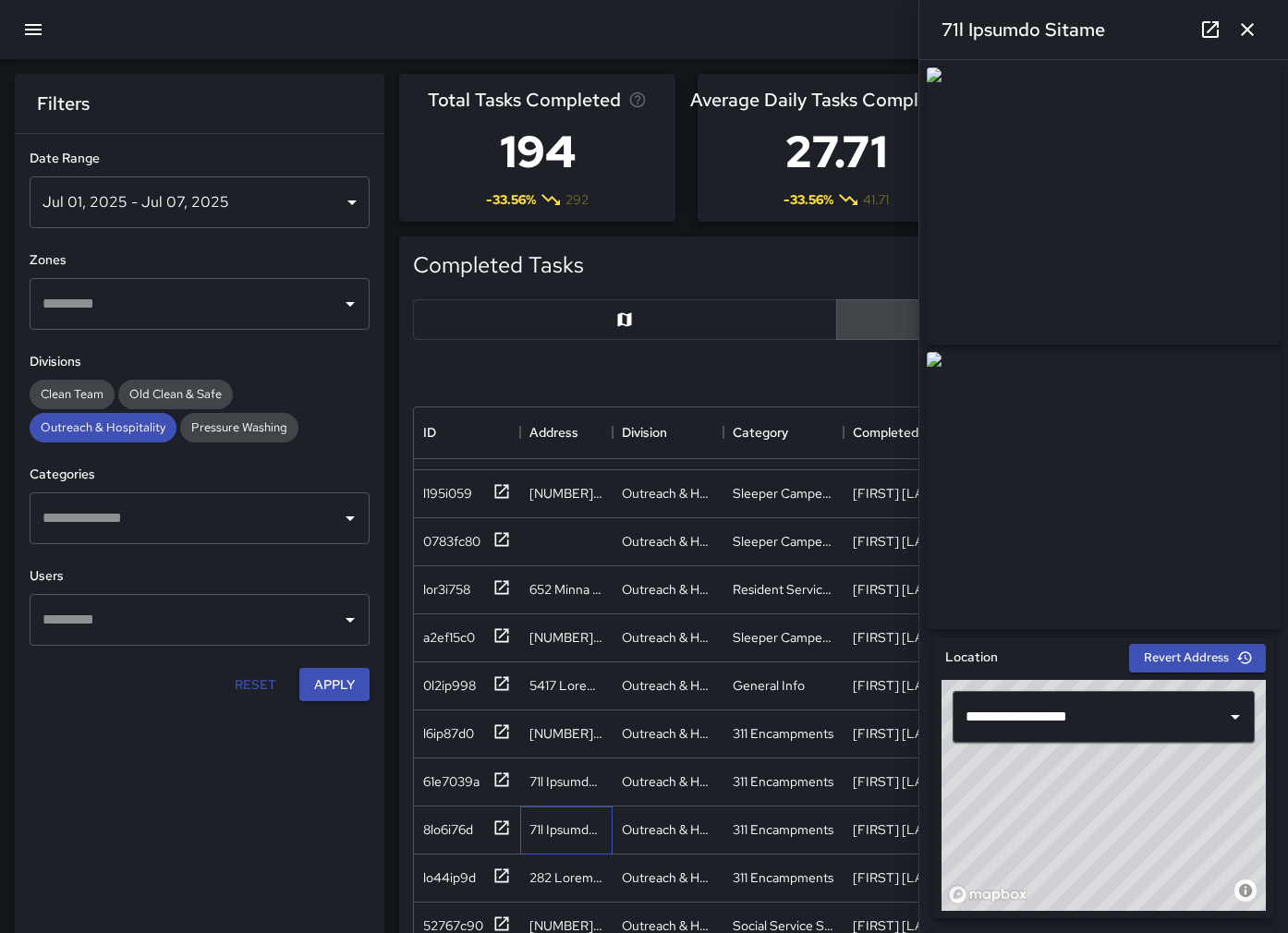 click on "71l Ipsumdo Sitame" at bounding box center [566, 350] 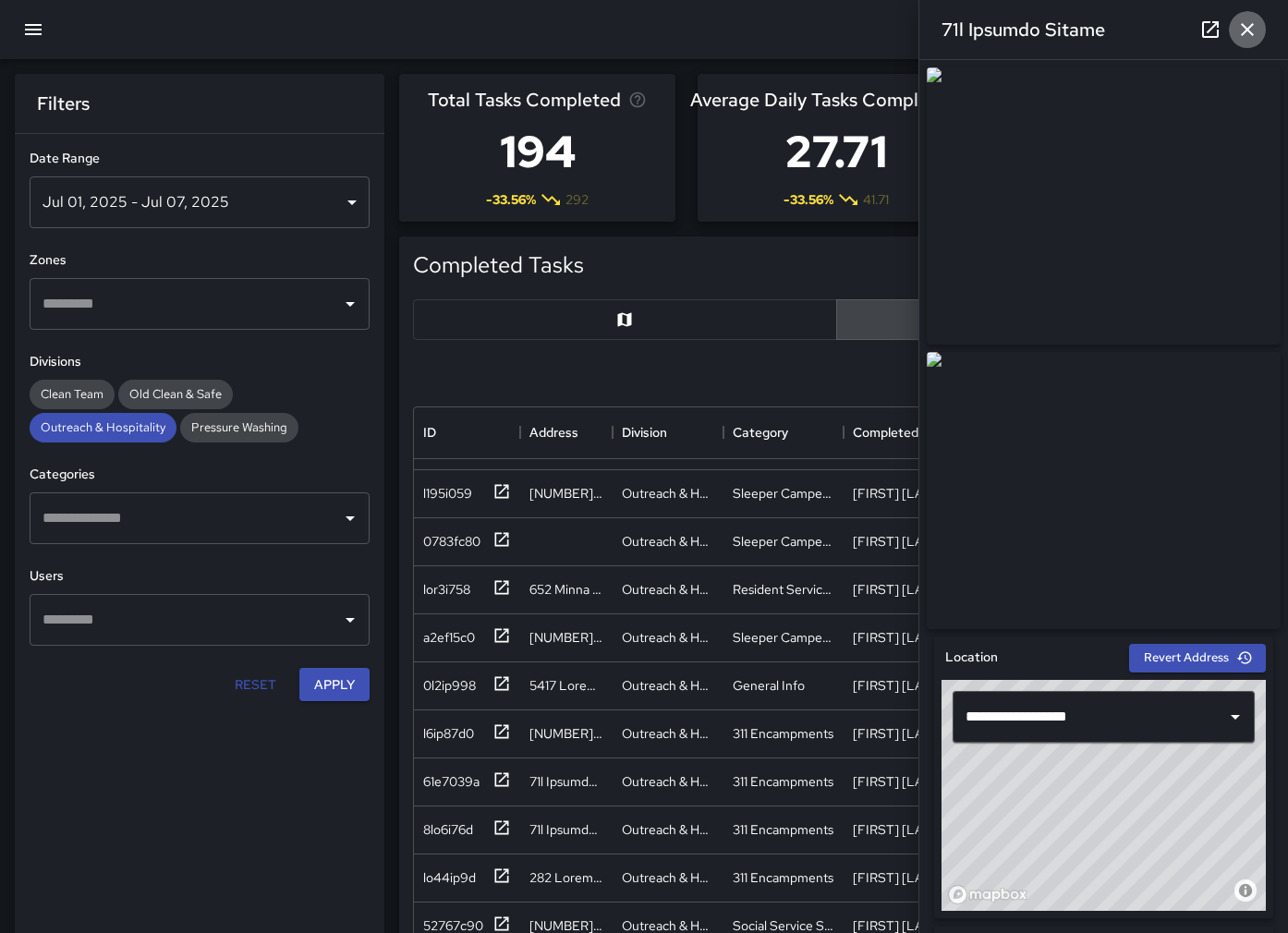 click at bounding box center [1247, 30] 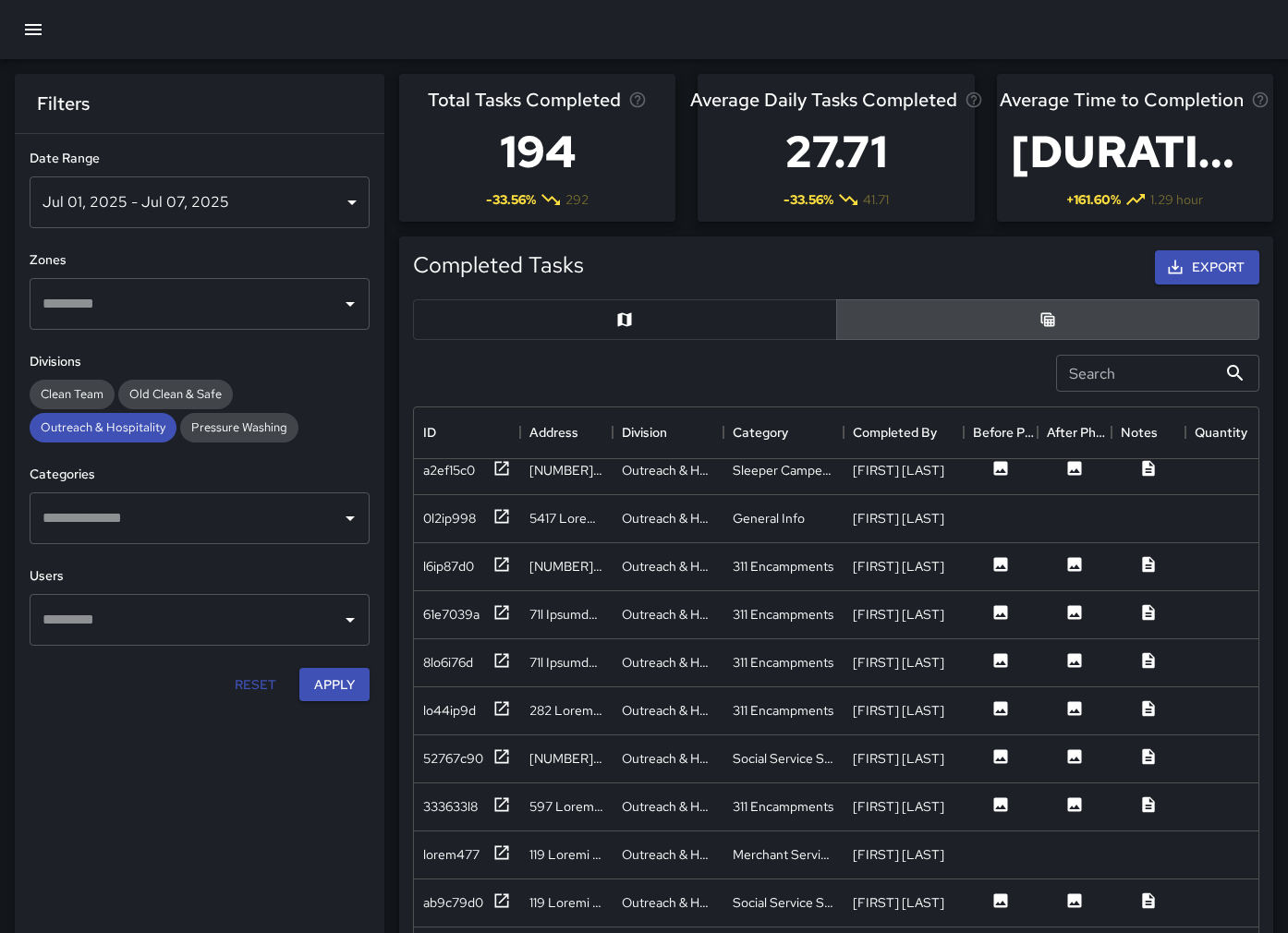 scroll, scrollTop: 794, scrollLeft: 0, axis: vertical 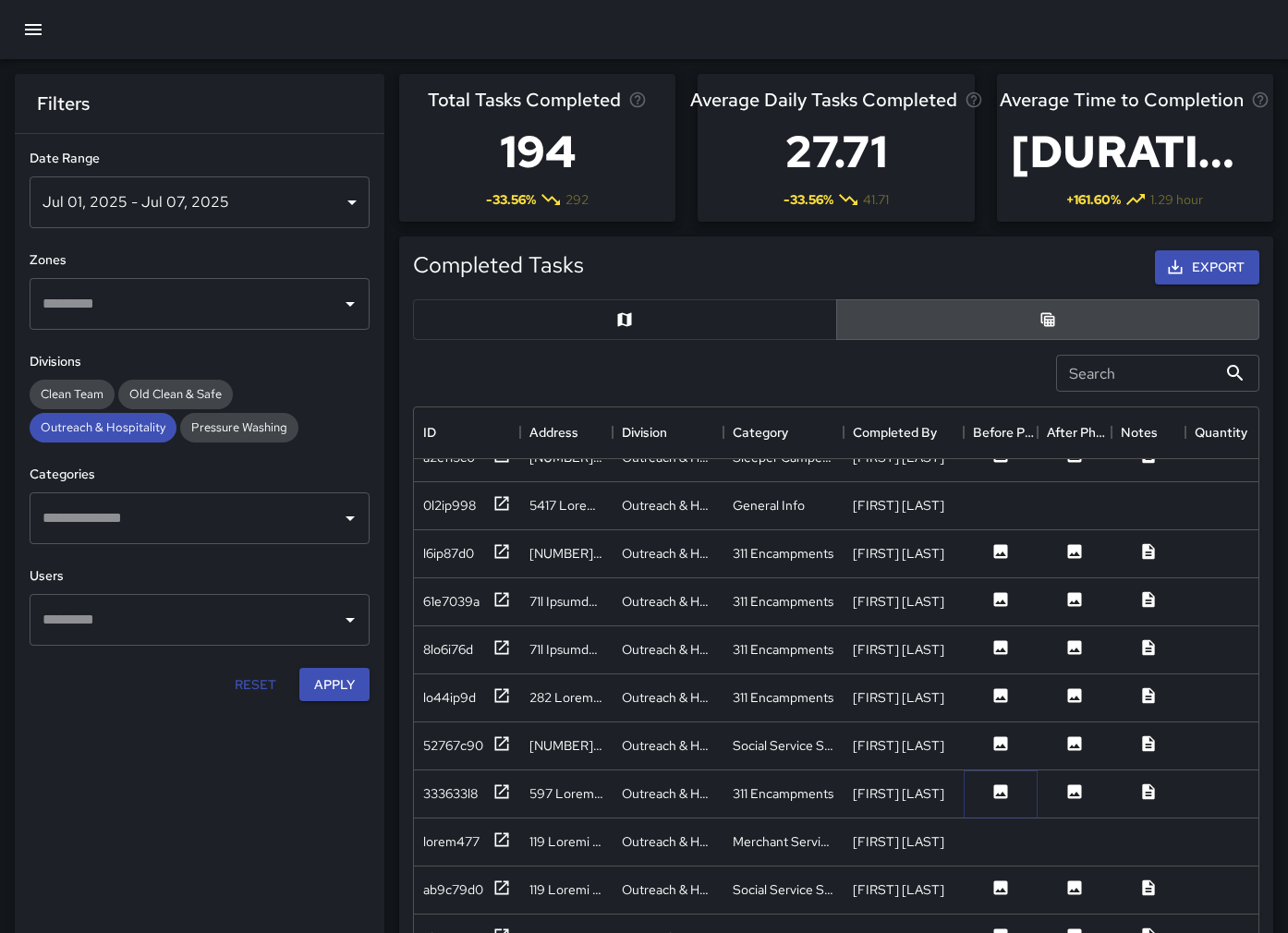 click at bounding box center [1001, 311] 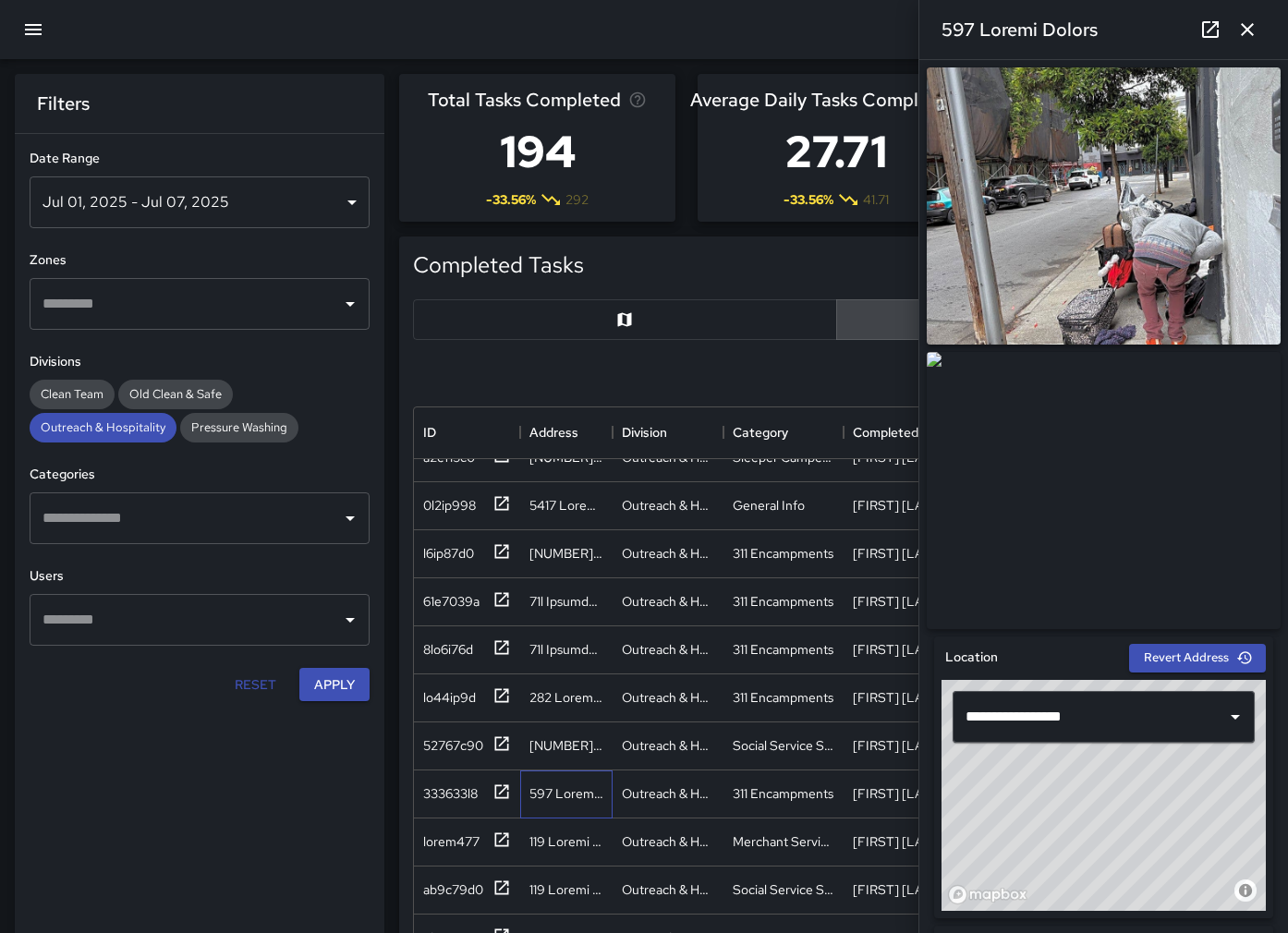 click on "597 Loremi Dolors" at bounding box center [566, 362] 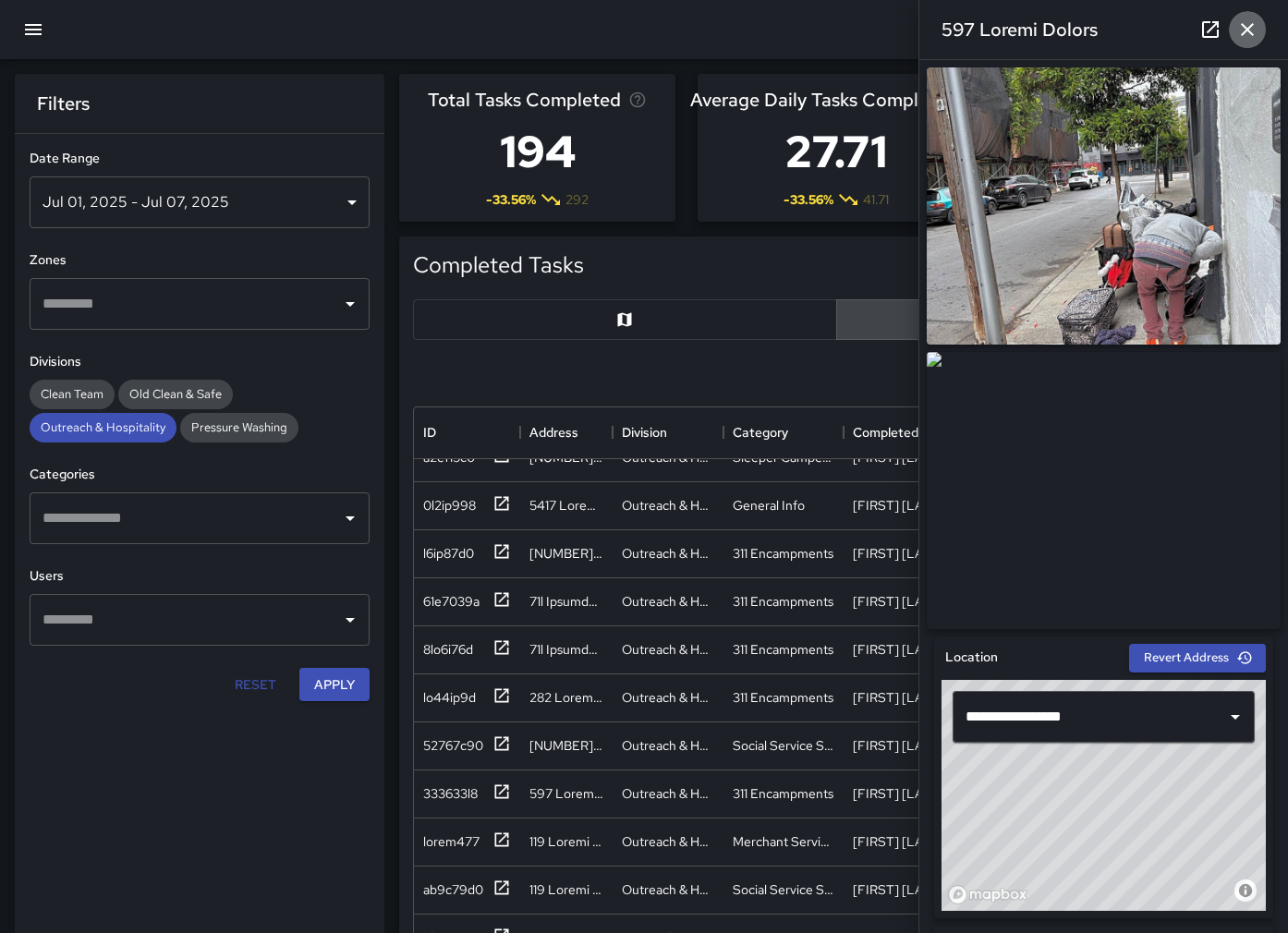 click at bounding box center (1247, 30) 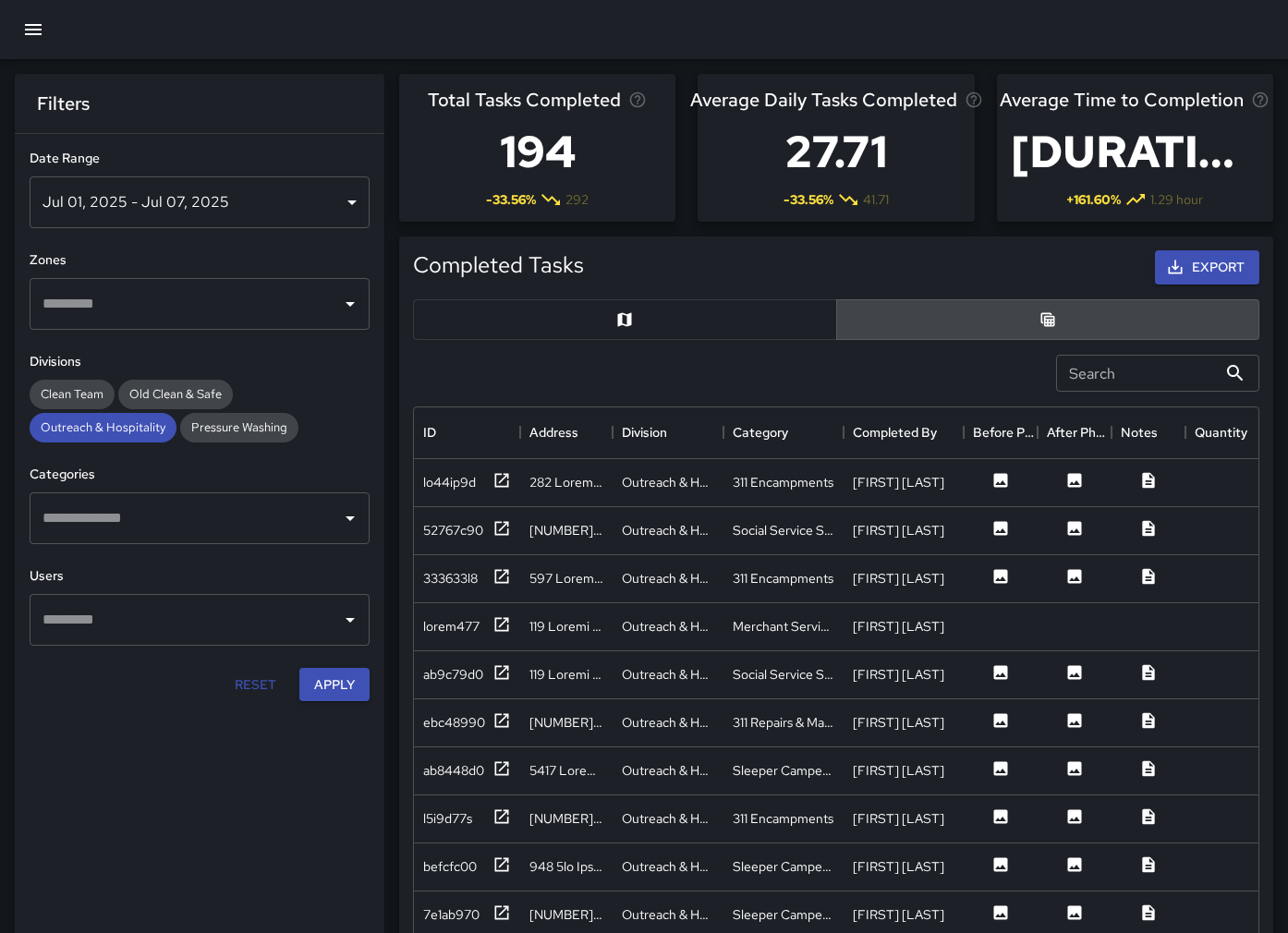 scroll, scrollTop: 1007, scrollLeft: 0, axis: vertical 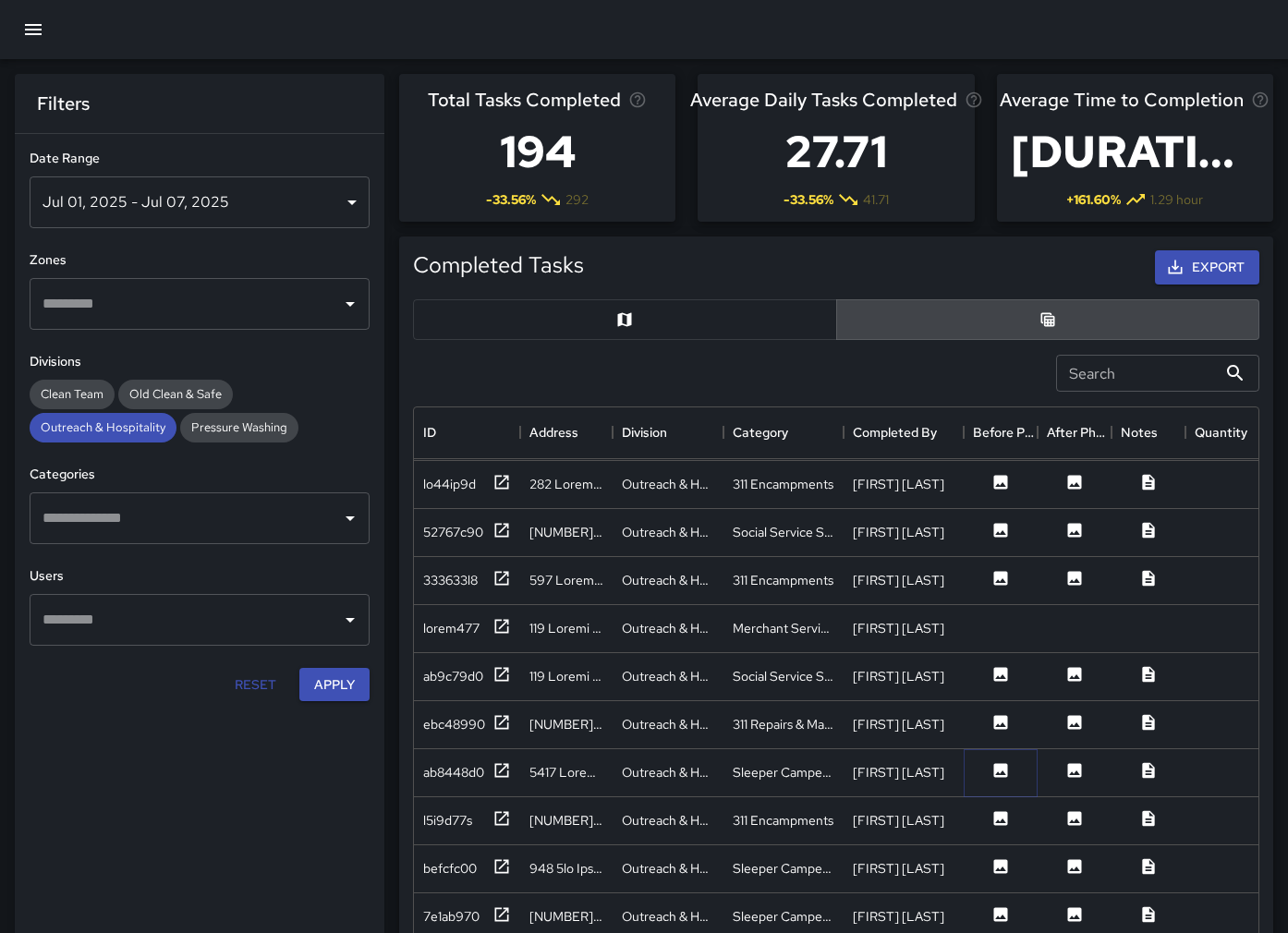 click at bounding box center [1001, 338] 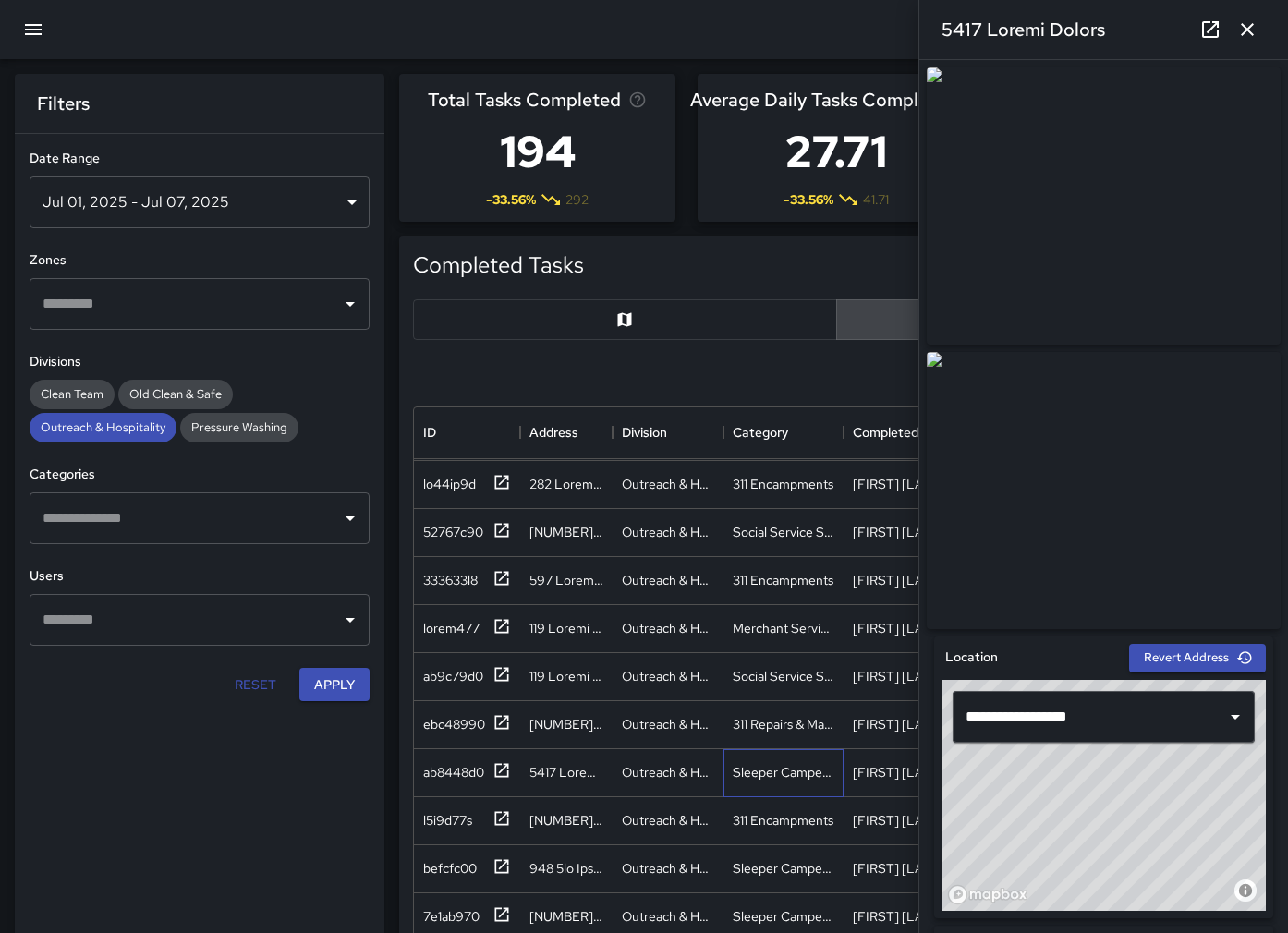 click on "Sleeper Campers & Loiterers" at bounding box center [566, 340] 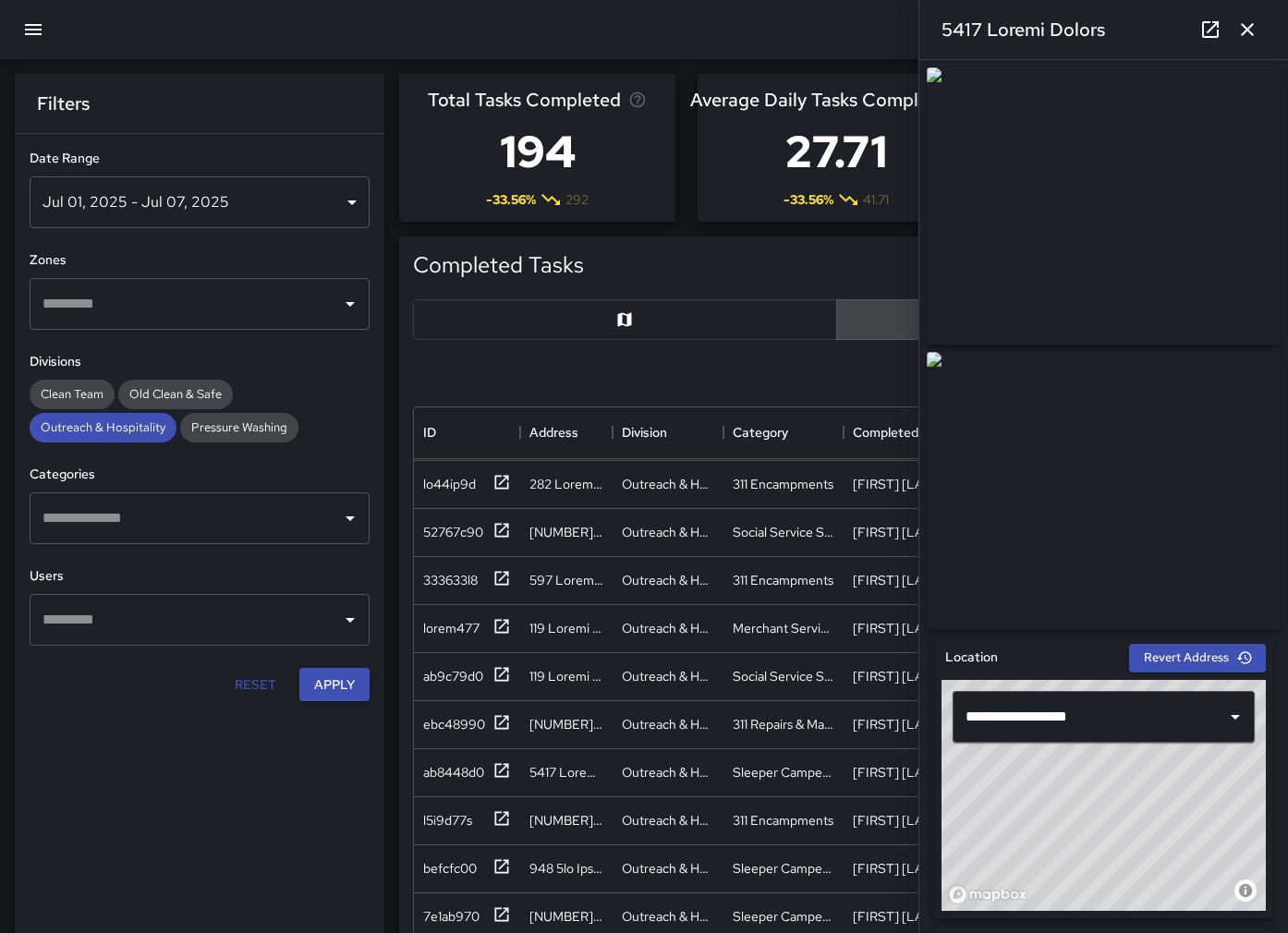 click at bounding box center [1247, 30] 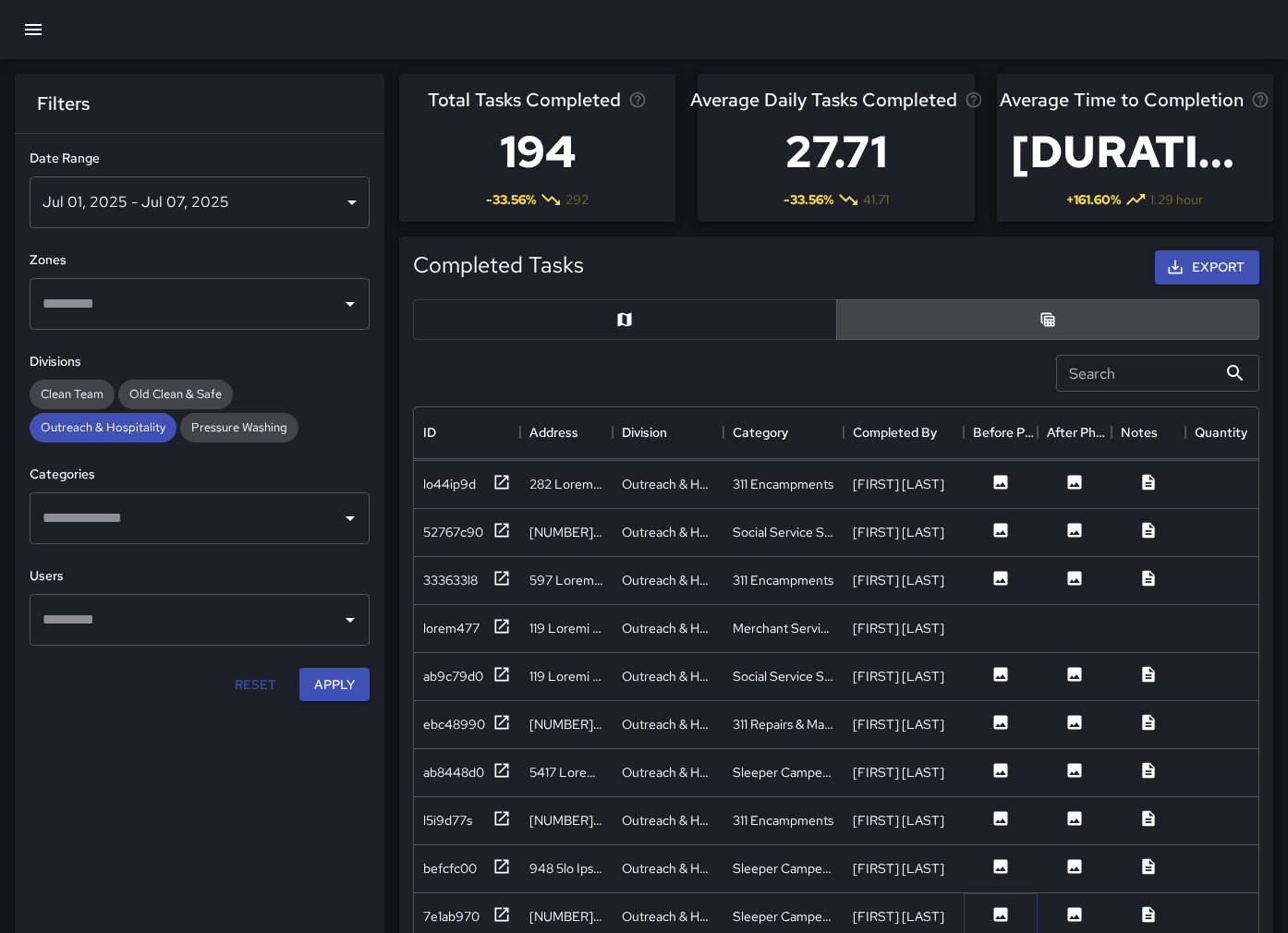 click at bounding box center [1001, 337] 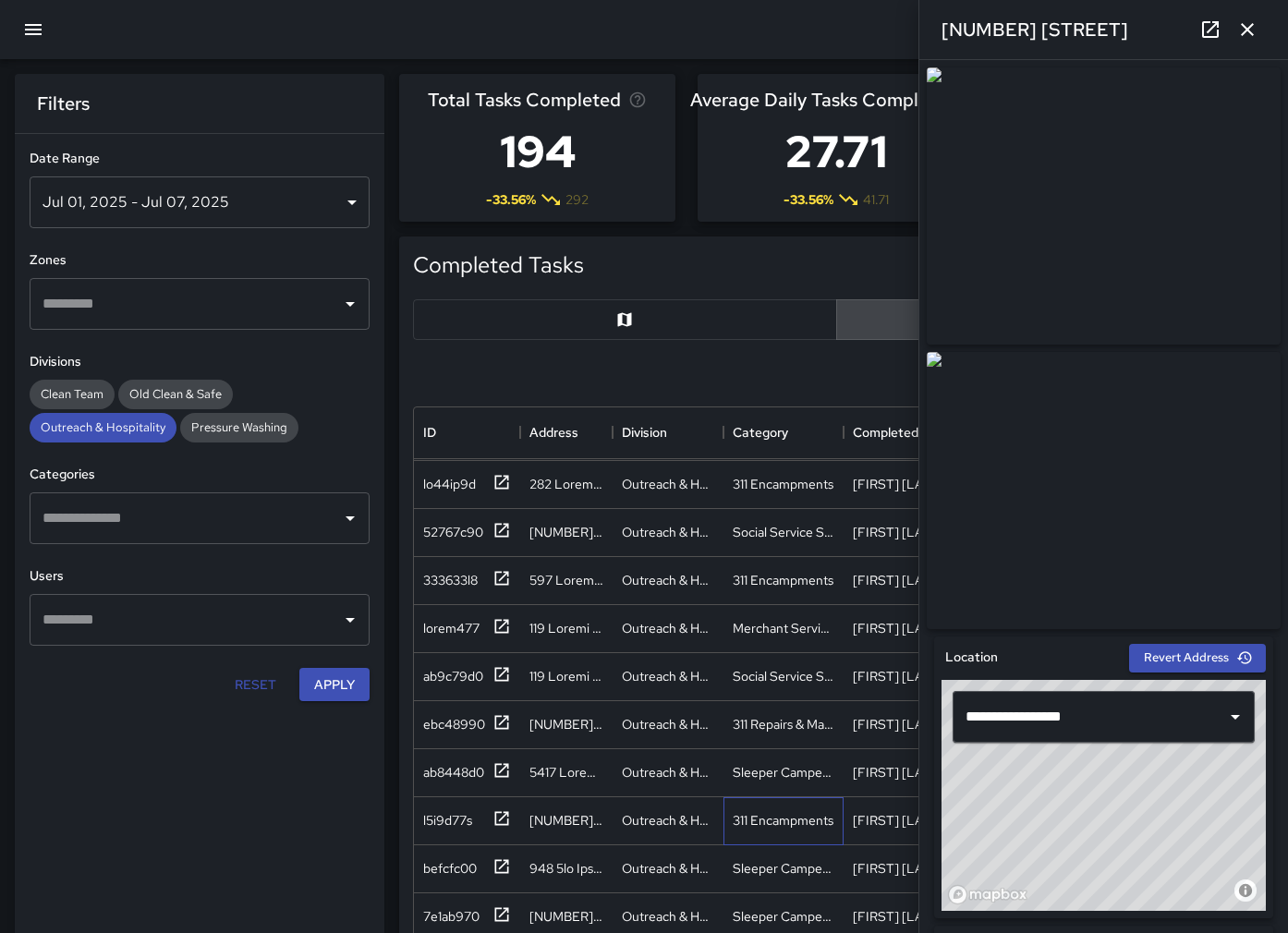 click on "311 Encampments" at bounding box center (784, 341) 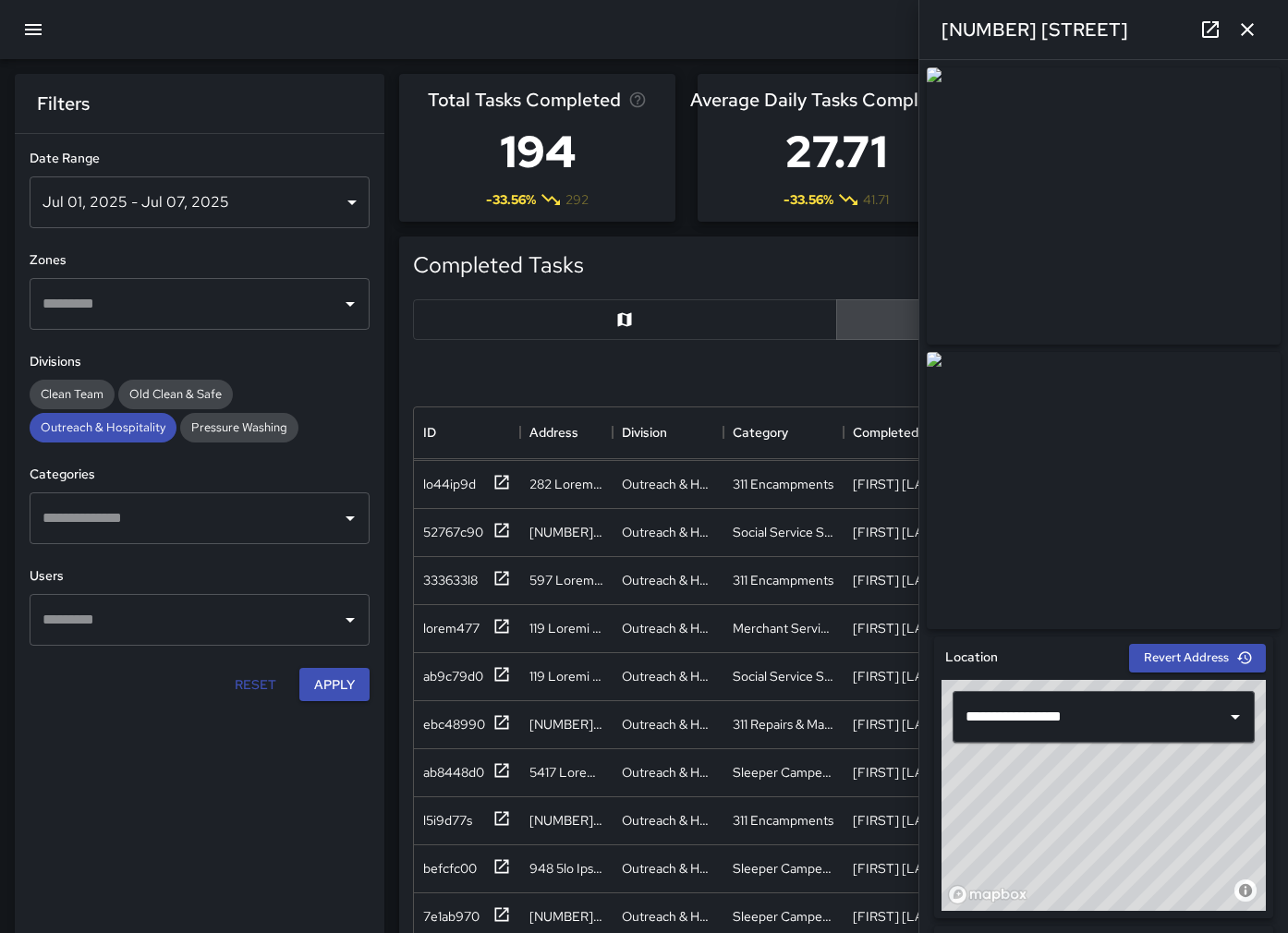 drag, startPoint x: 1244, startPoint y: 25, endPoint x: 1245, endPoint y: 34, distance: 9.055385 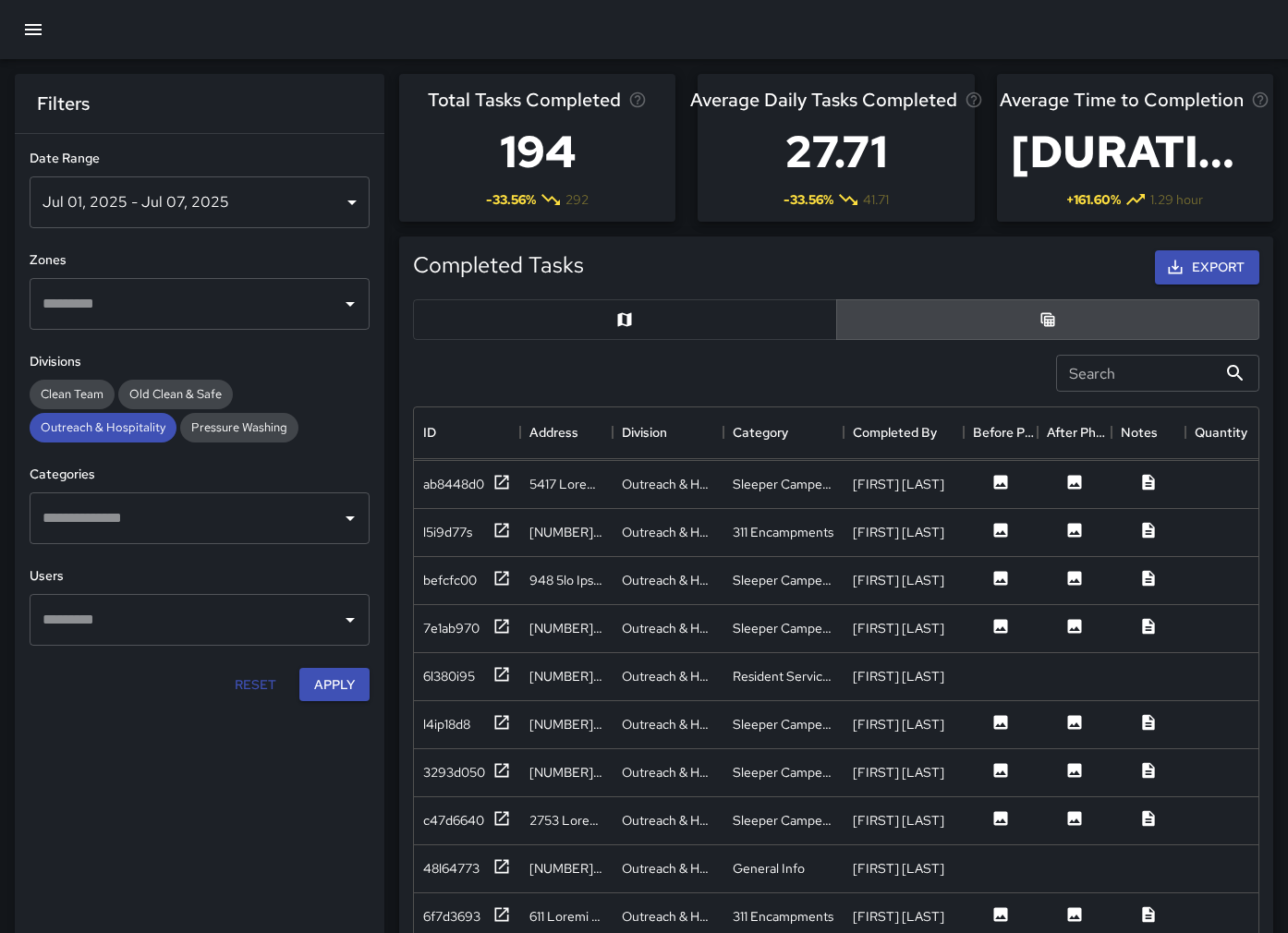 scroll, scrollTop: 1291, scrollLeft: 0, axis: vertical 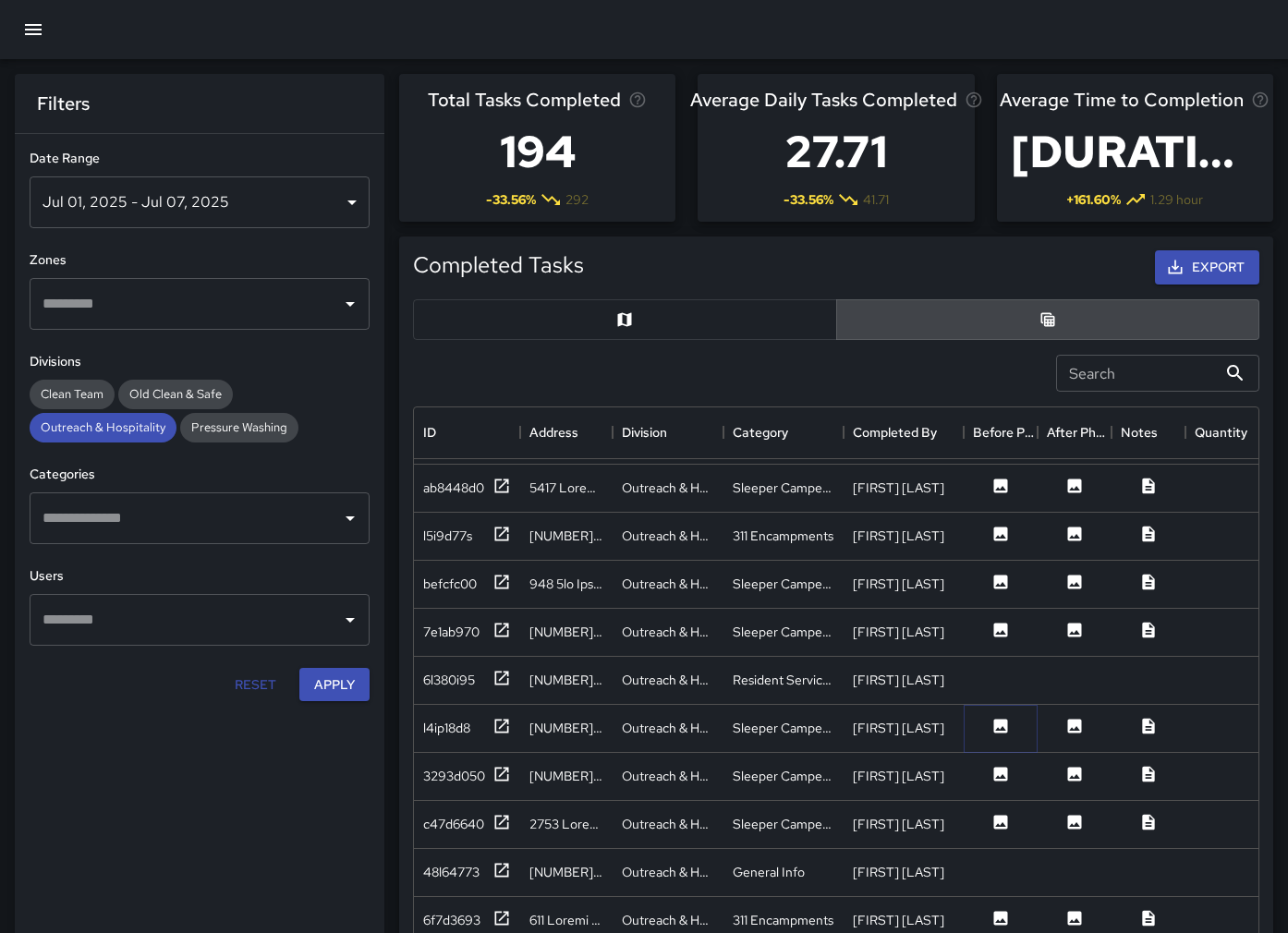 click at bounding box center [1001, 294] 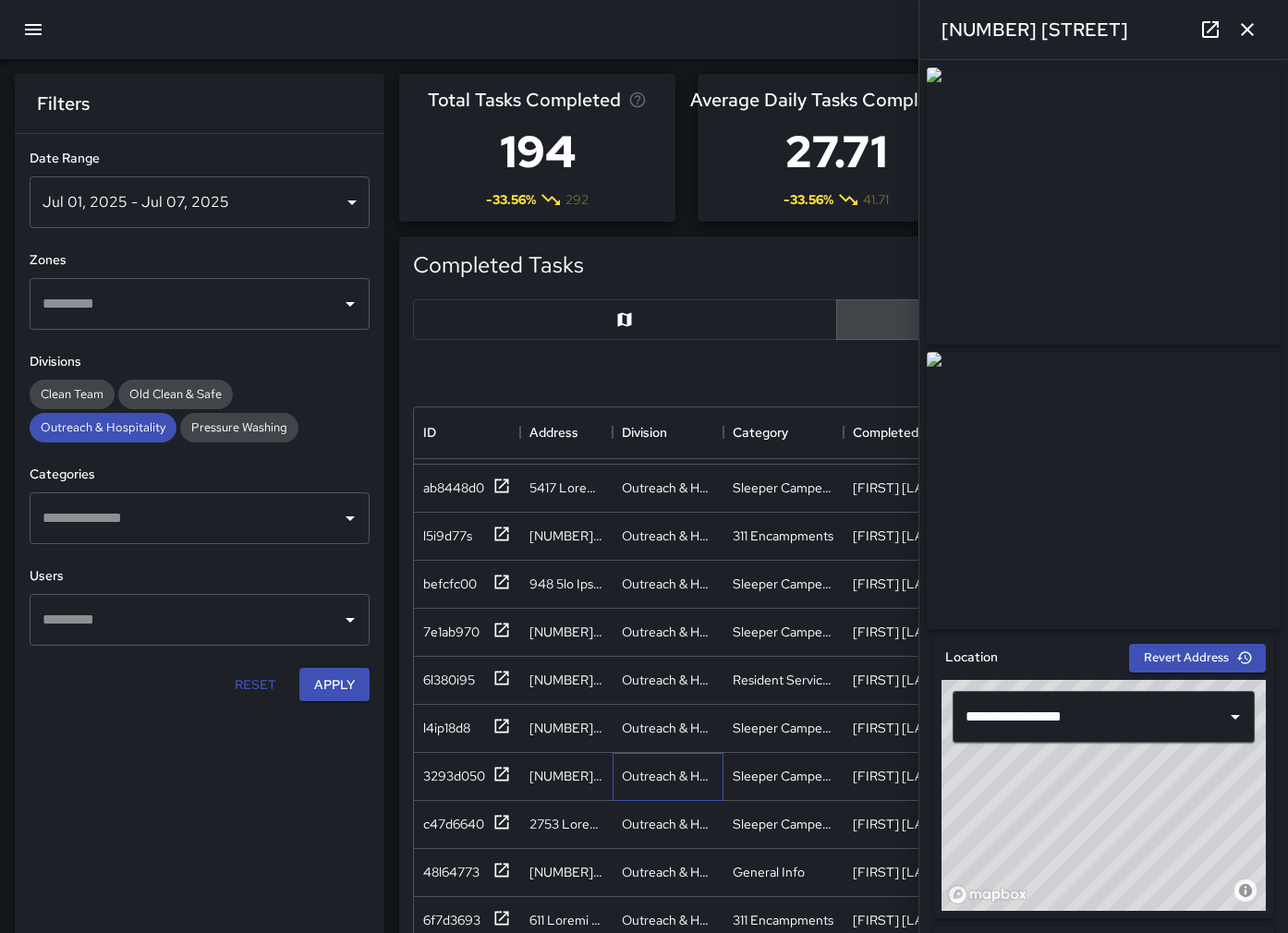 click on "Outreach & Hospitality" at bounding box center [668, 345] 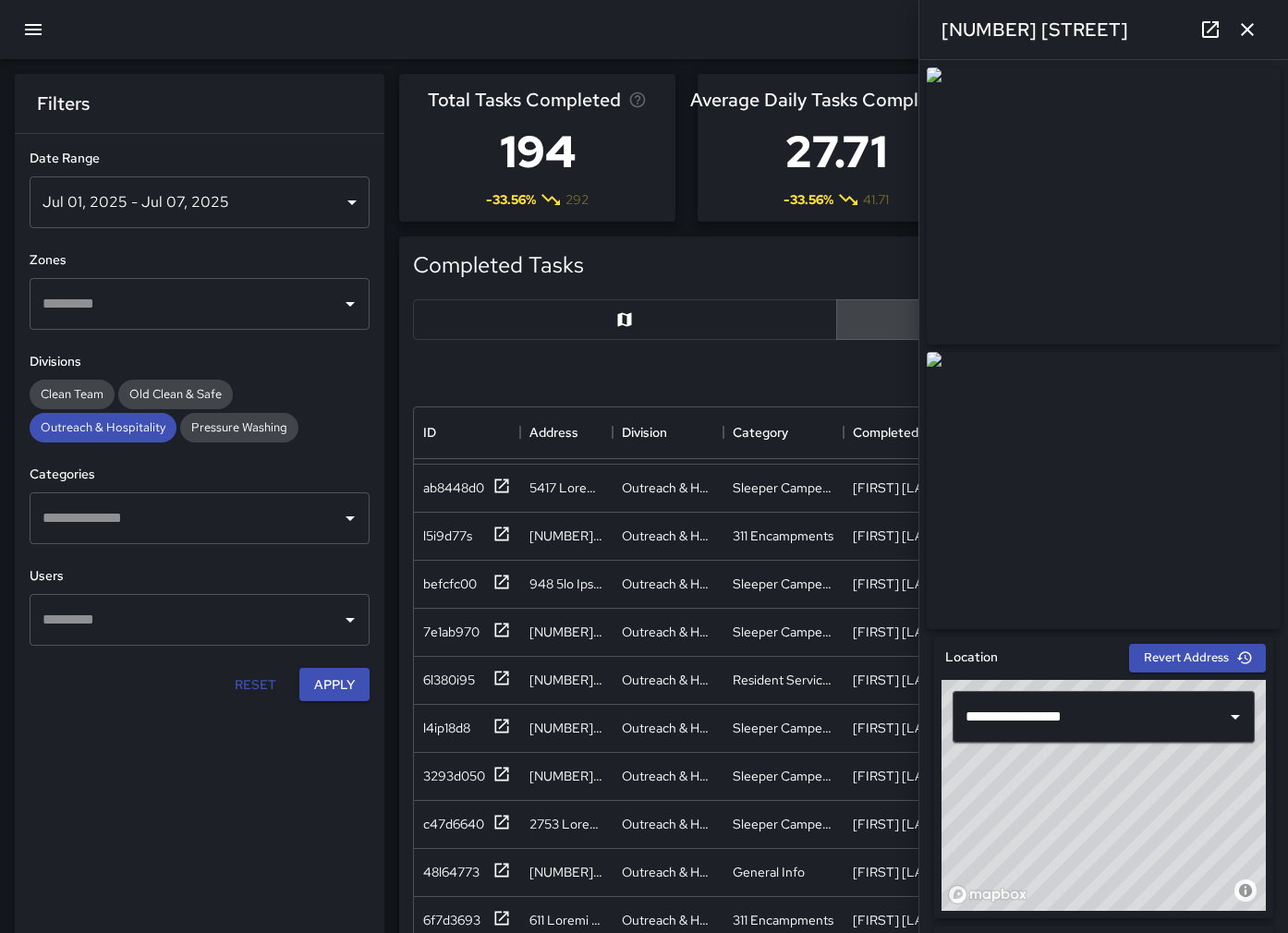 click at bounding box center [1247, 30] 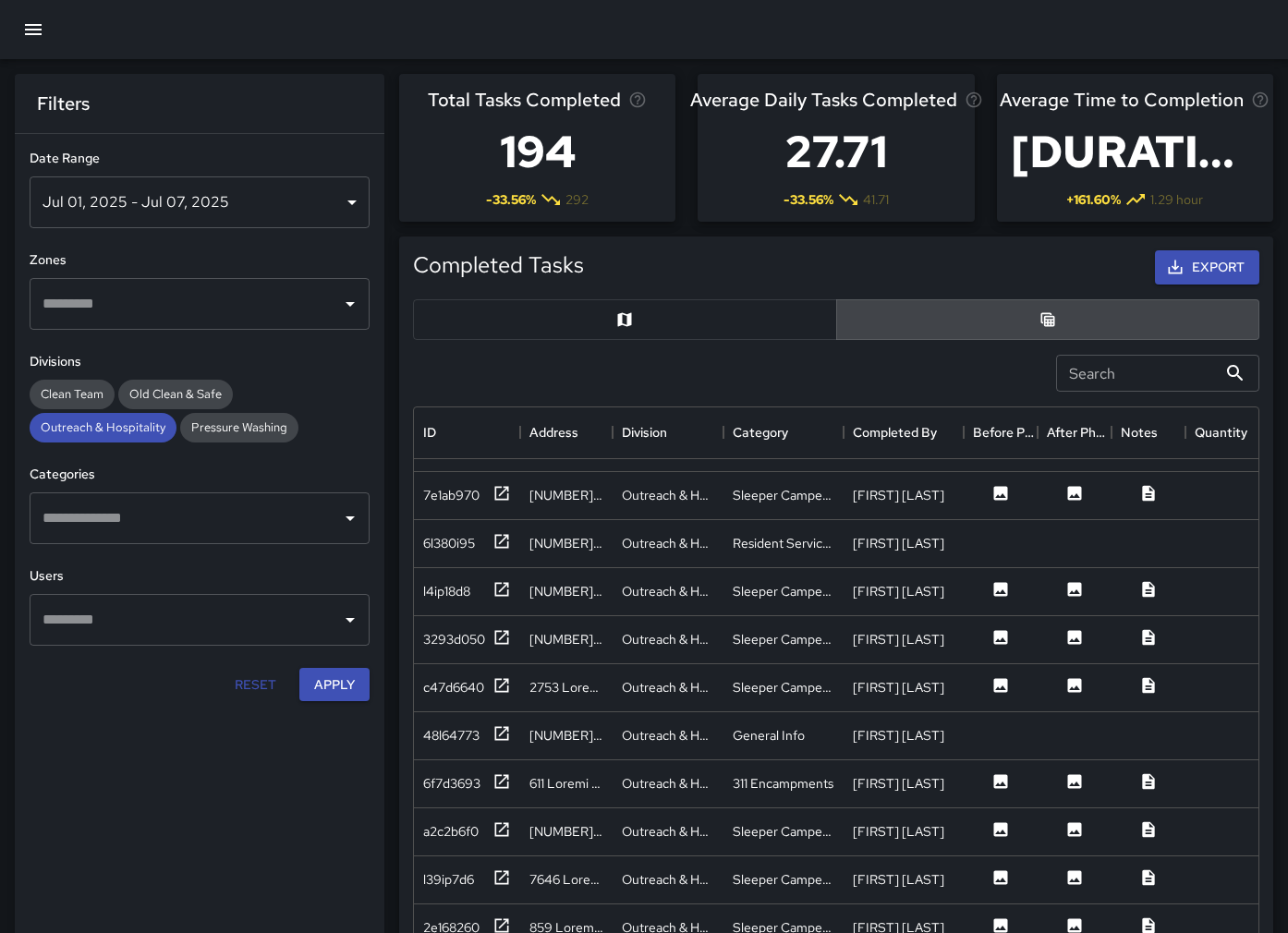 scroll, scrollTop: 1430, scrollLeft: 0, axis: vertical 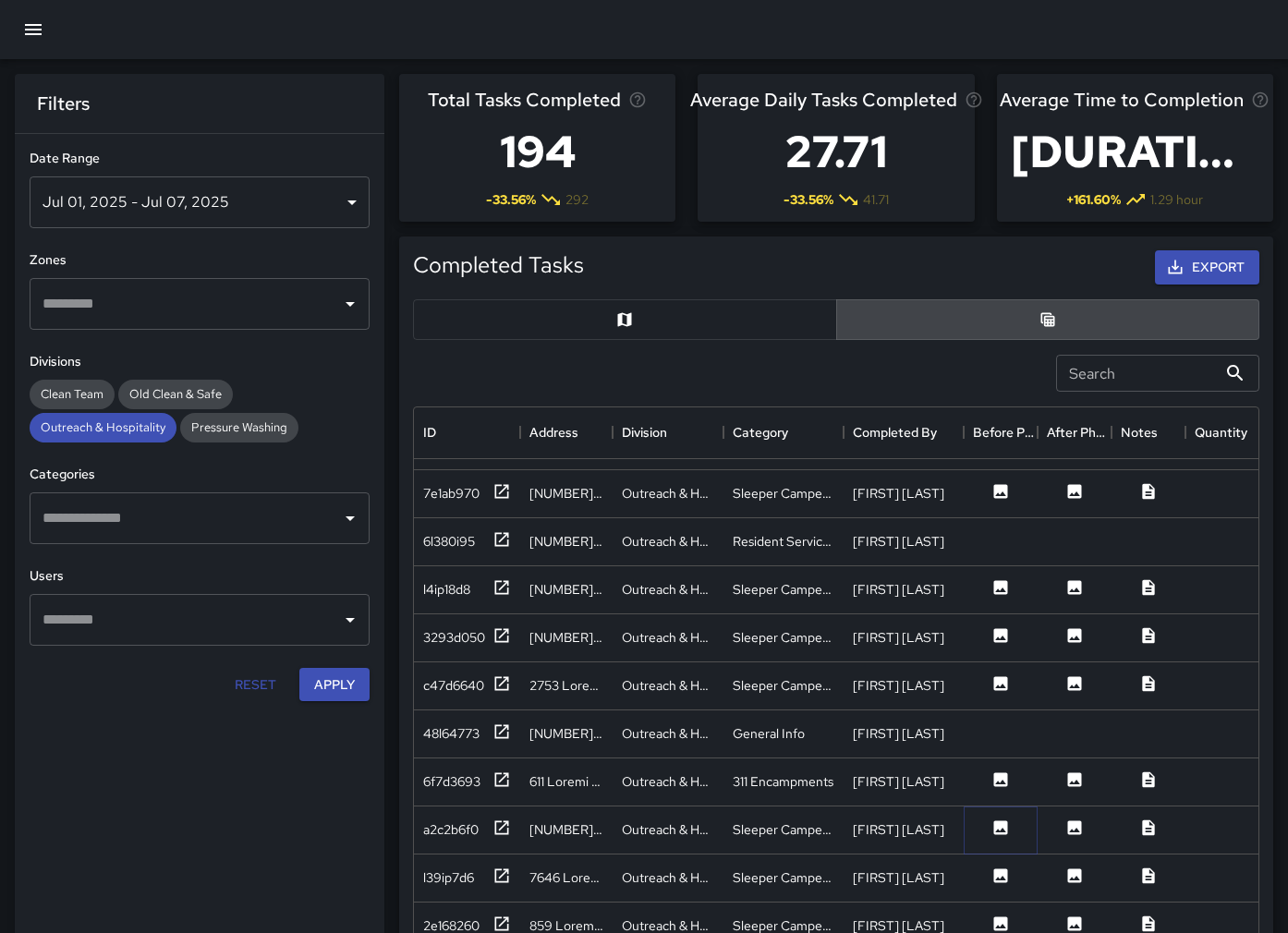 click at bounding box center [1001, 347] 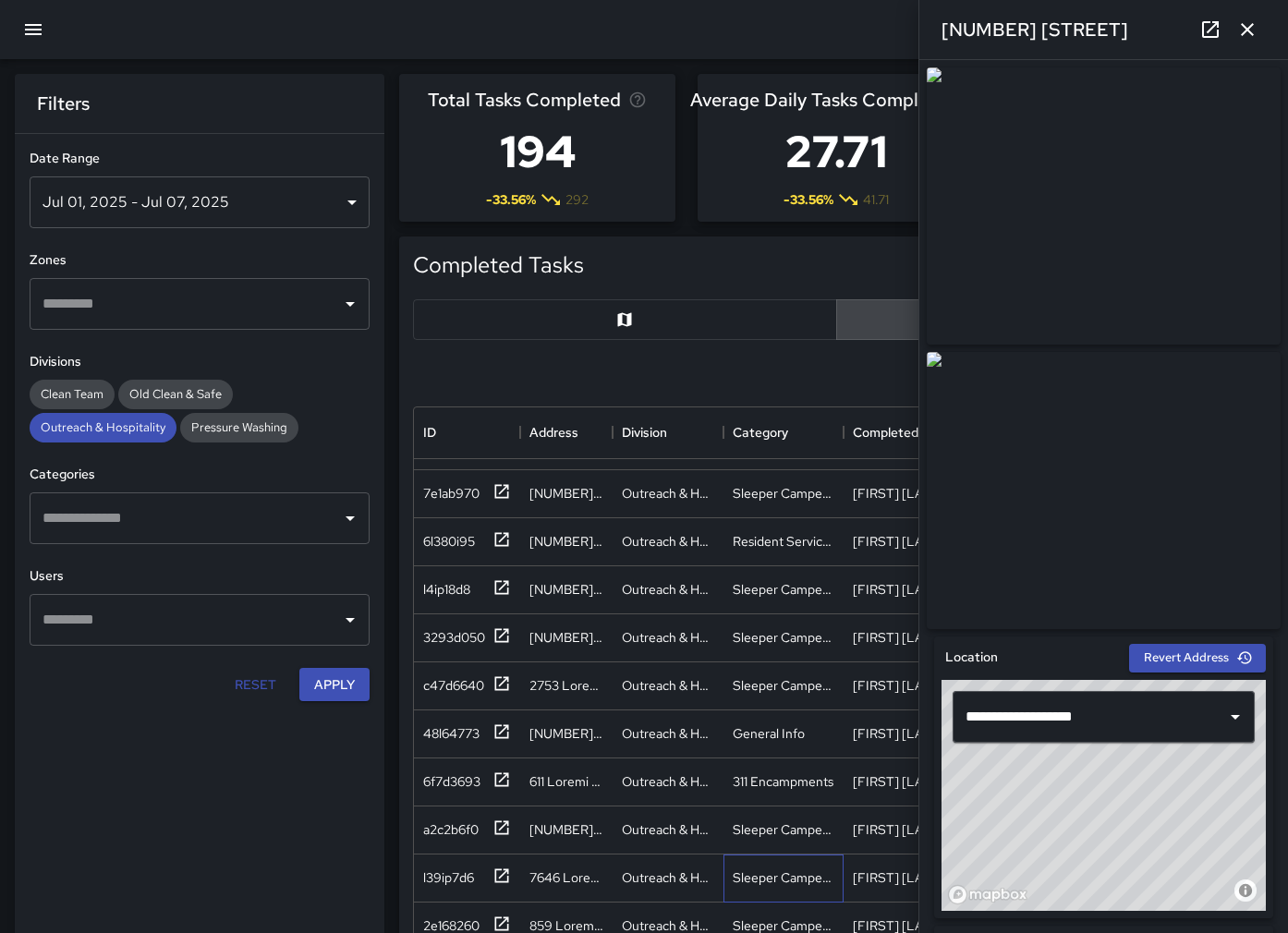click on "Sleeper Campers & Loiterers" at bounding box center [784, 350] 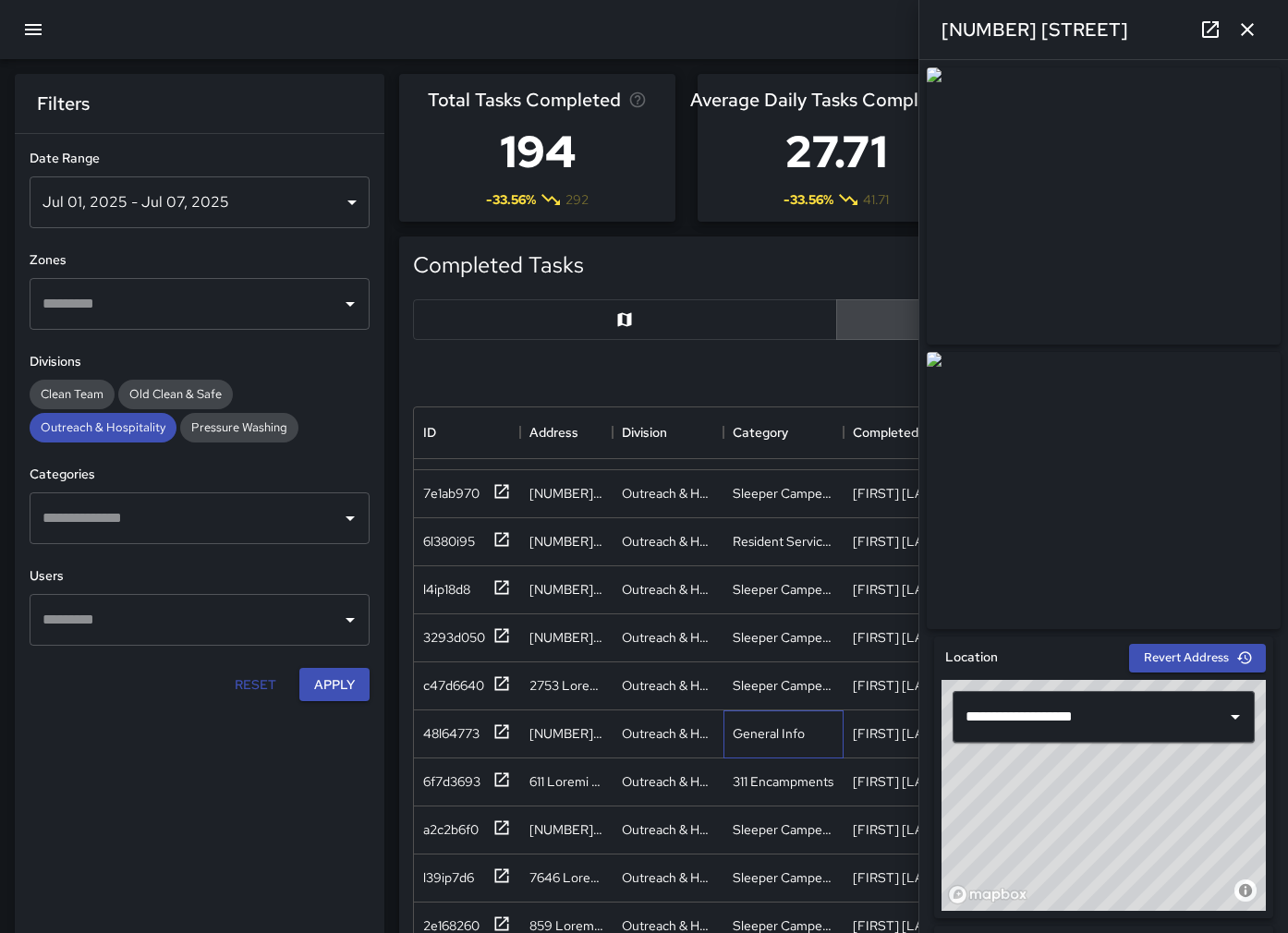 click on "General Info" at bounding box center [784, 350] 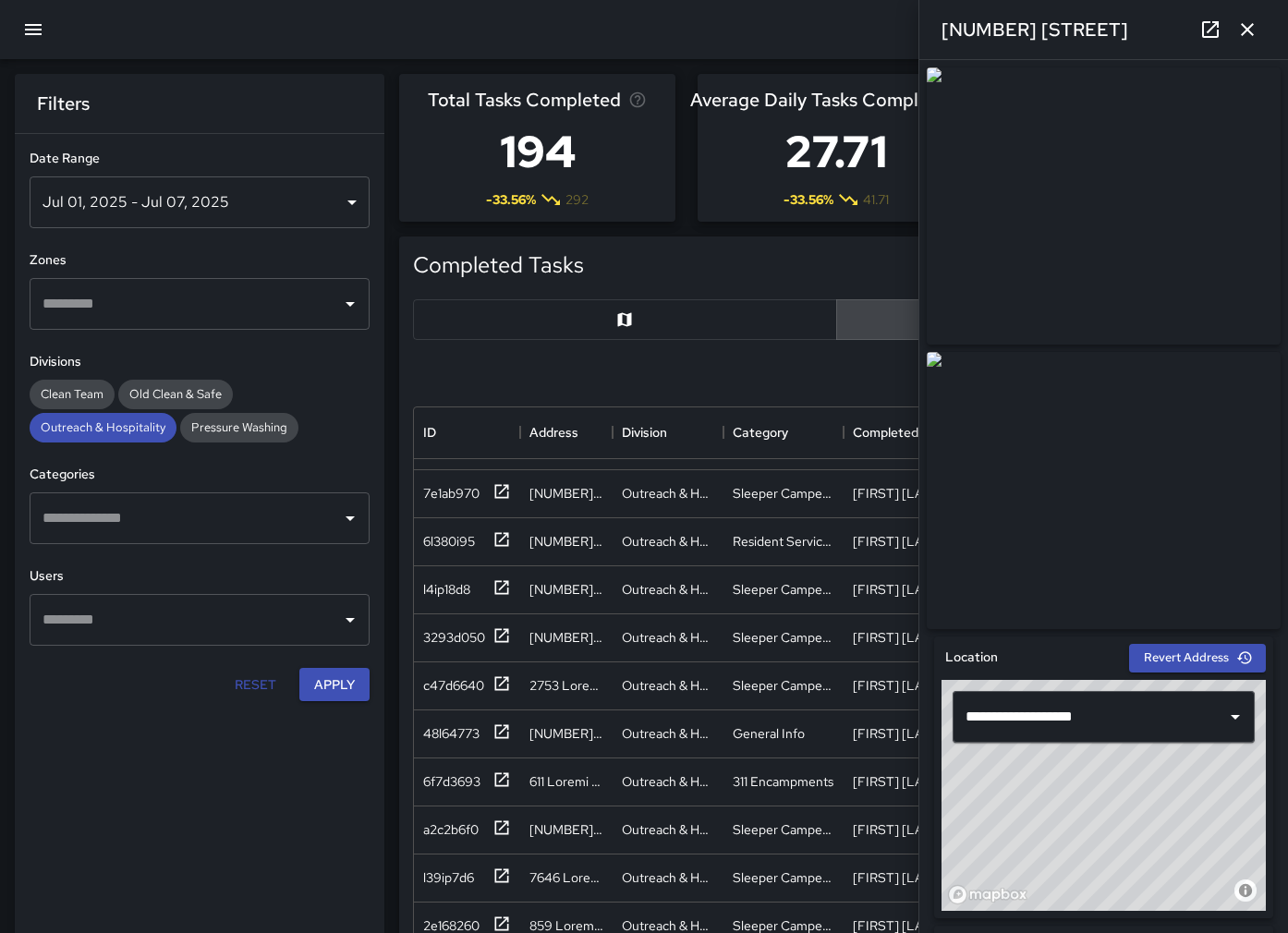 click at bounding box center (1247, 30) 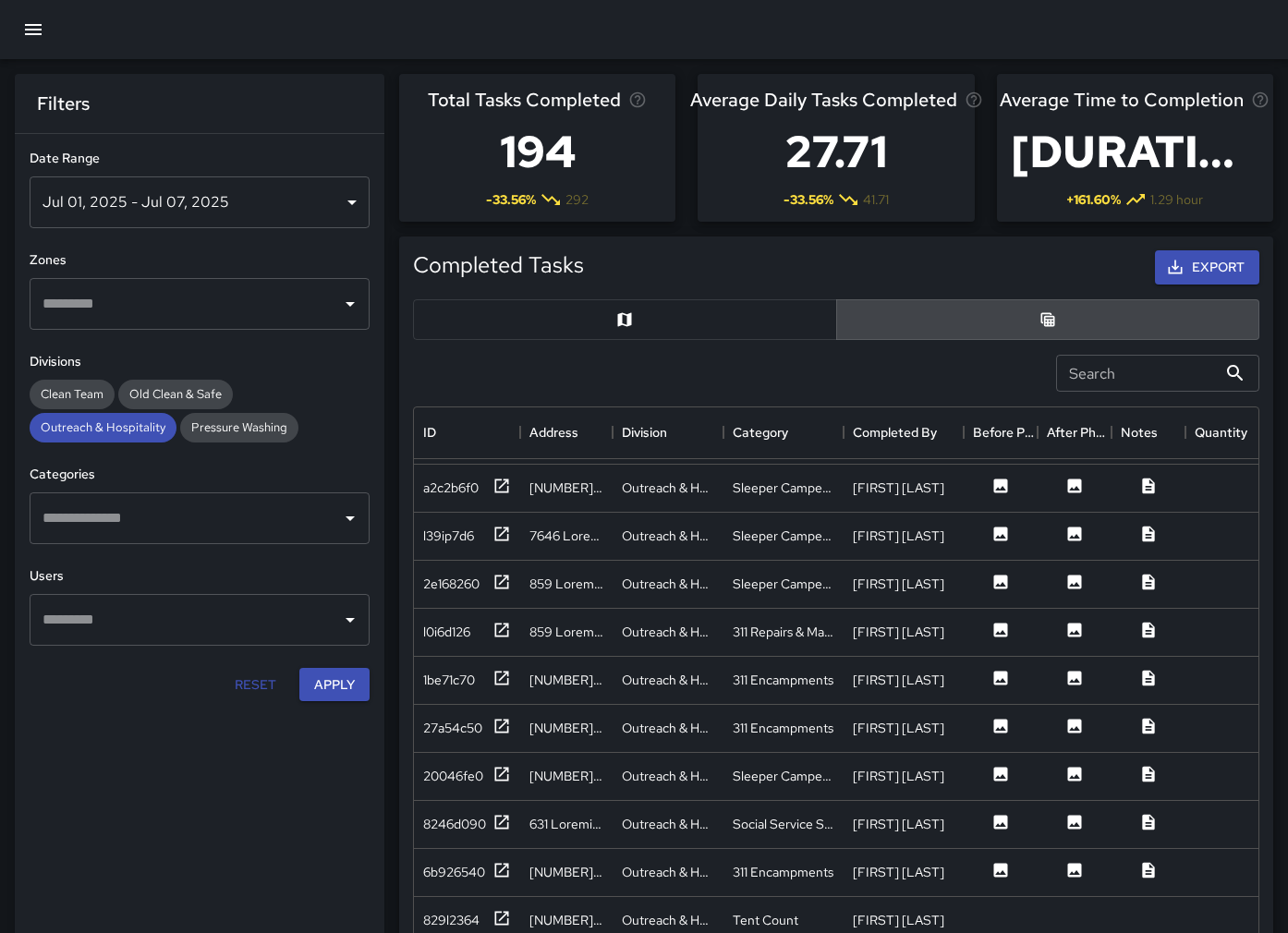 scroll, scrollTop: 1783, scrollLeft: 0, axis: vertical 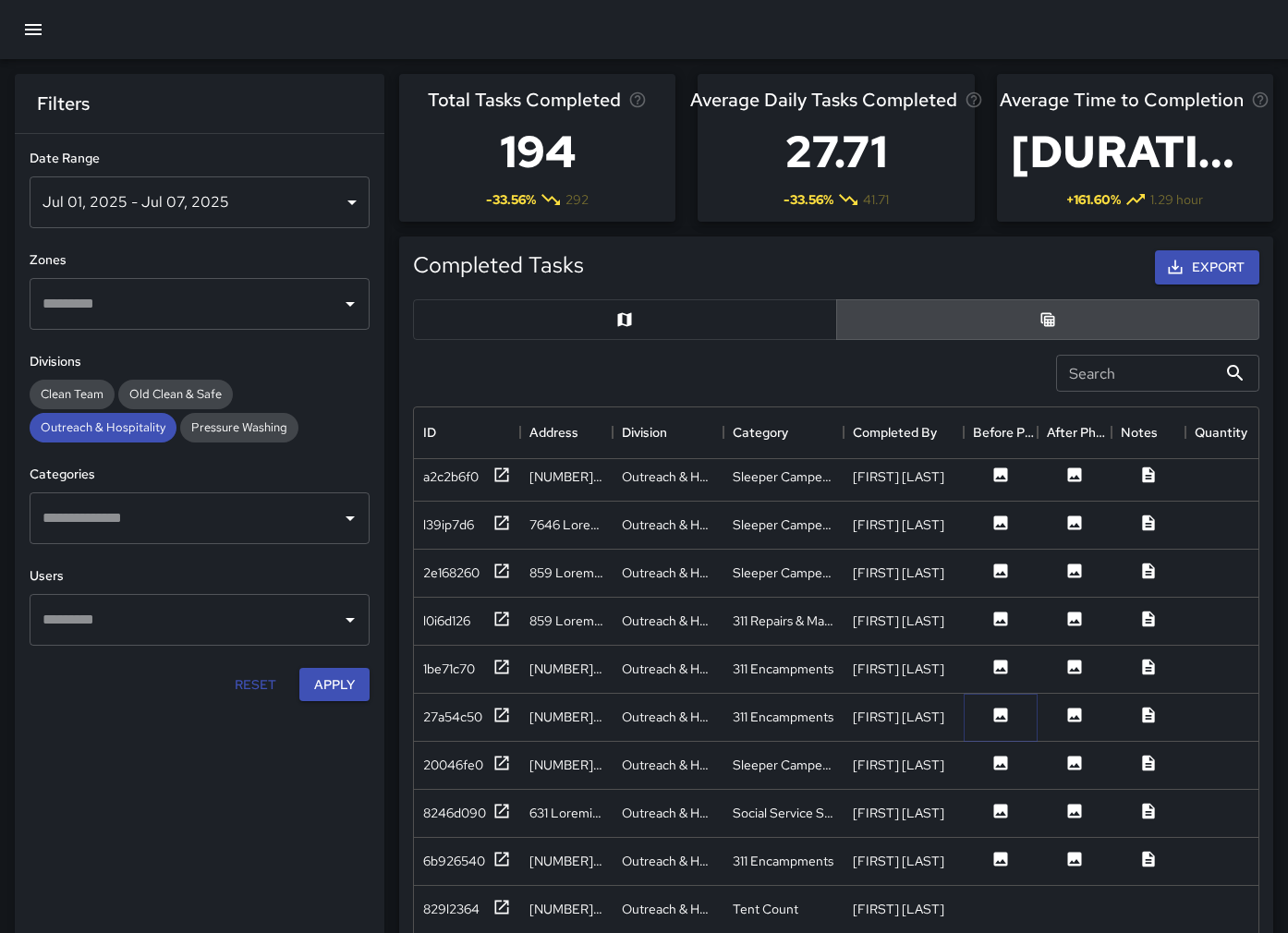 click at bounding box center [1001, 426] 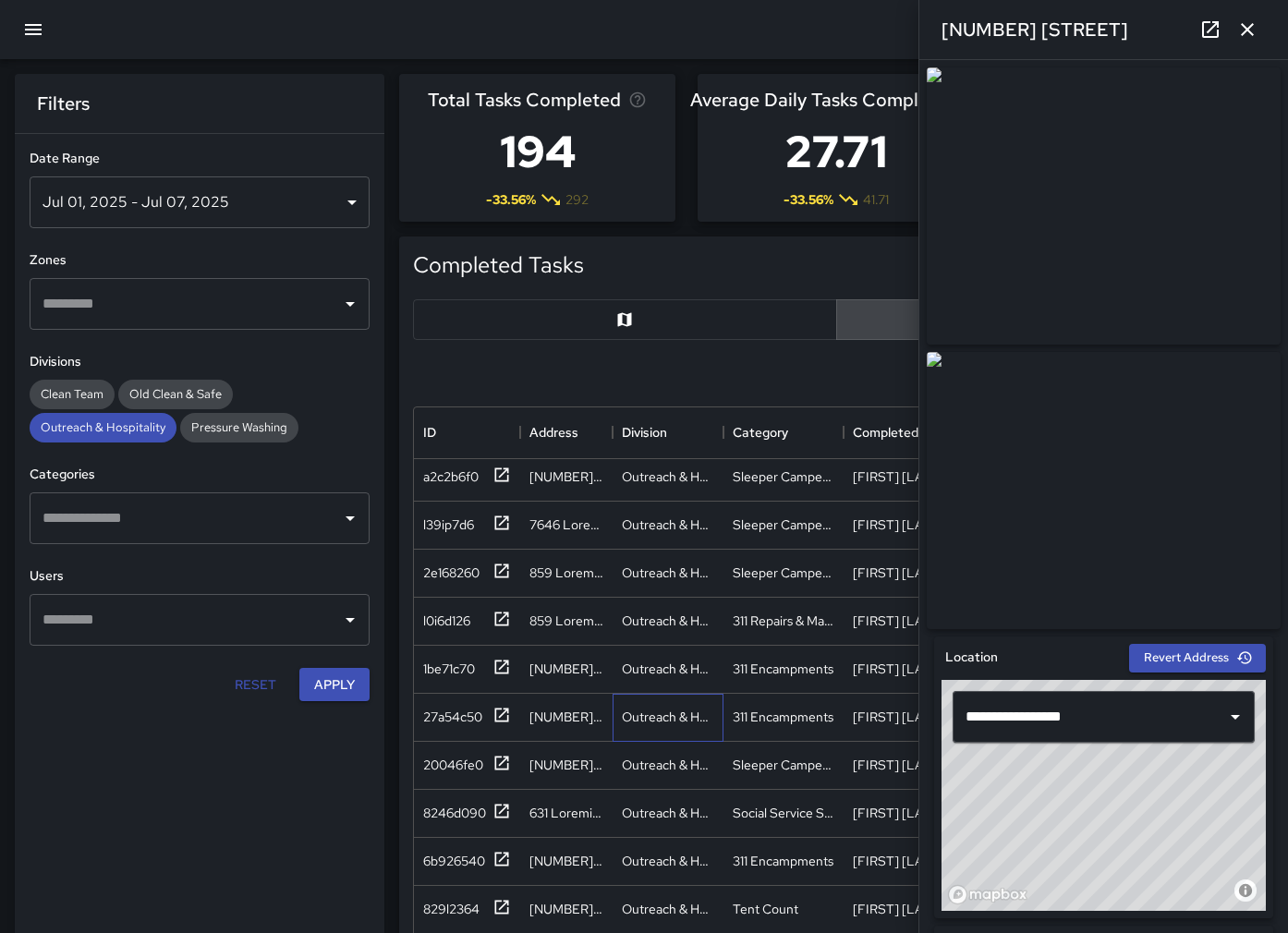 click on "Outreach & Hospitality" at bounding box center [668, 382] 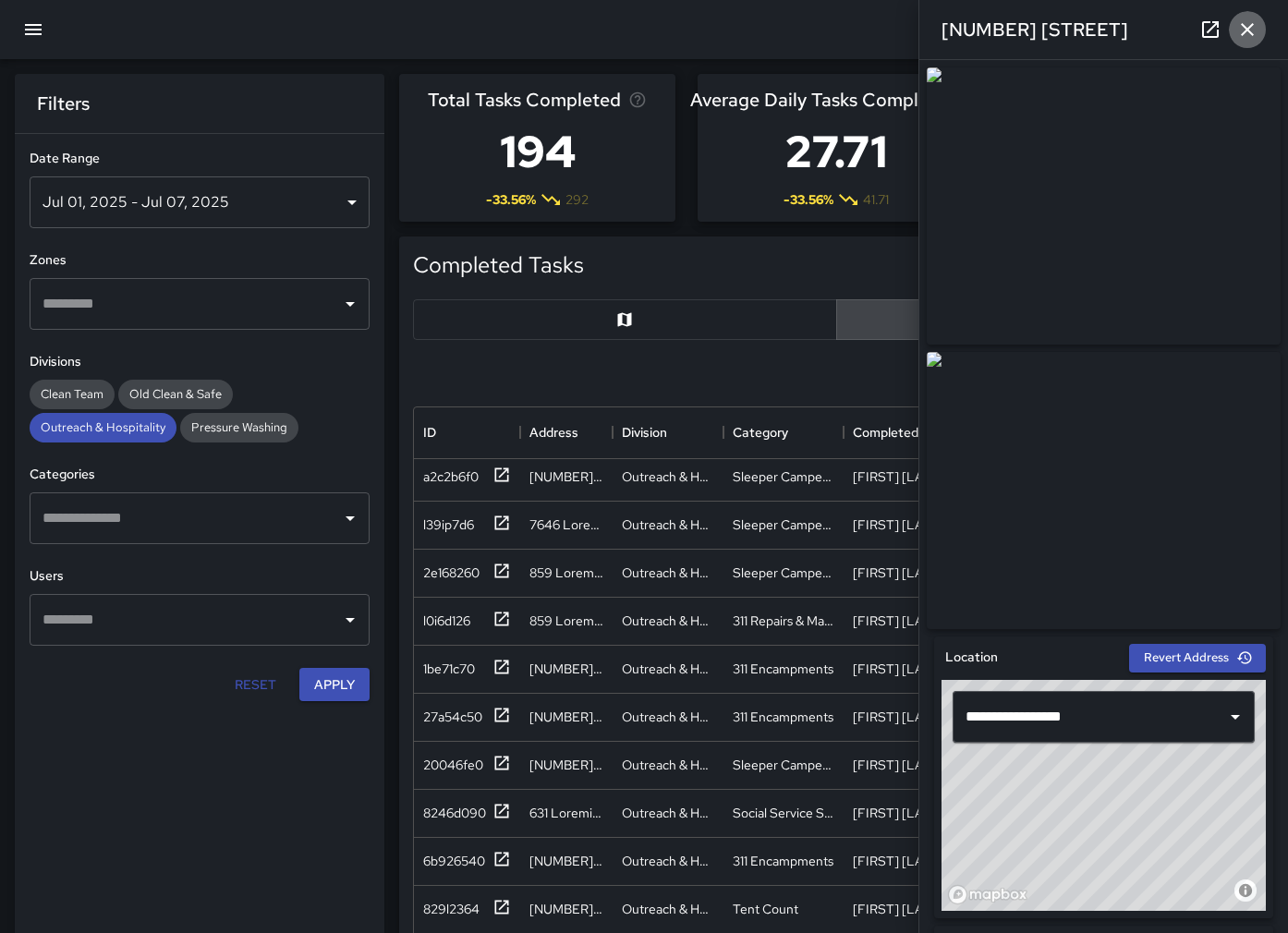click at bounding box center (1247, 30) 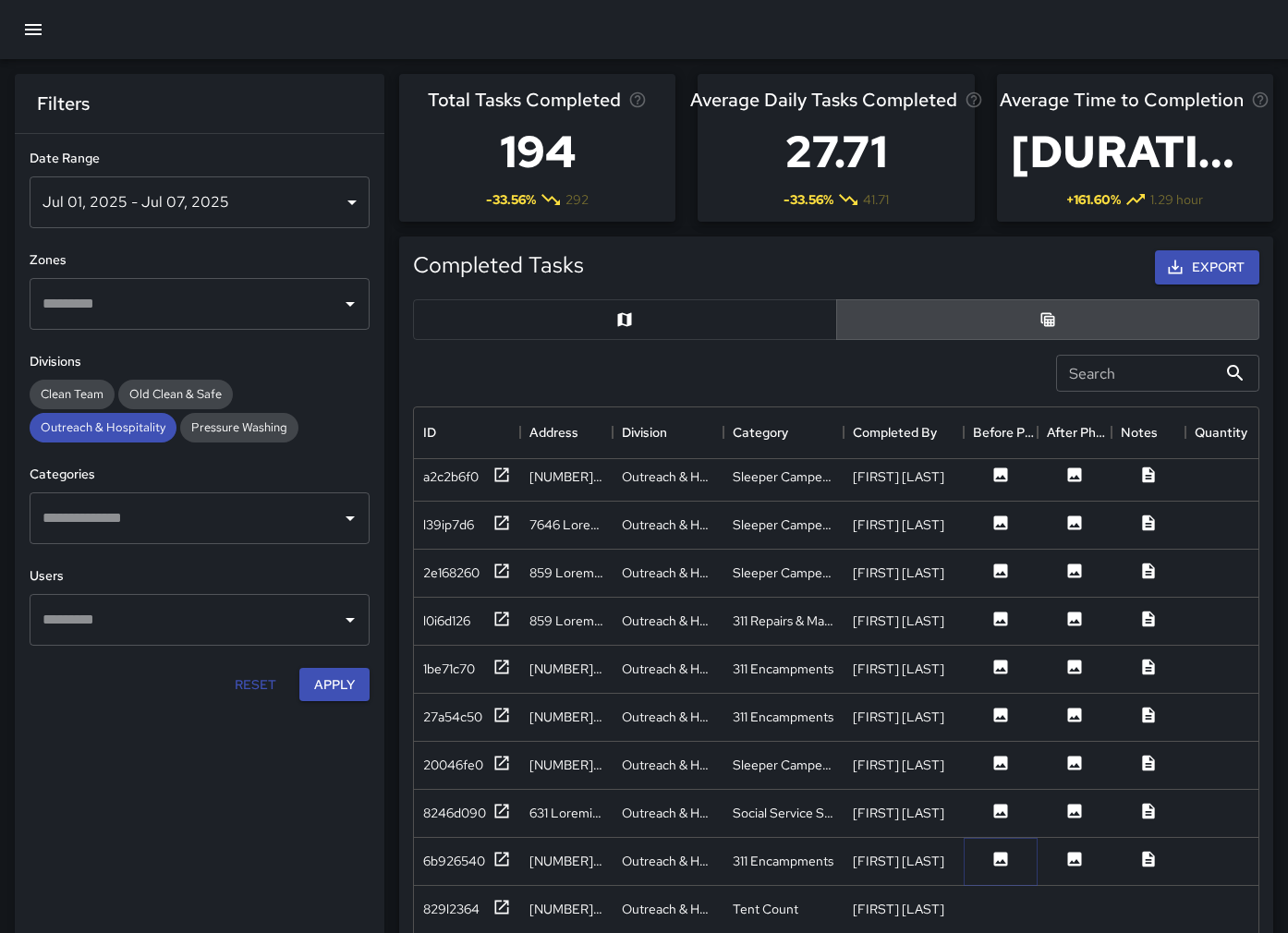click at bounding box center (1001, 426) 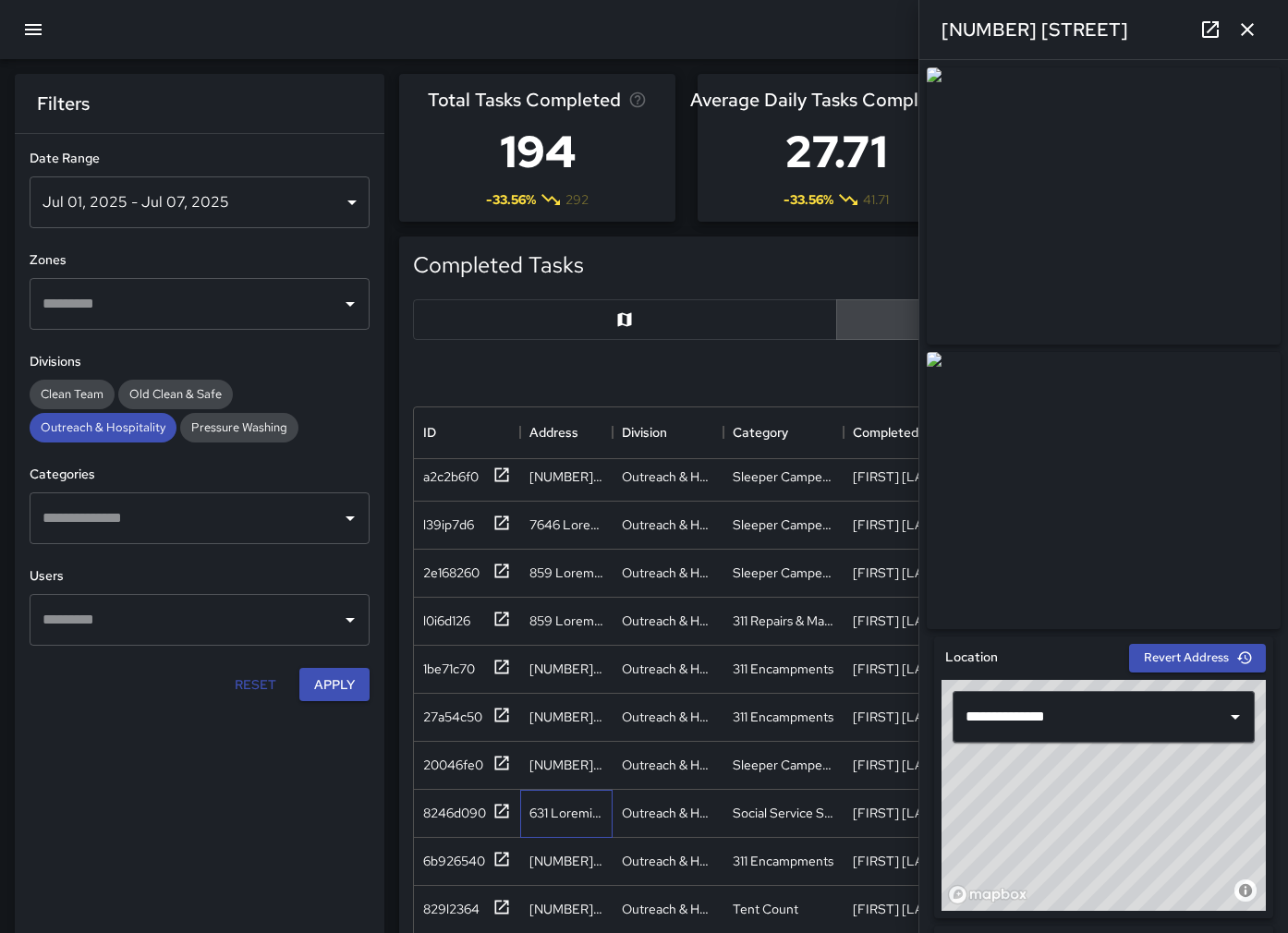 click on "631 Loremi Dolors" at bounding box center [566, 381] 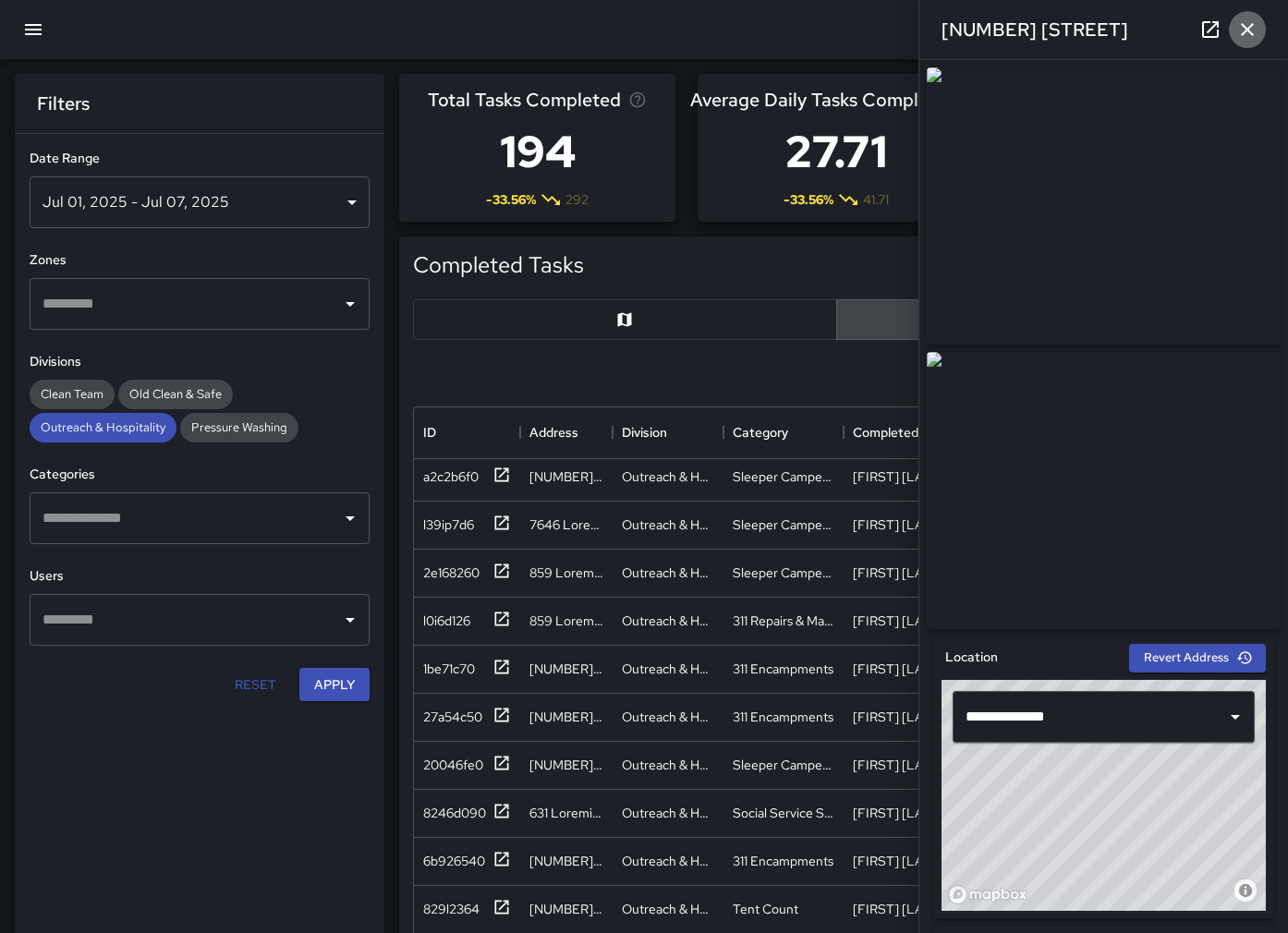 click at bounding box center (1247, 30) 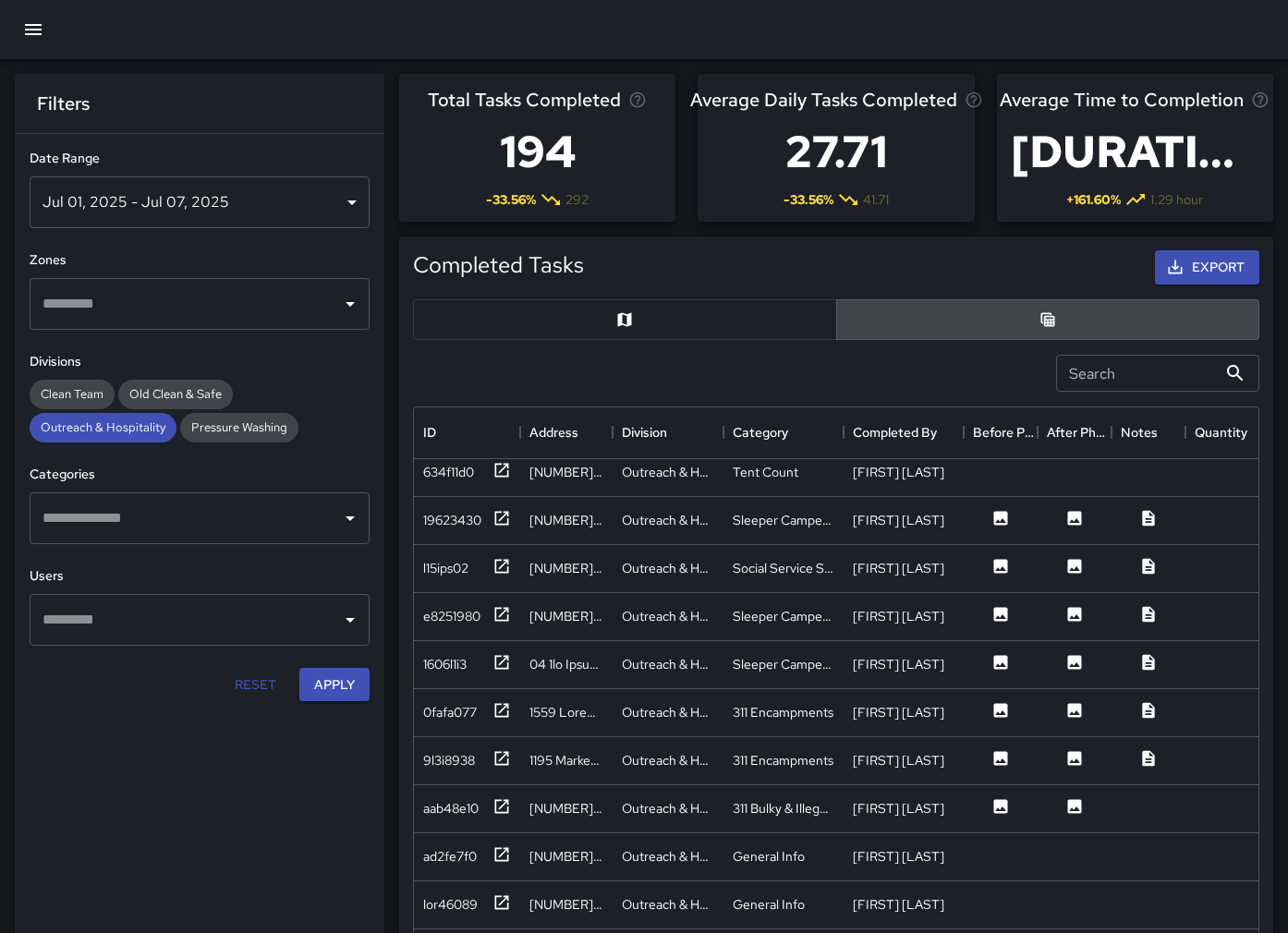 scroll, scrollTop: 2272, scrollLeft: 0, axis: vertical 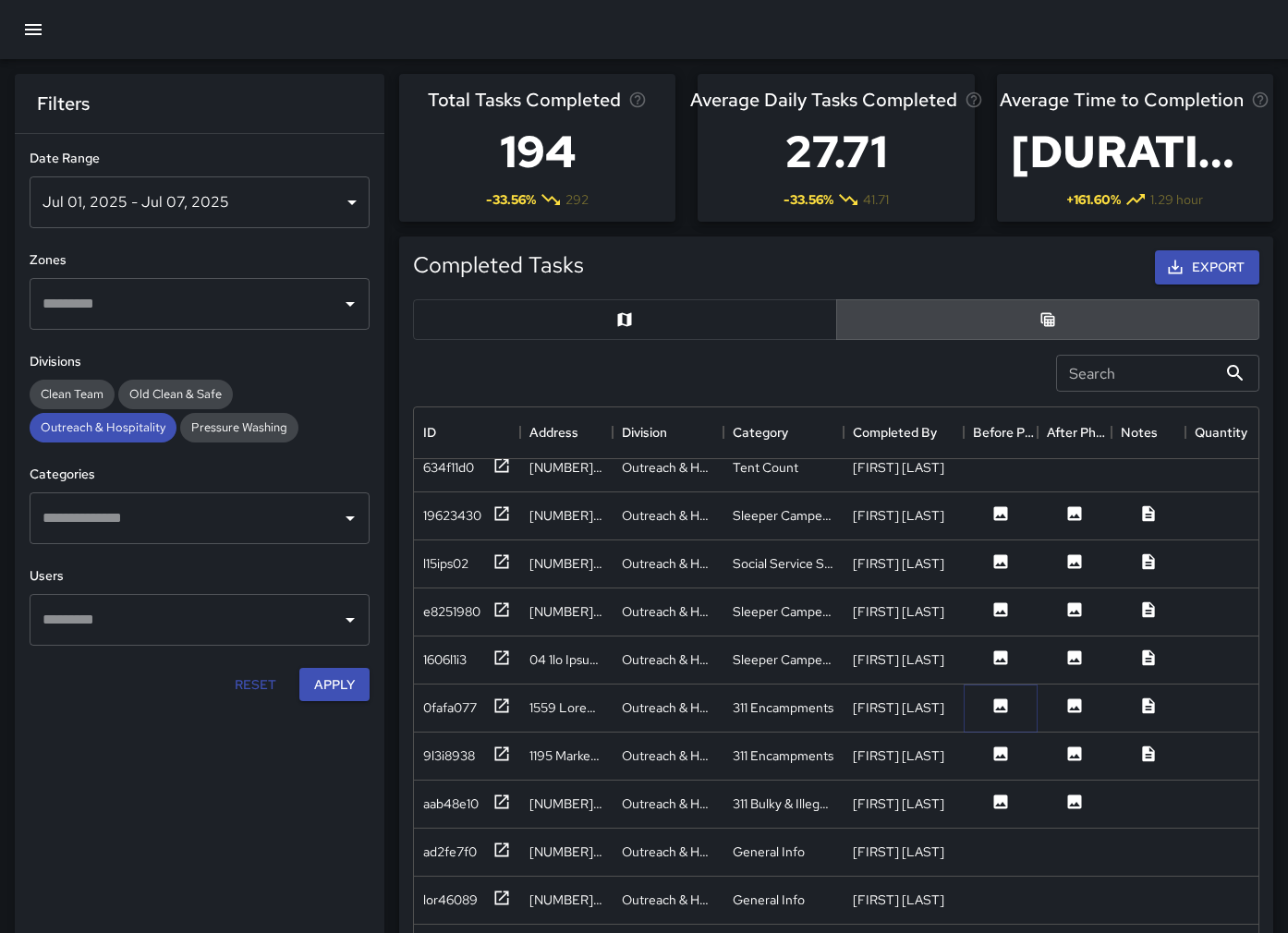 click at bounding box center (1001, 321) 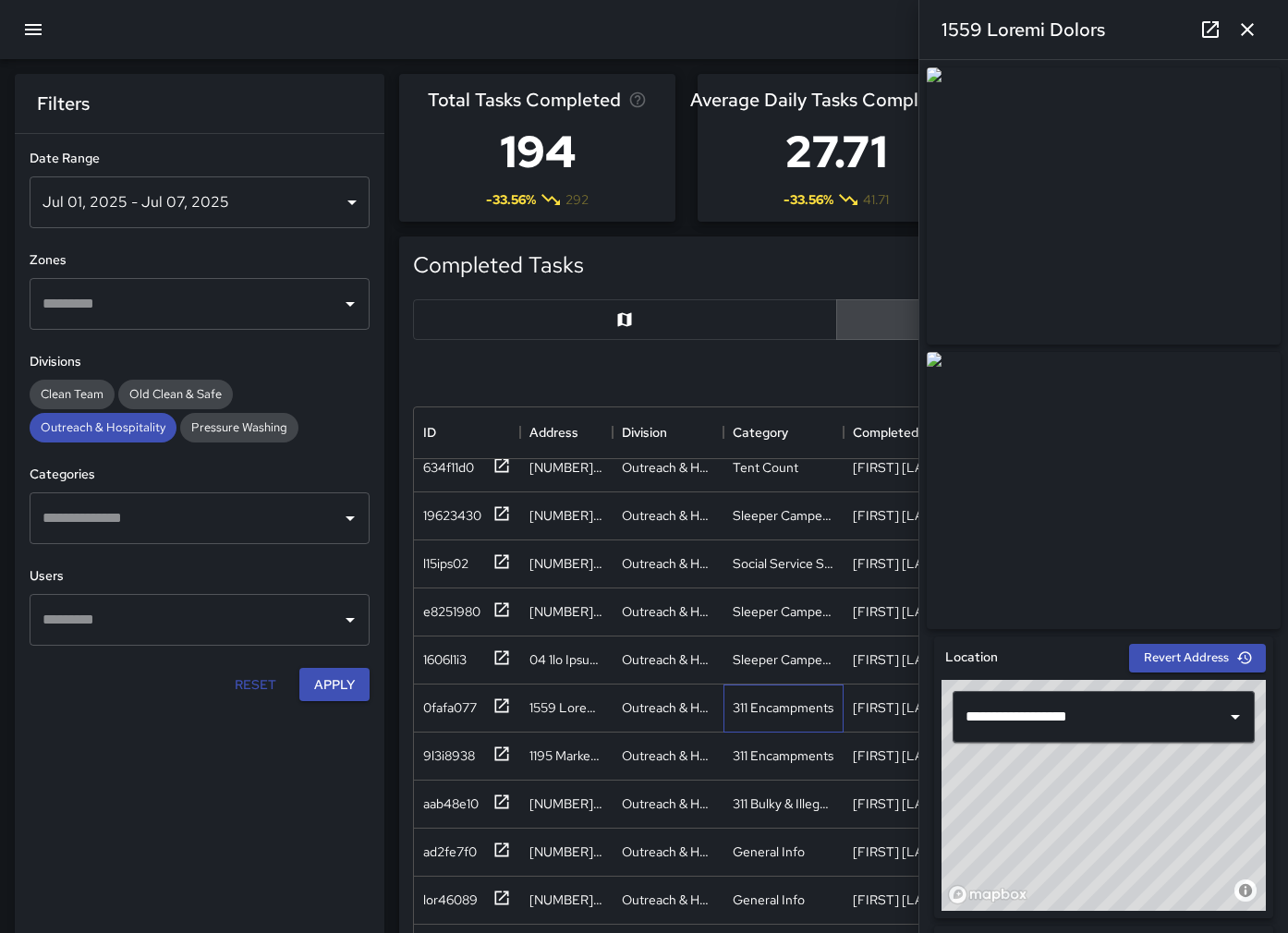click on "311 Encampments" at bounding box center [566, 371] 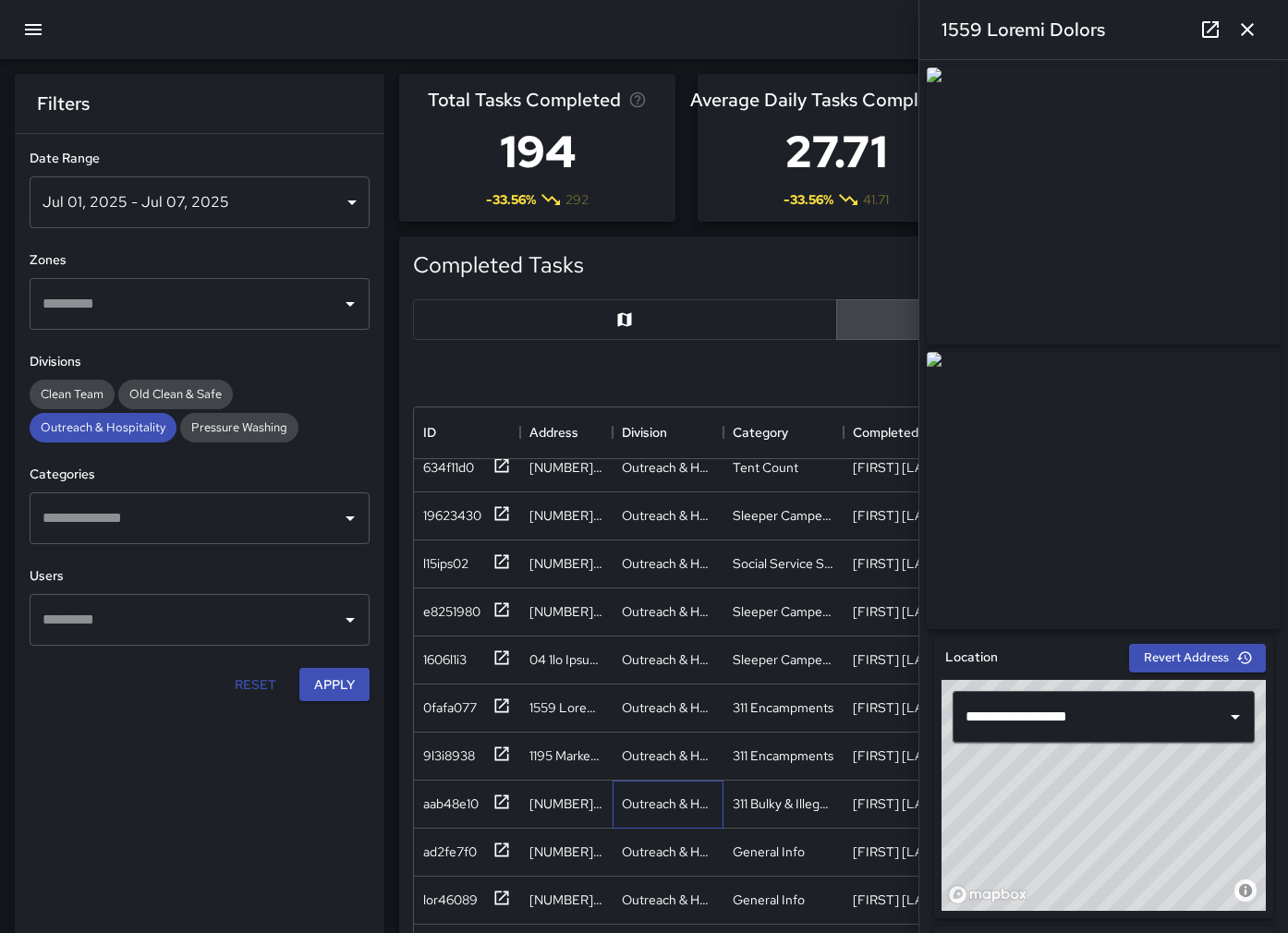 click on "Outreach & Hospitality" at bounding box center [668, 372] 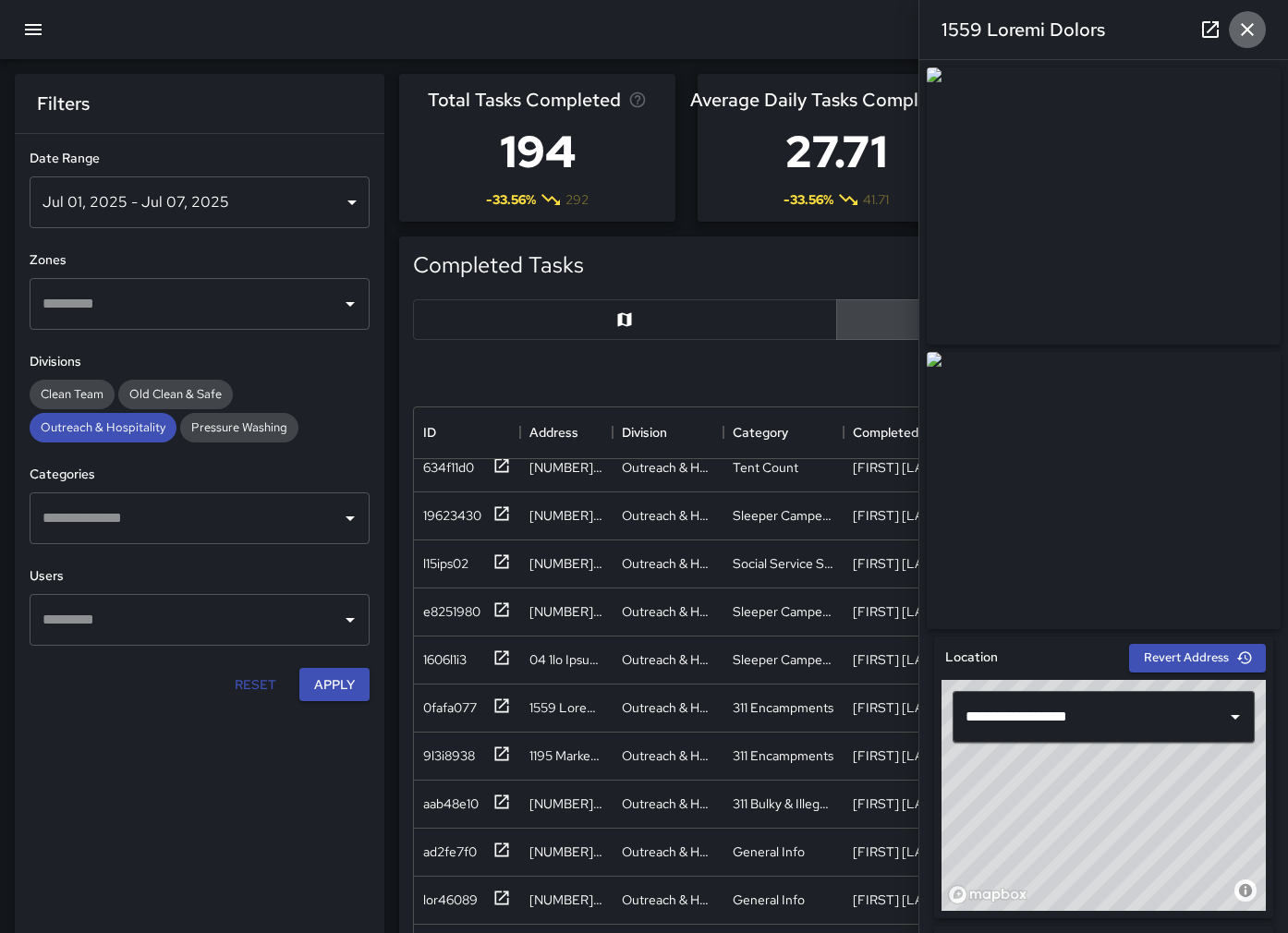 drag, startPoint x: 1253, startPoint y: 28, endPoint x: 1234, endPoint y: 219, distance: 191.9427 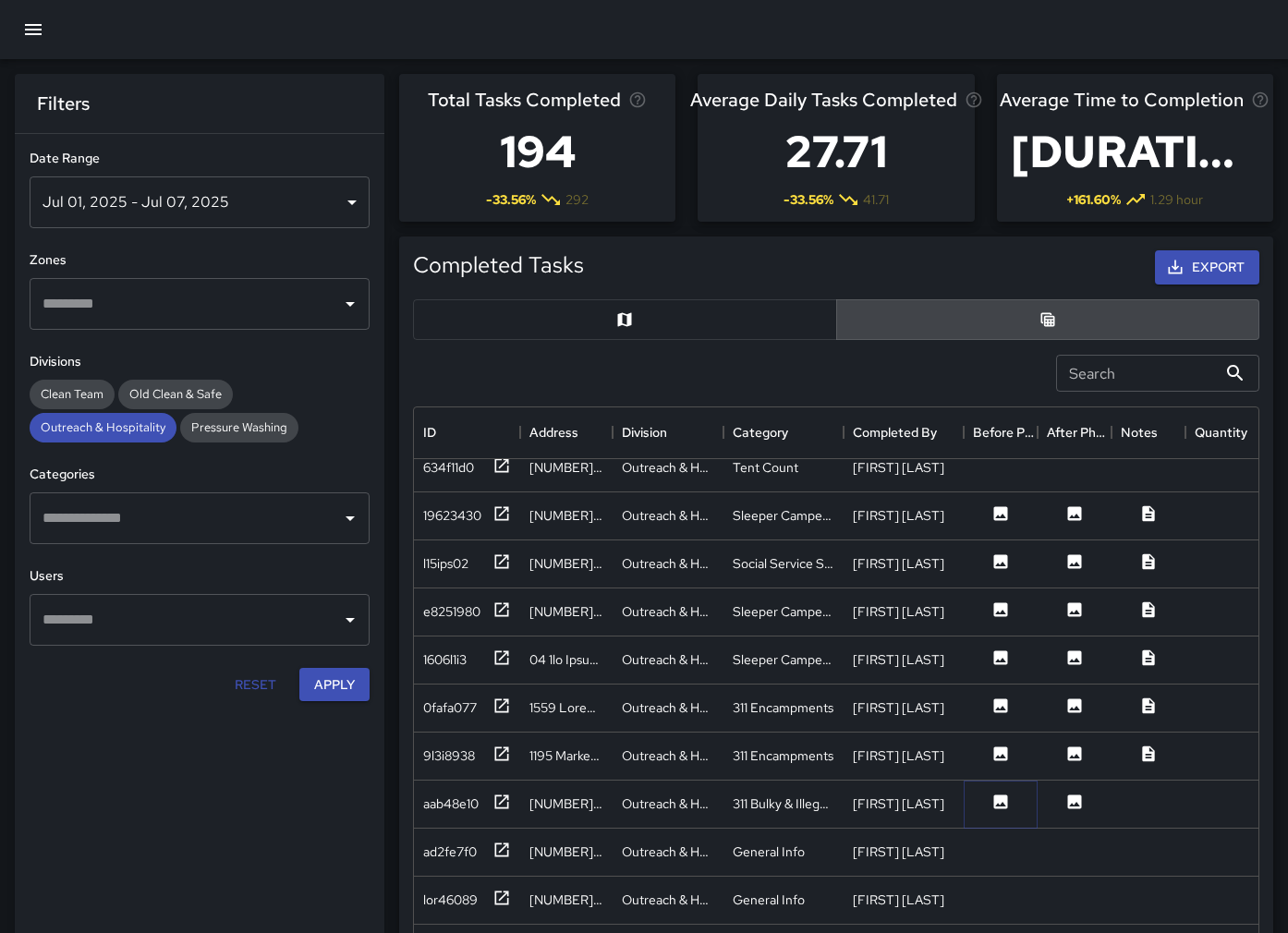 click at bounding box center [1001, 369] 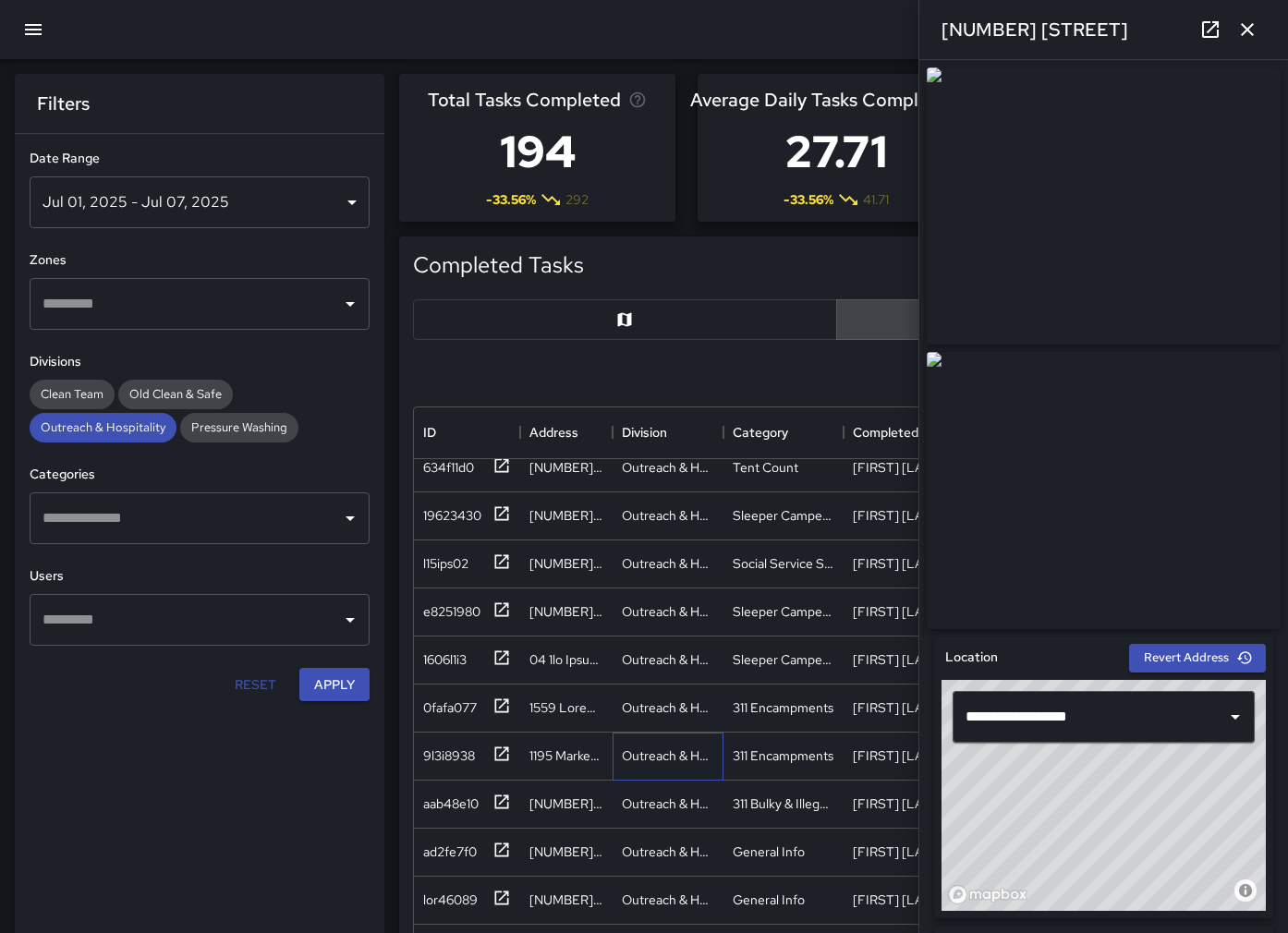 click on "Outreach & Hospitality" at bounding box center [566, 371] 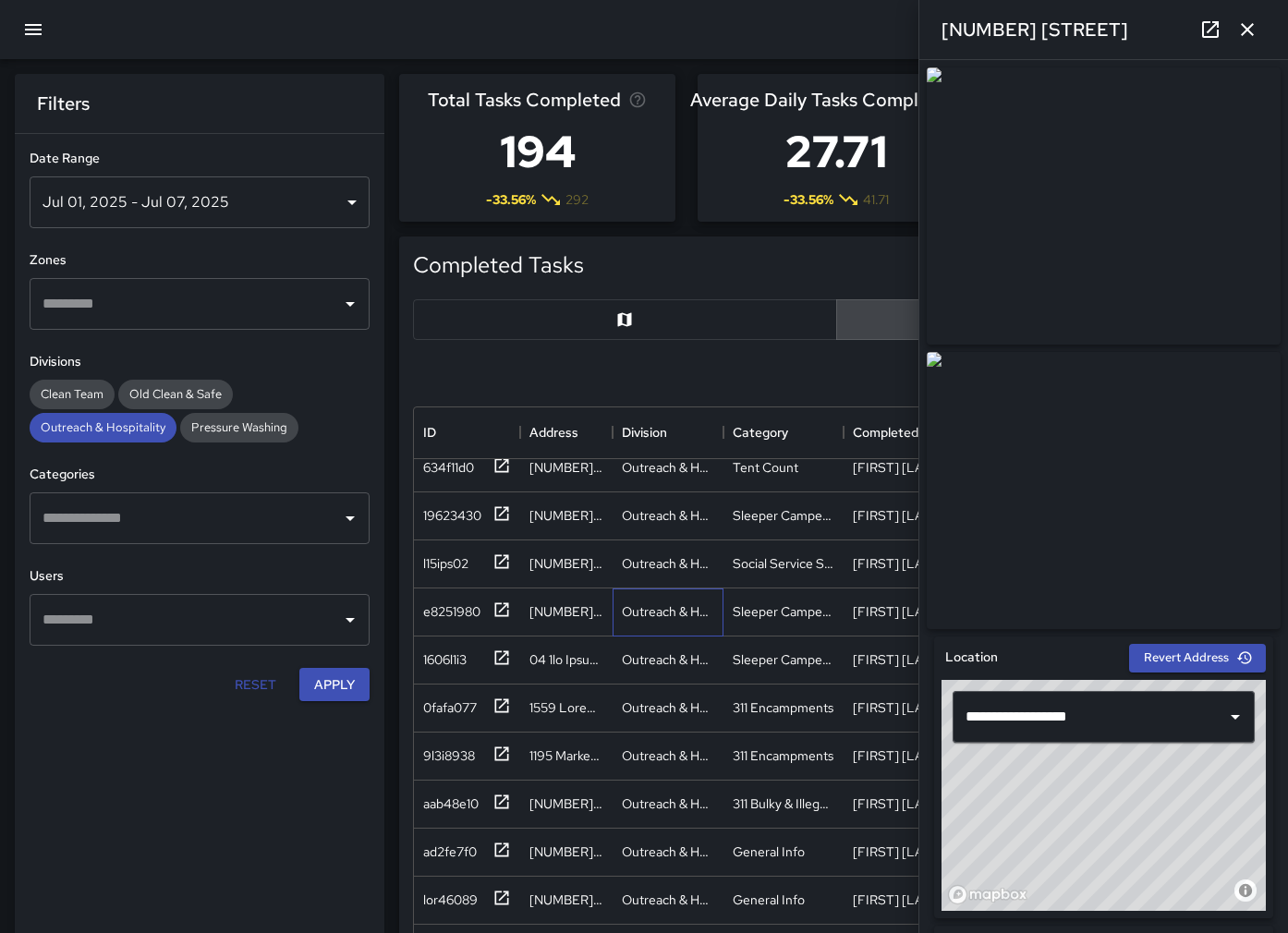 click on "Outreach & Hospitality" at bounding box center (668, 372) 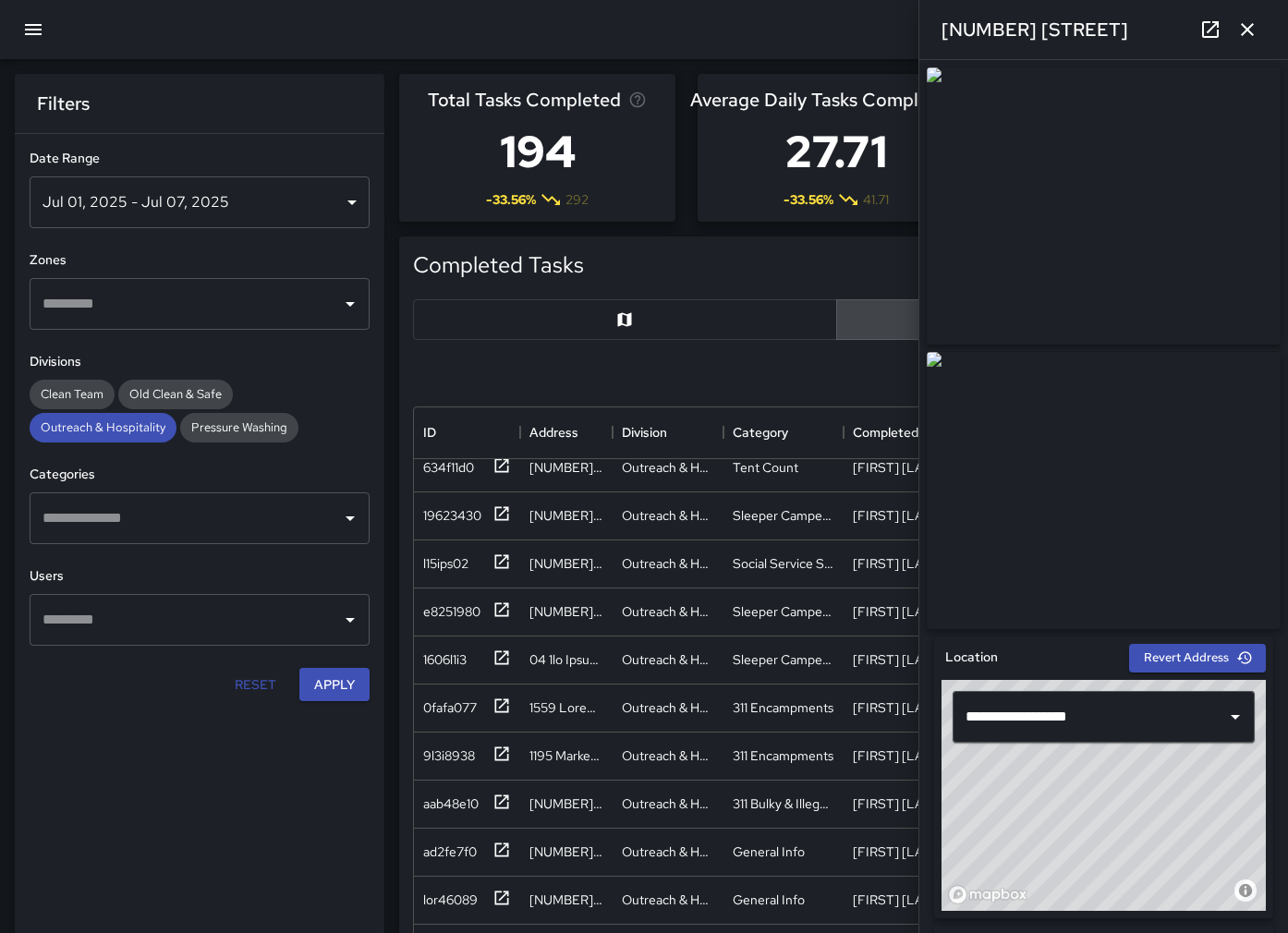 click at bounding box center [1247, 30] 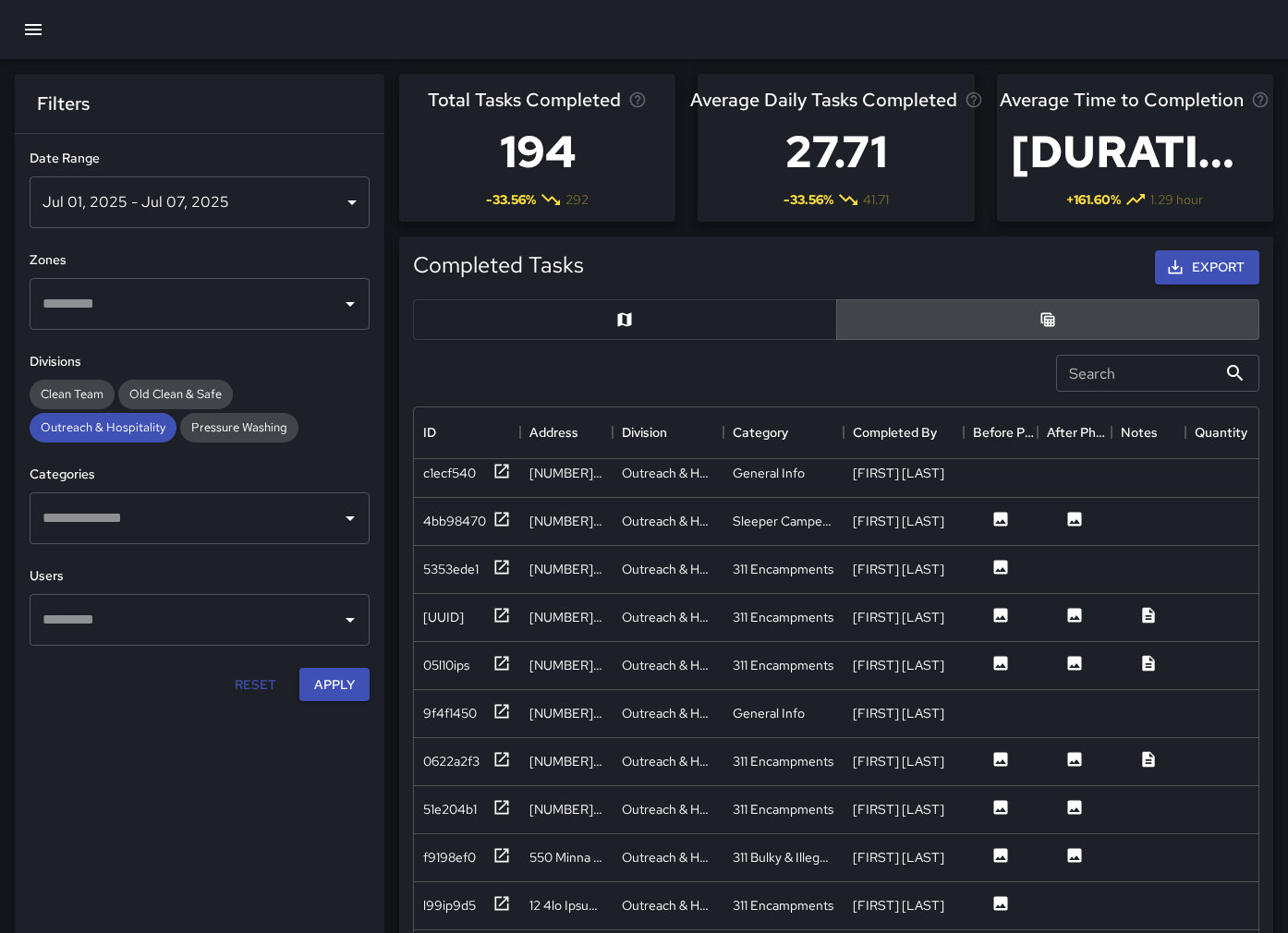 scroll, scrollTop: 2750, scrollLeft: 0, axis: vertical 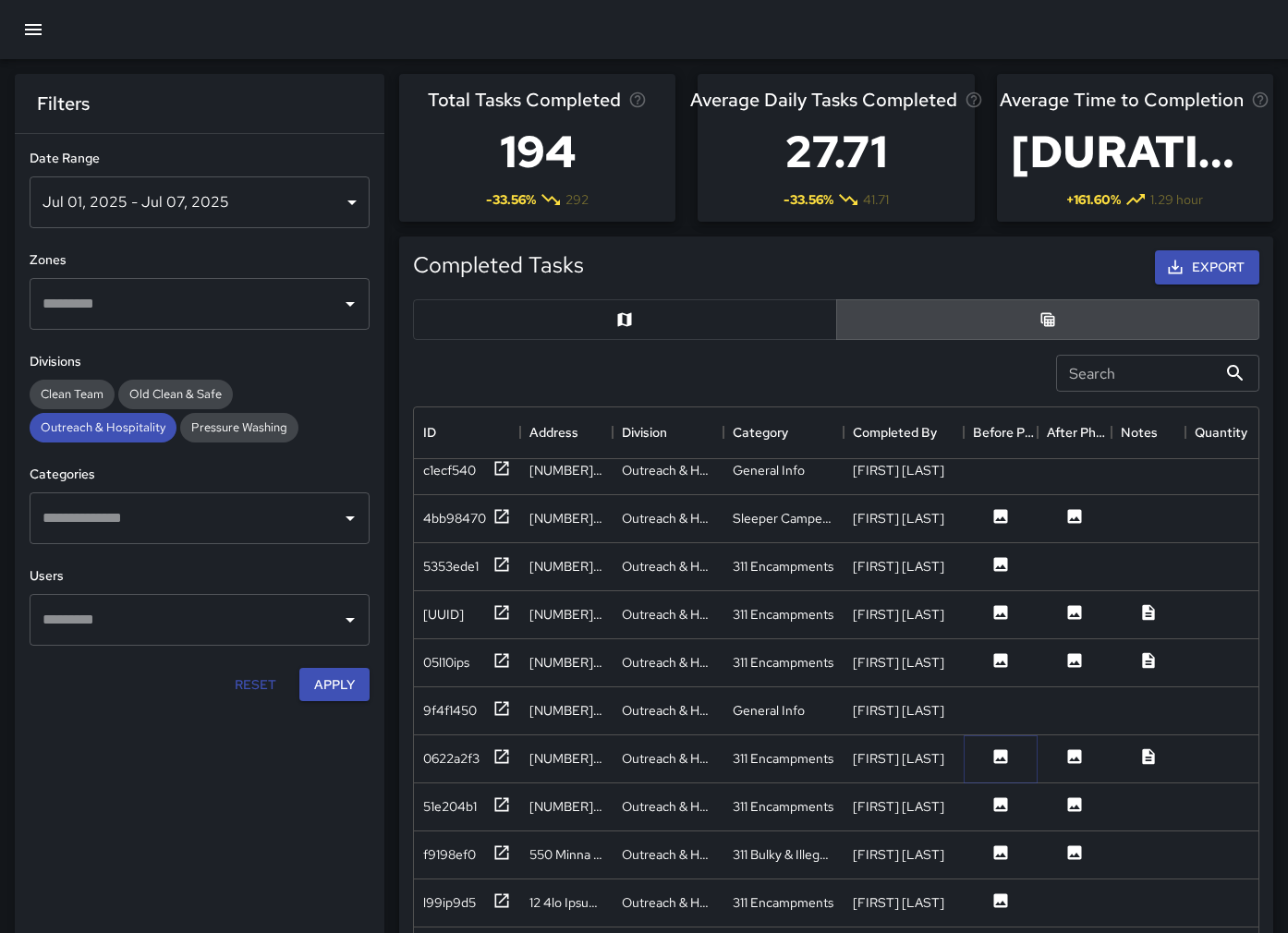 click at bounding box center [1001, 324] 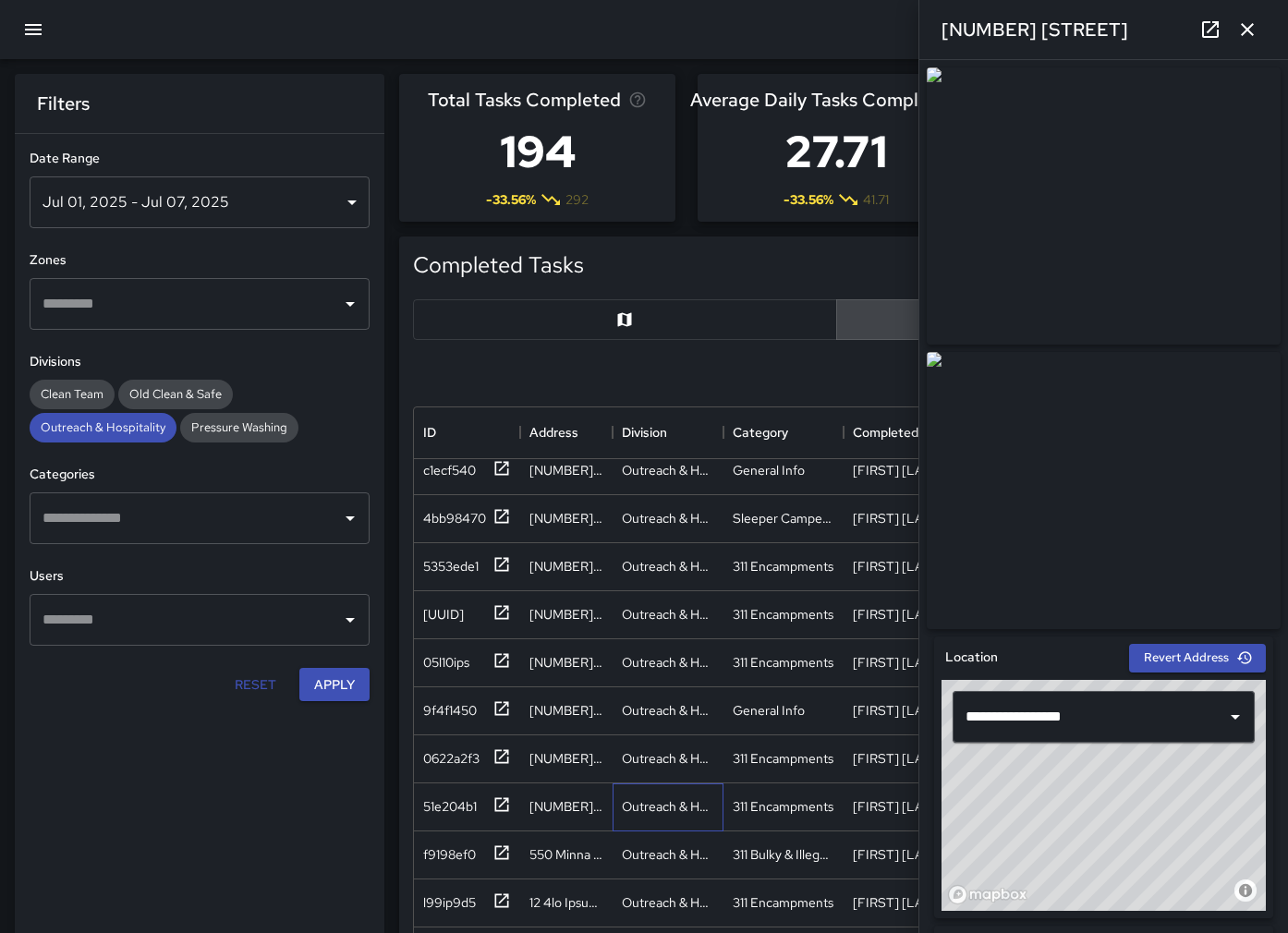 click on "Outreach & Hospitality" at bounding box center (566, 374) 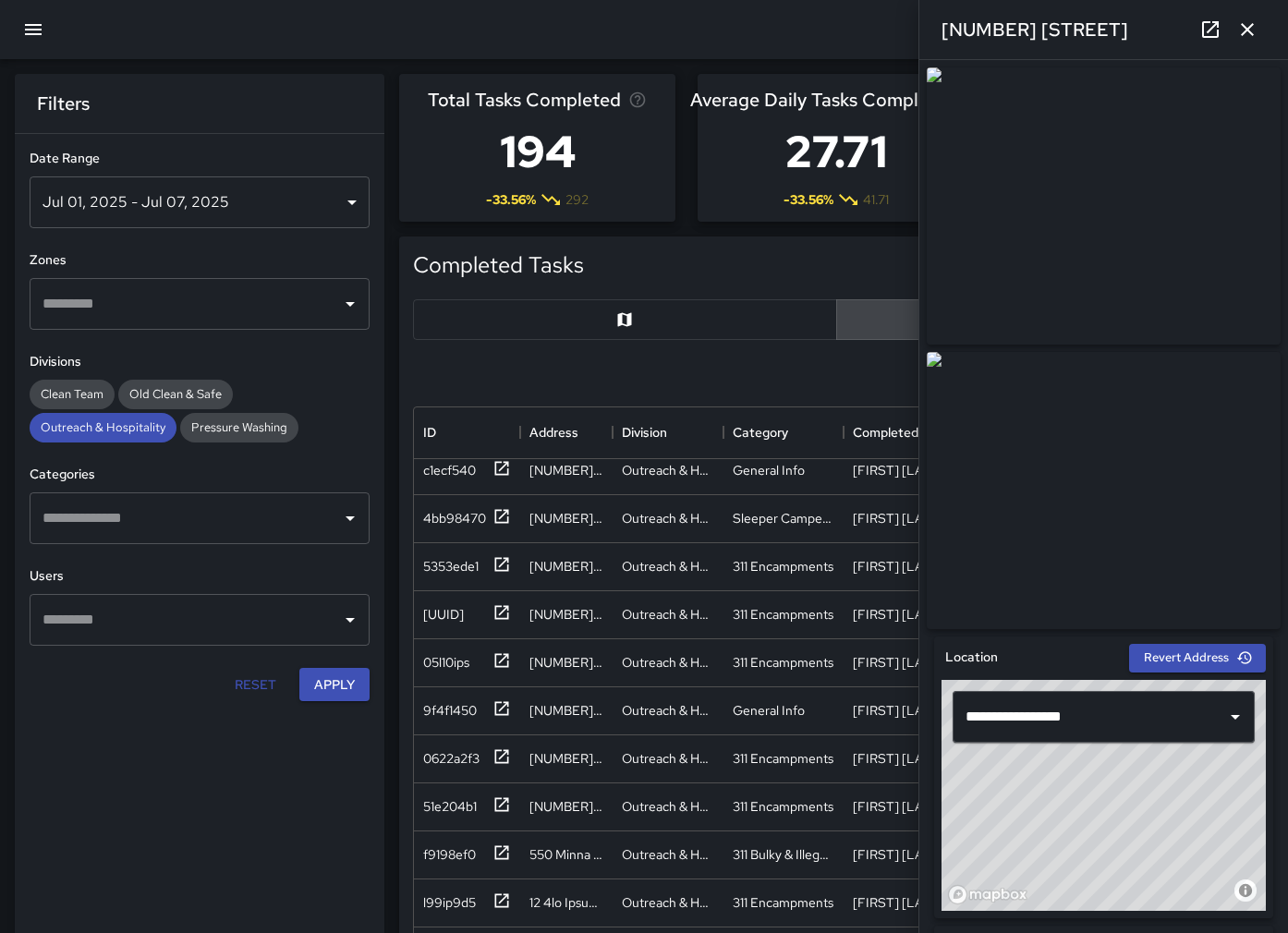 drag, startPoint x: 1249, startPoint y: 27, endPoint x: 1234, endPoint y: 60, distance: 36.24914 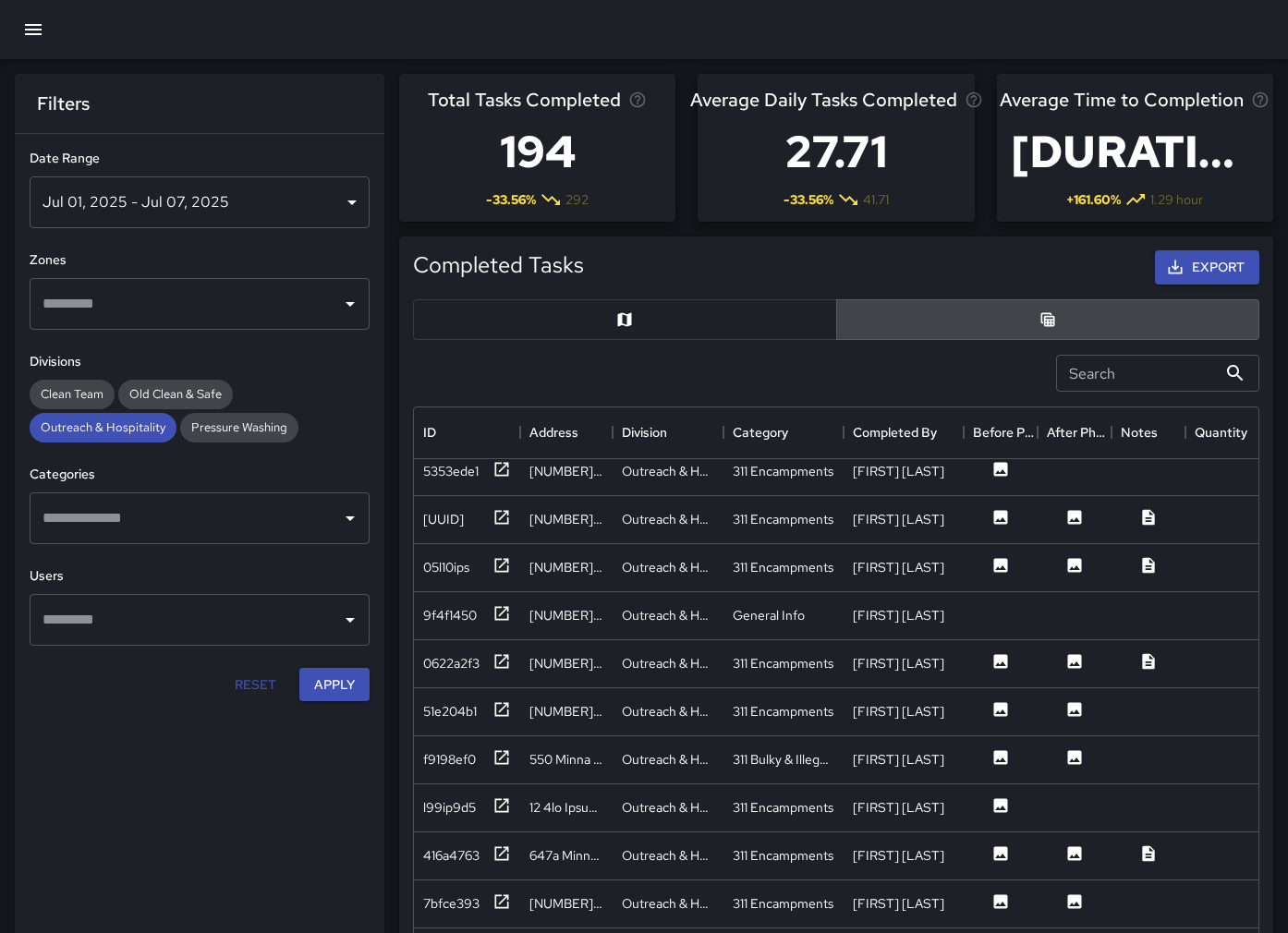 scroll, scrollTop: 2864, scrollLeft: 0, axis: vertical 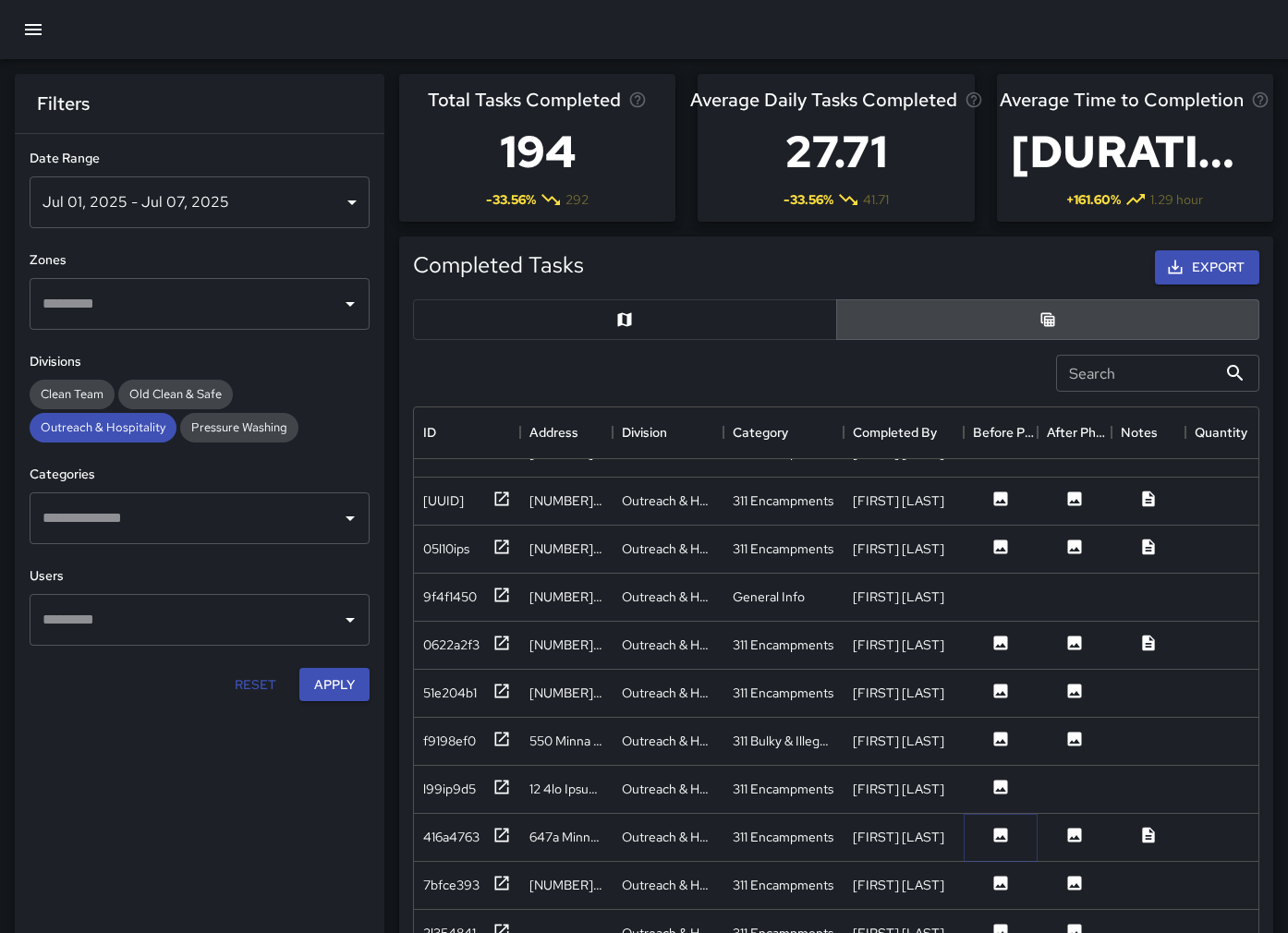 click at bounding box center (1001, 403) 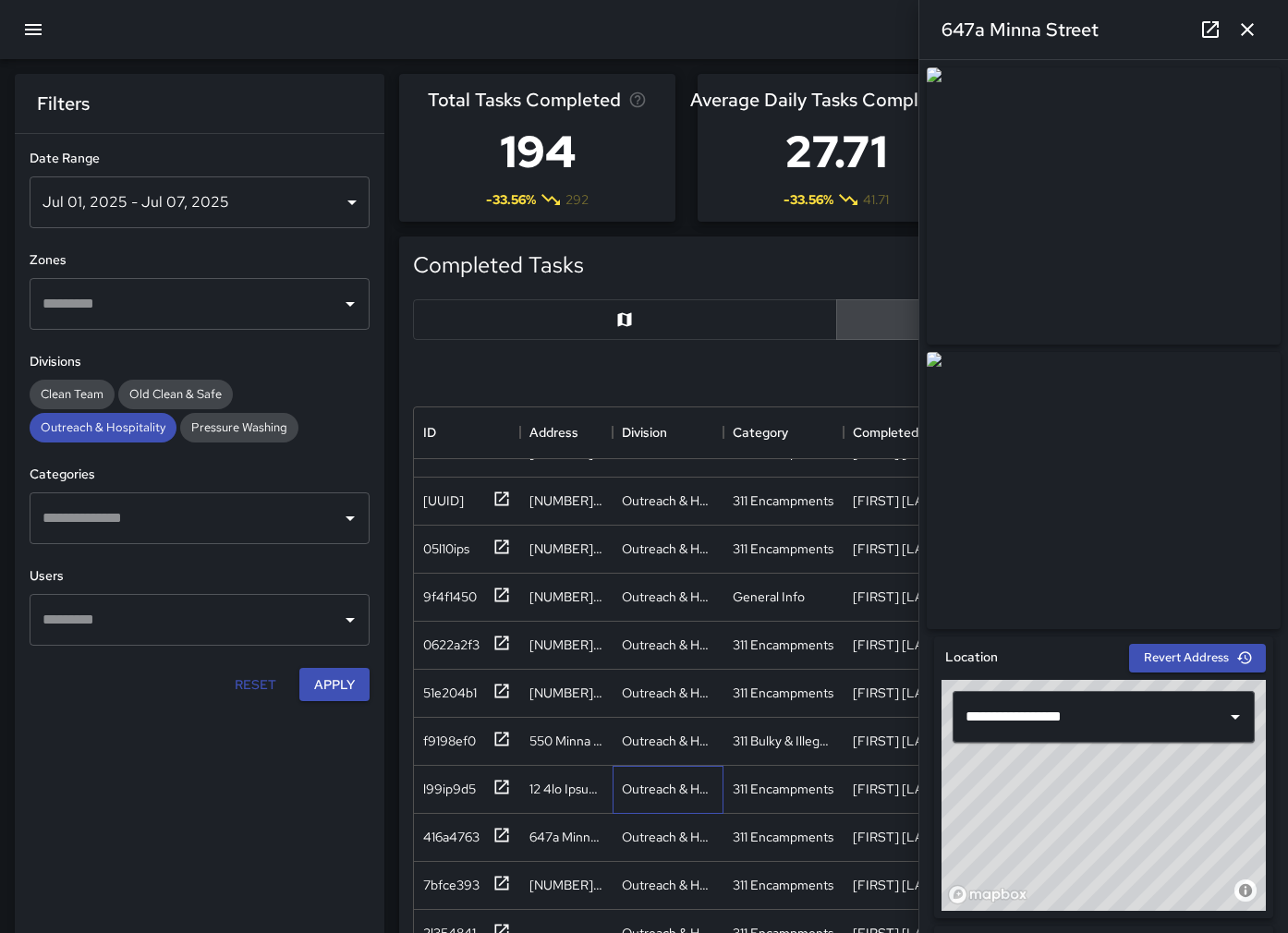 click on "Outreach & Hospitality" at bounding box center [668, 357] 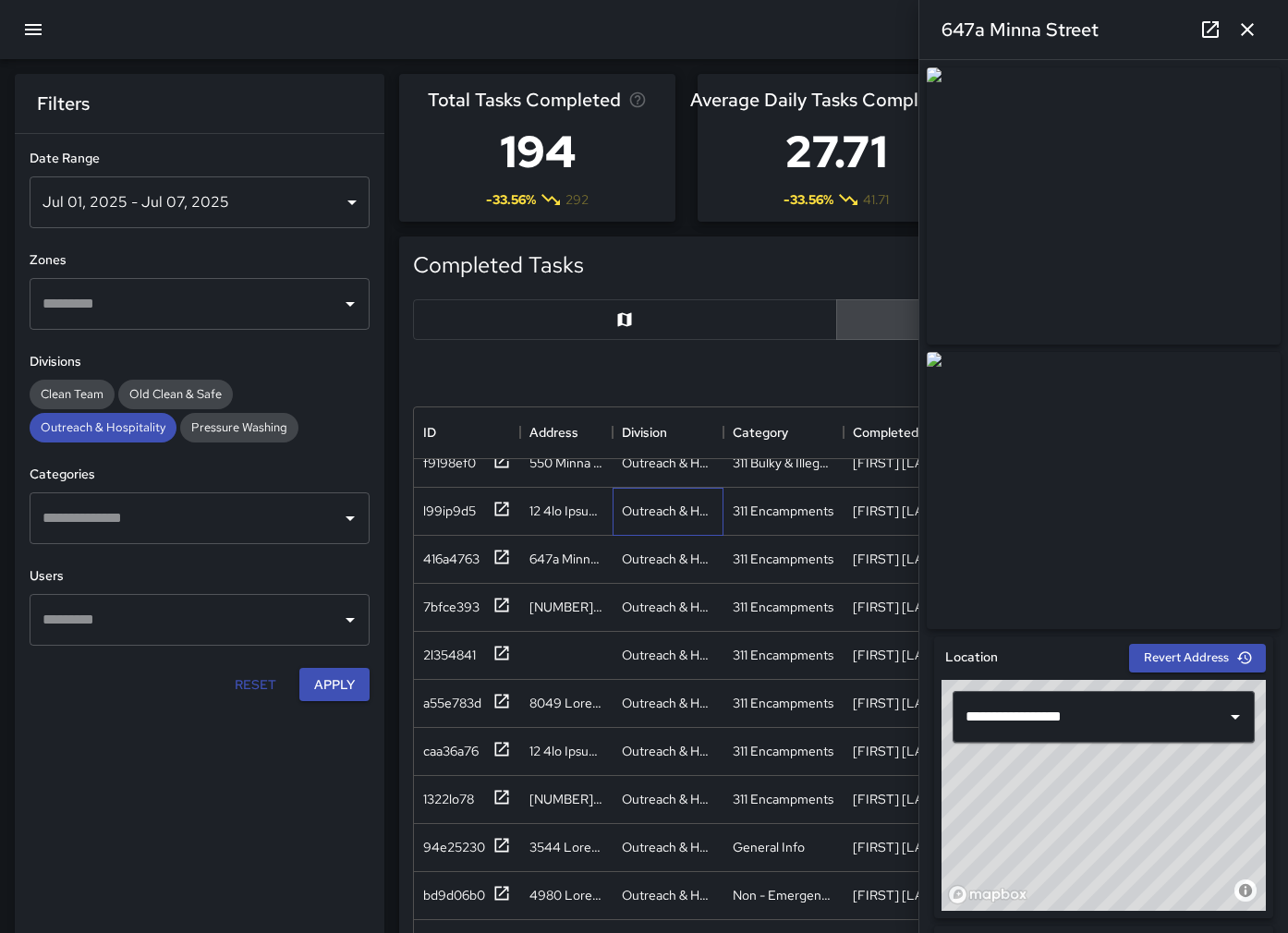 scroll, scrollTop: 3147, scrollLeft: 0, axis: vertical 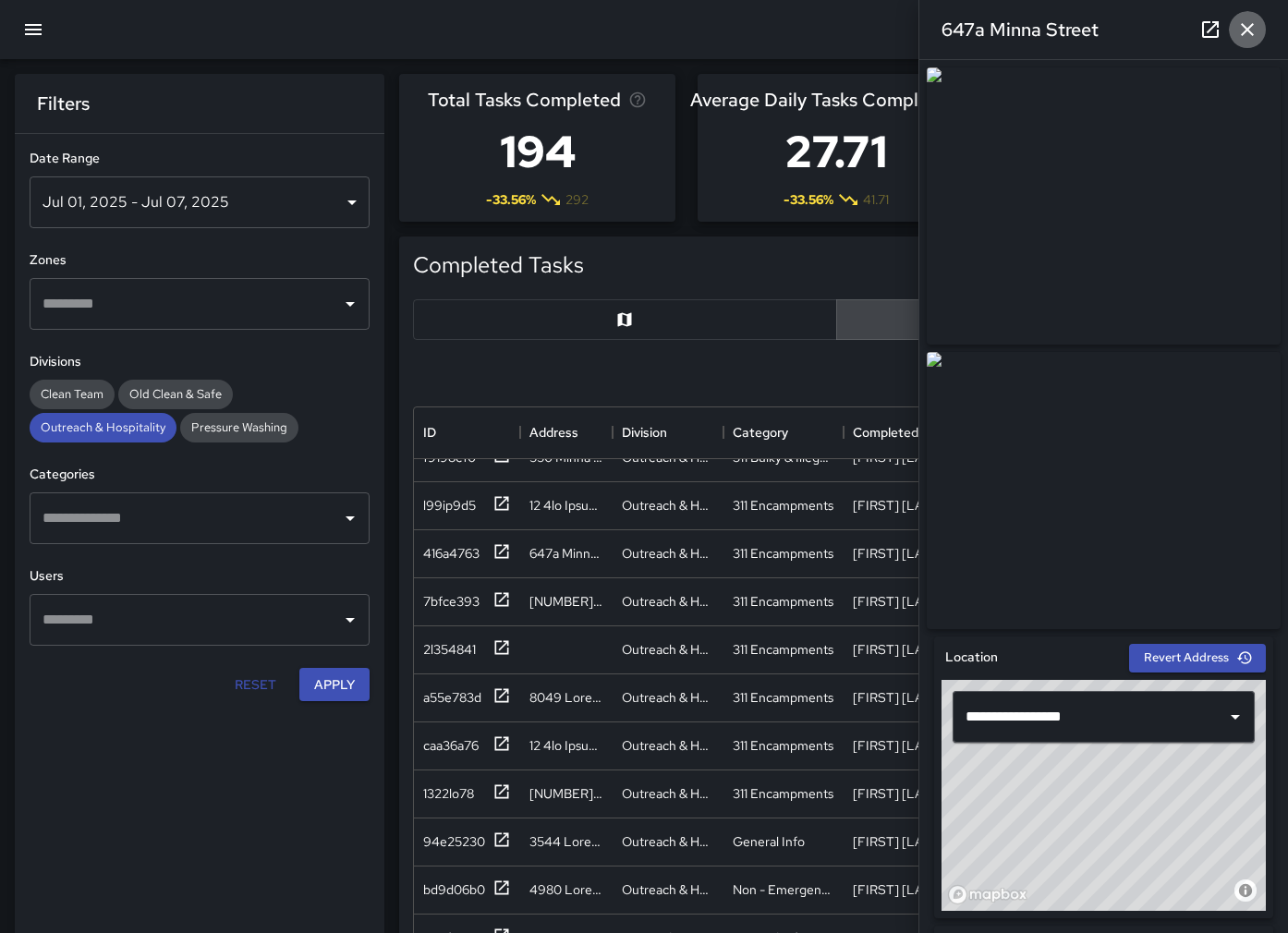 click at bounding box center [1247, 30] 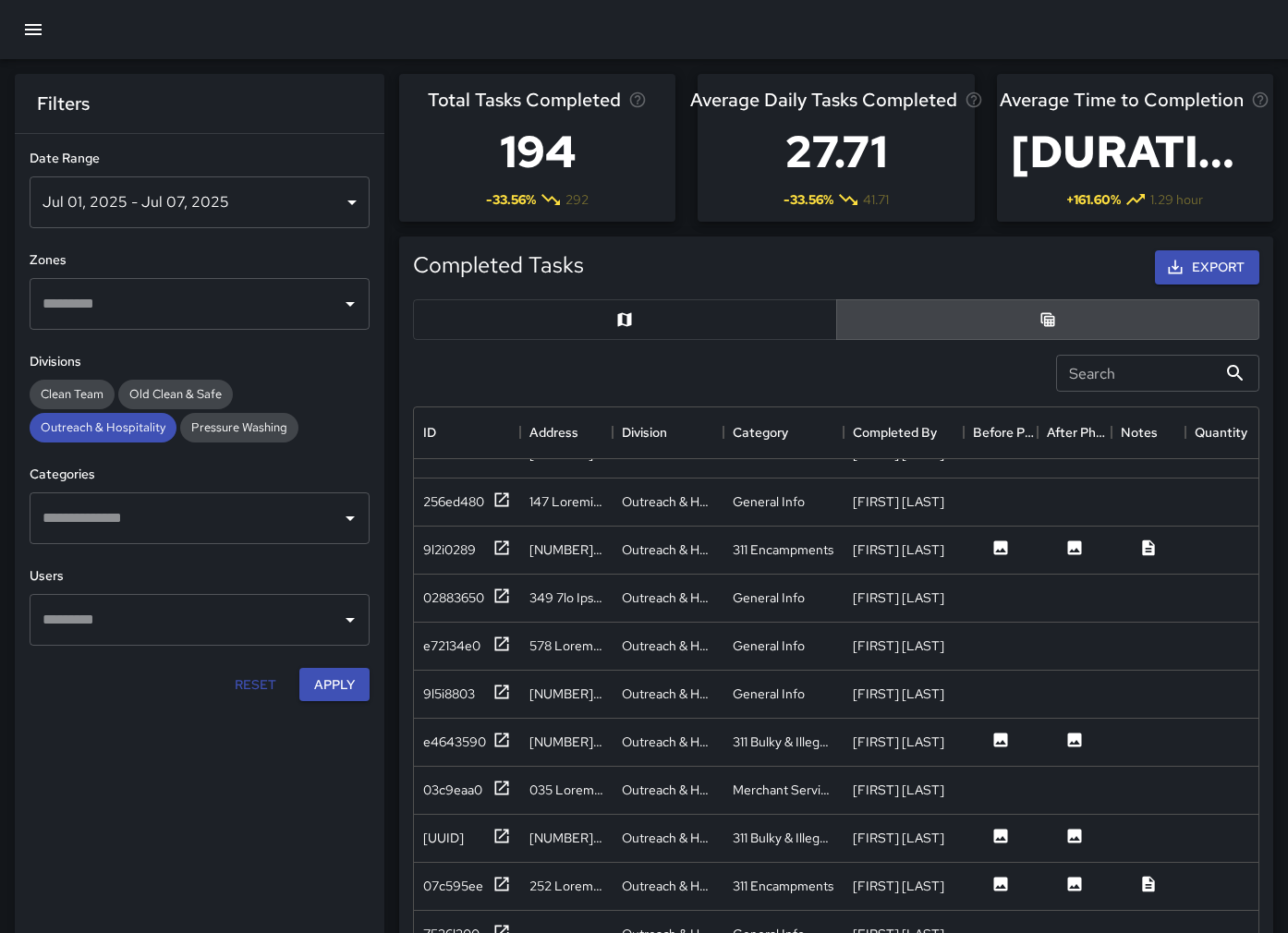 scroll, scrollTop: 3633, scrollLeft: 0, axis: vertical 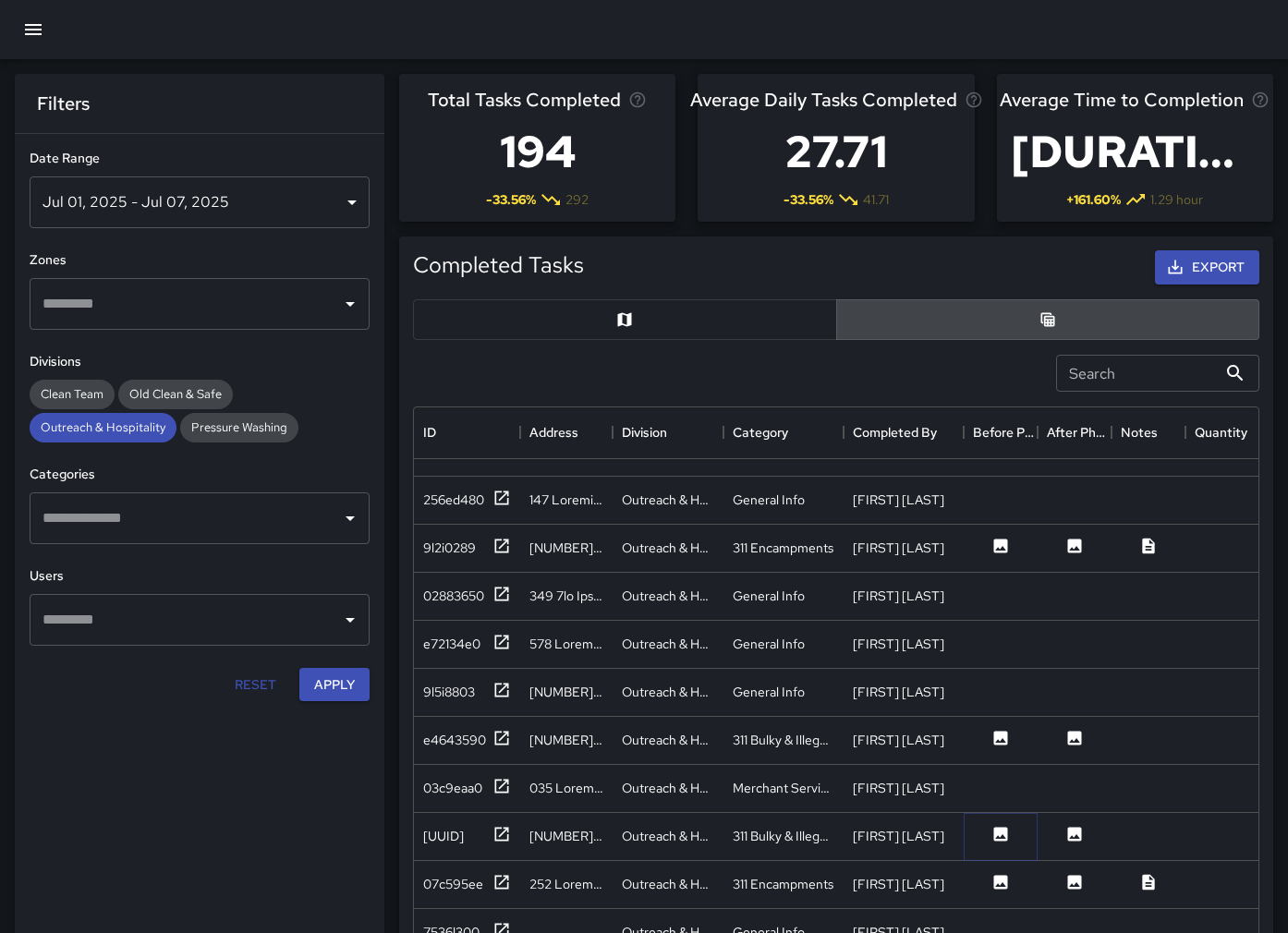 click at bounding box center (1001, 545) 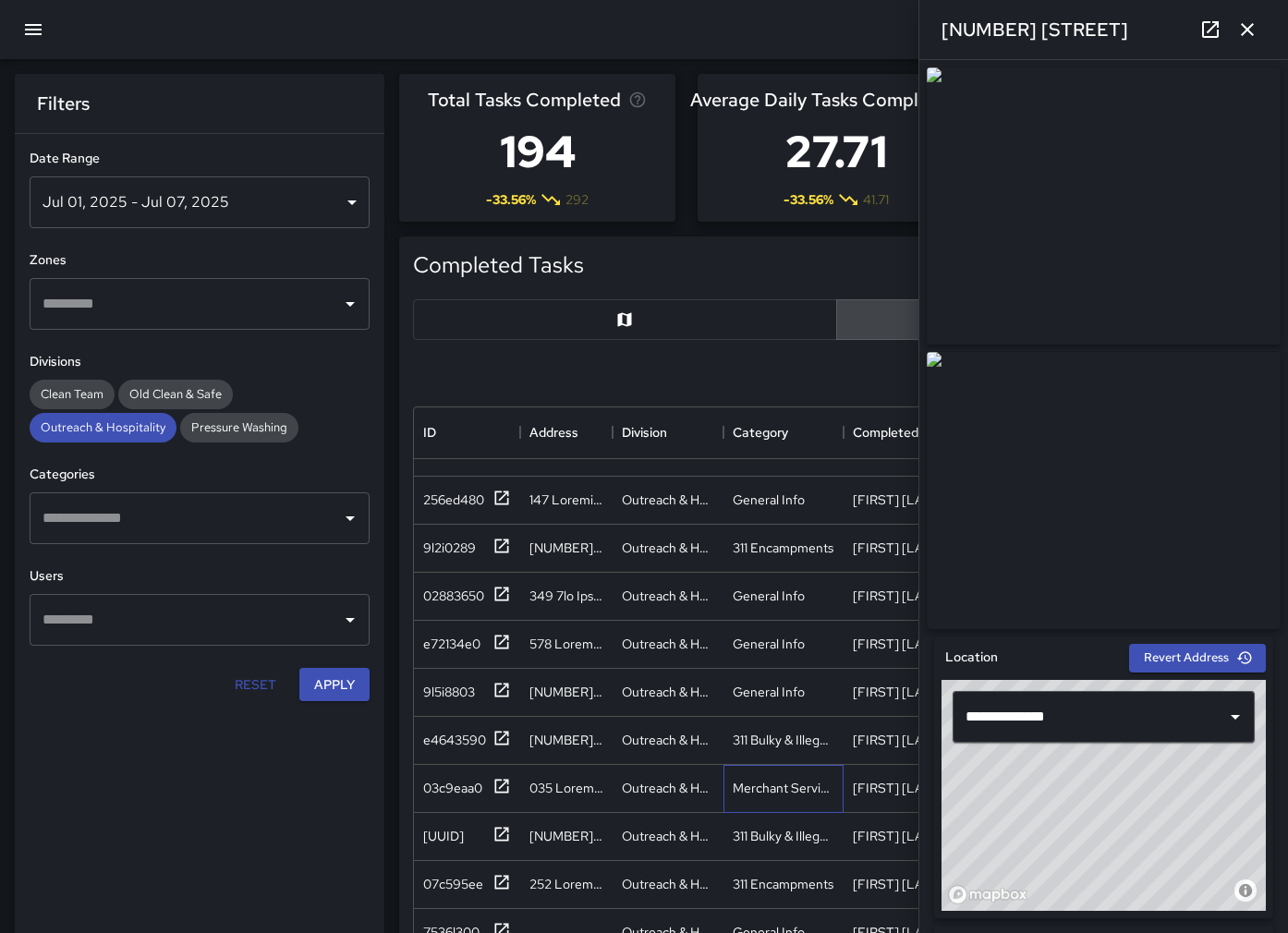 click on "Merchant Services" at bounding box center [566, 356] 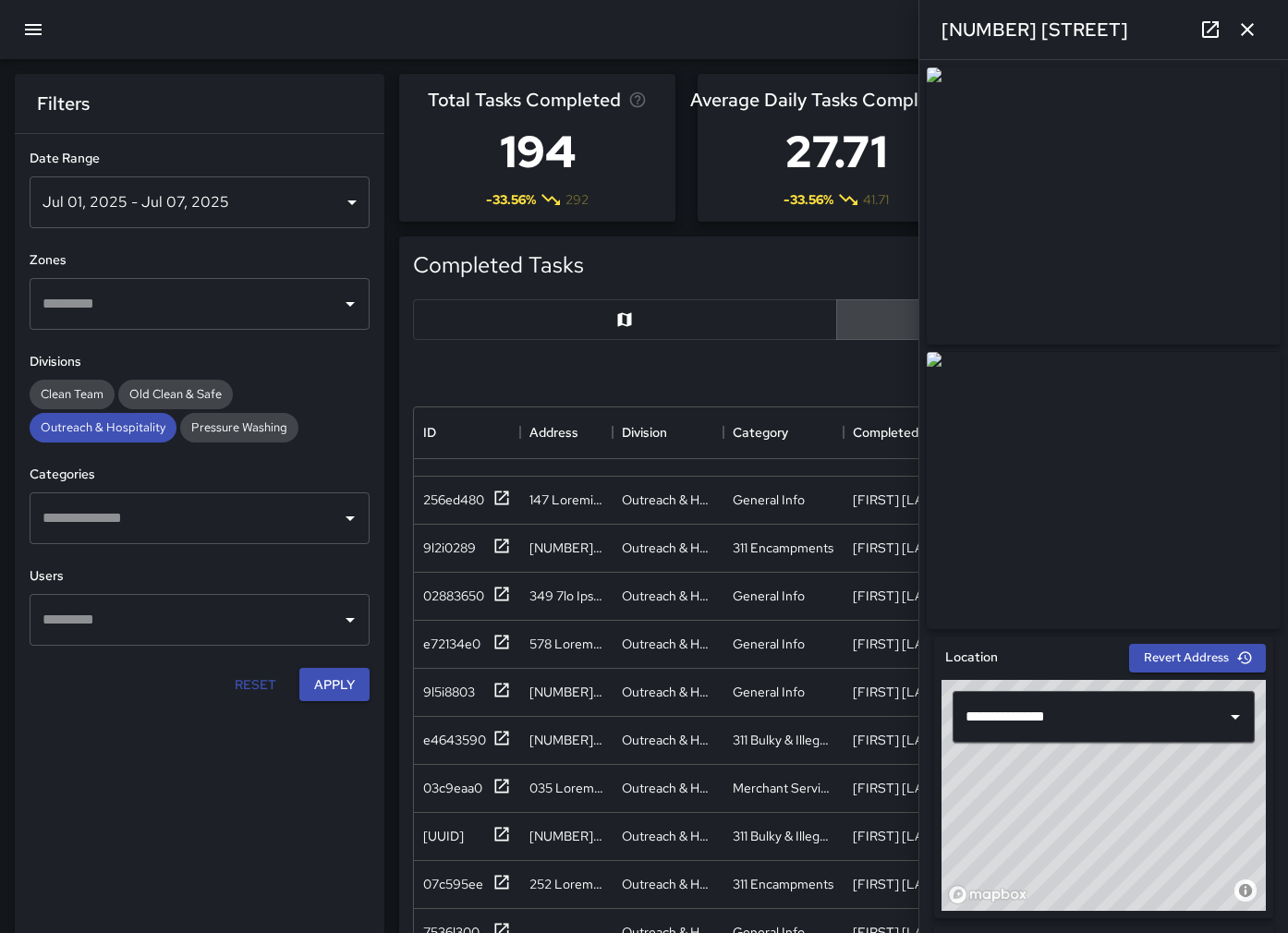 click at bounding box center (1247, 30) 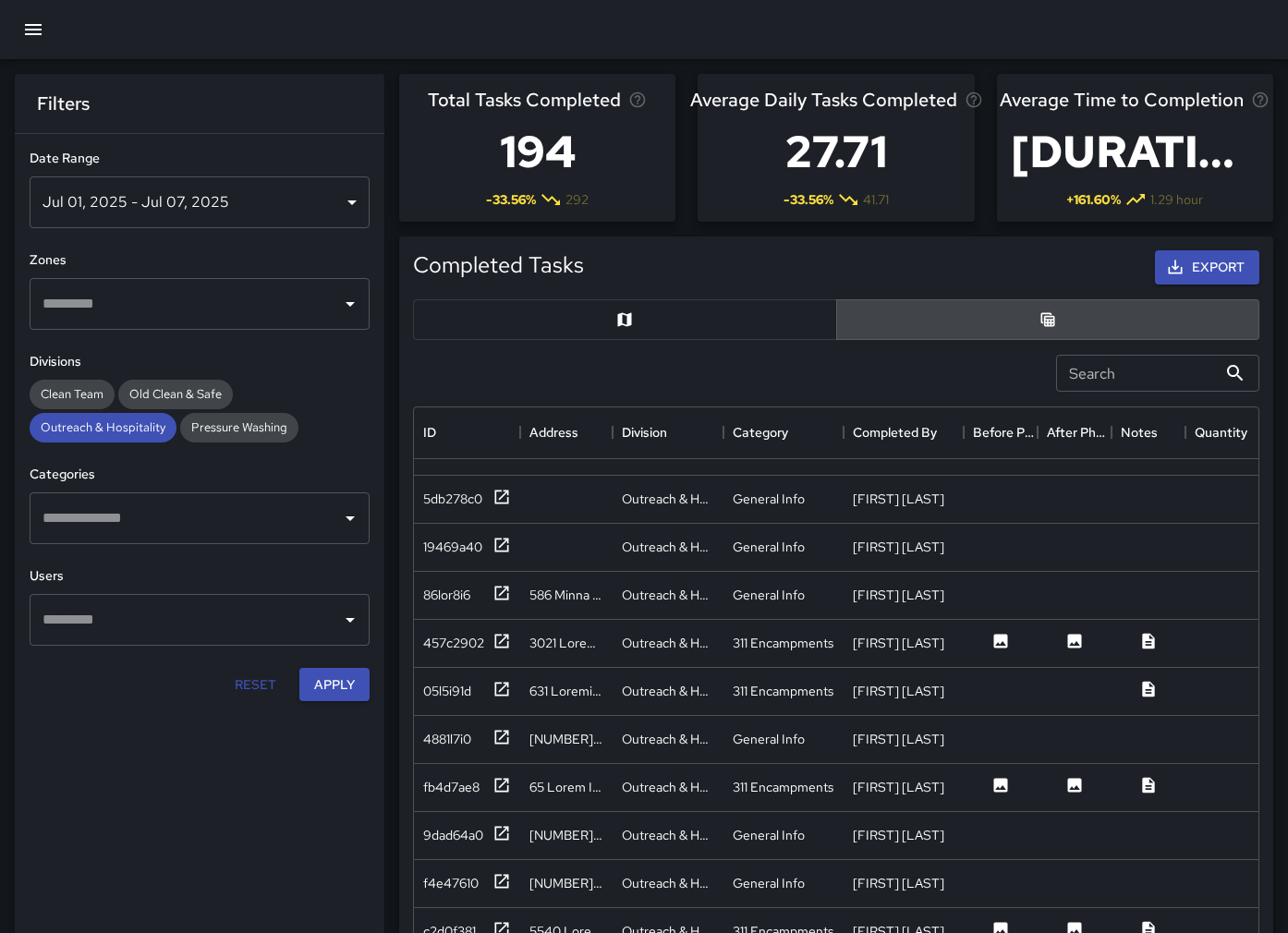scroll, scrollTop: 4167, scrollLeft: 0, axis: vertical 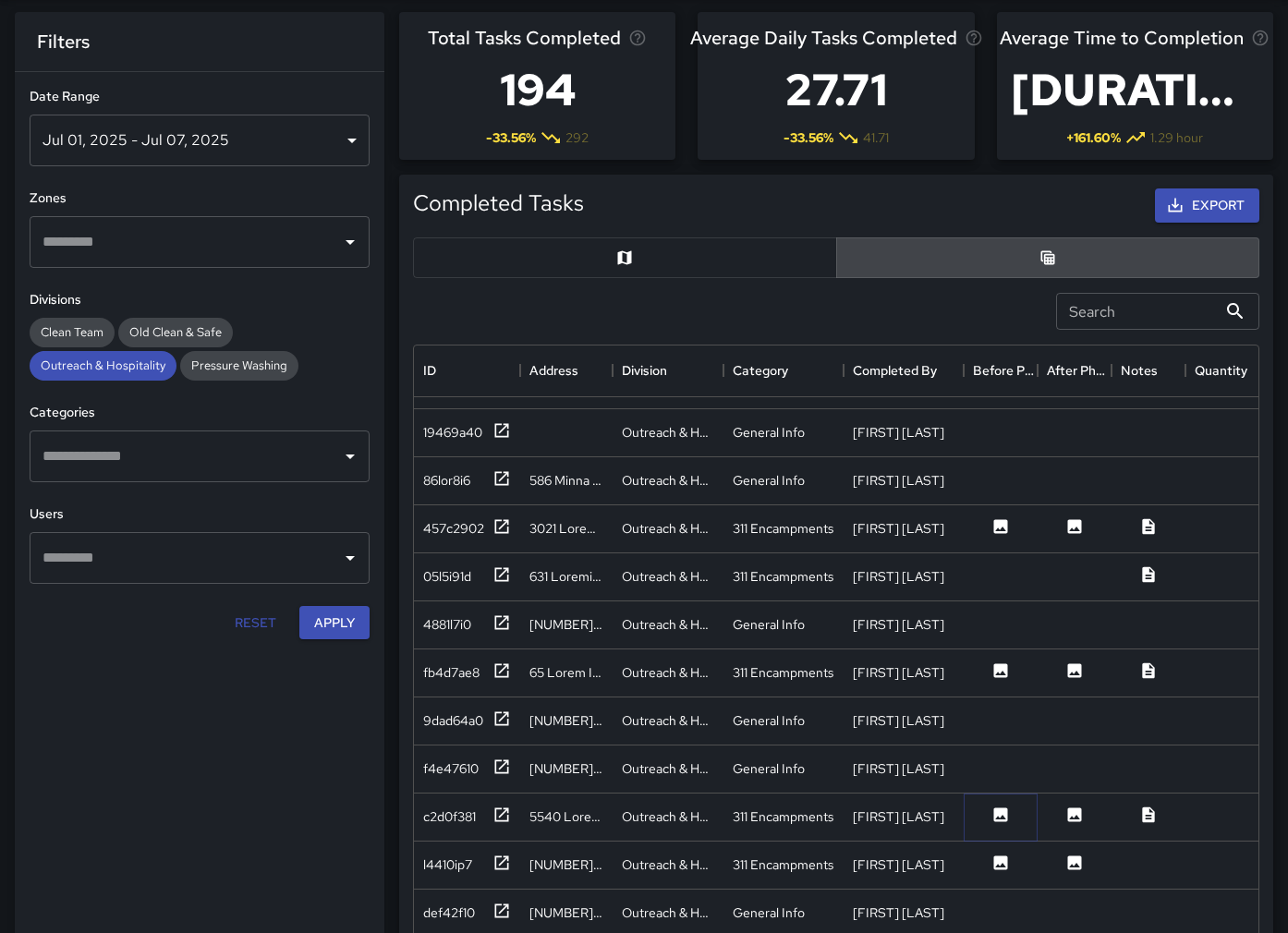 click at bounding box center [1001, 285] 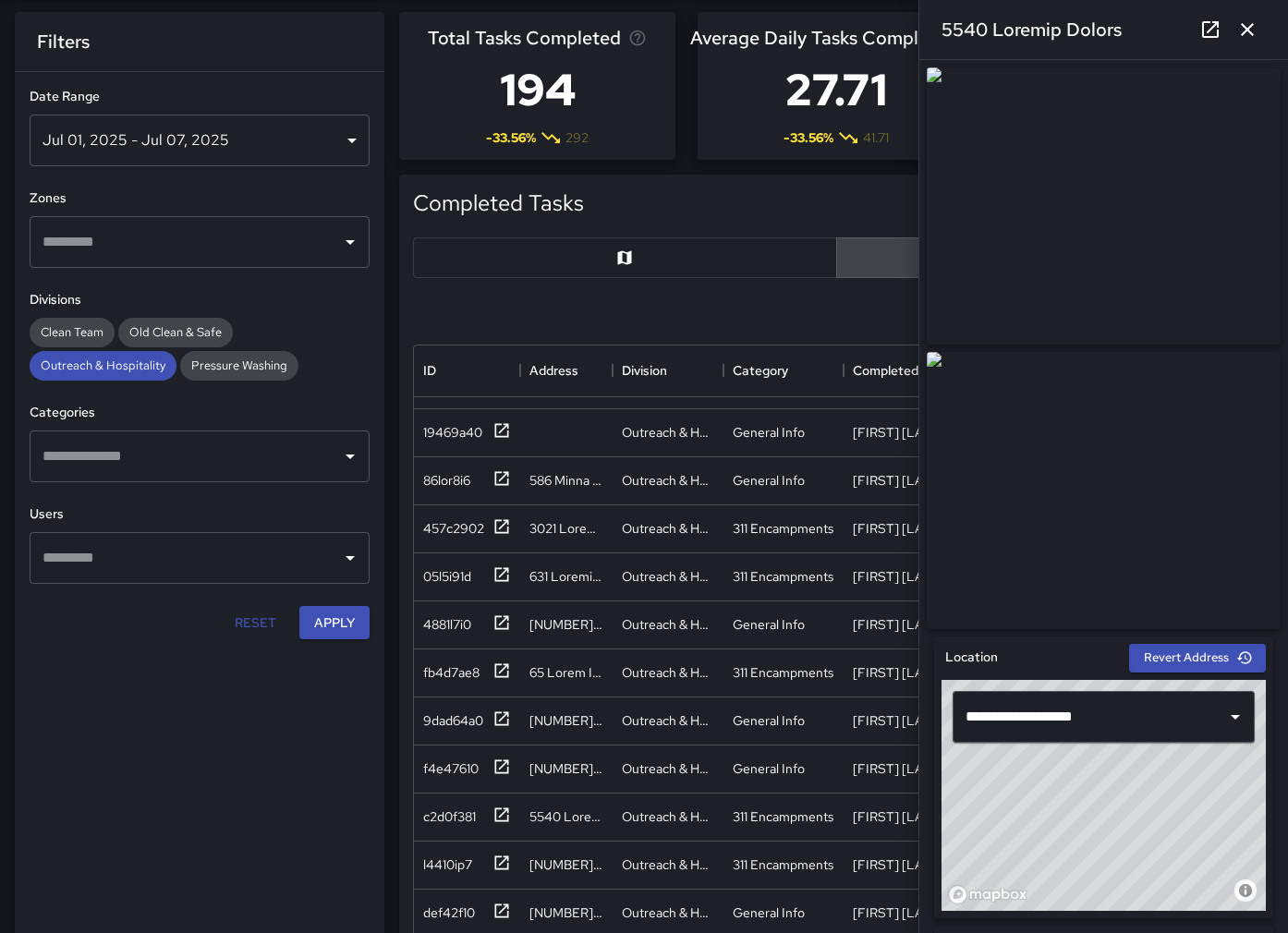 click at bounding box center [1247, 30] 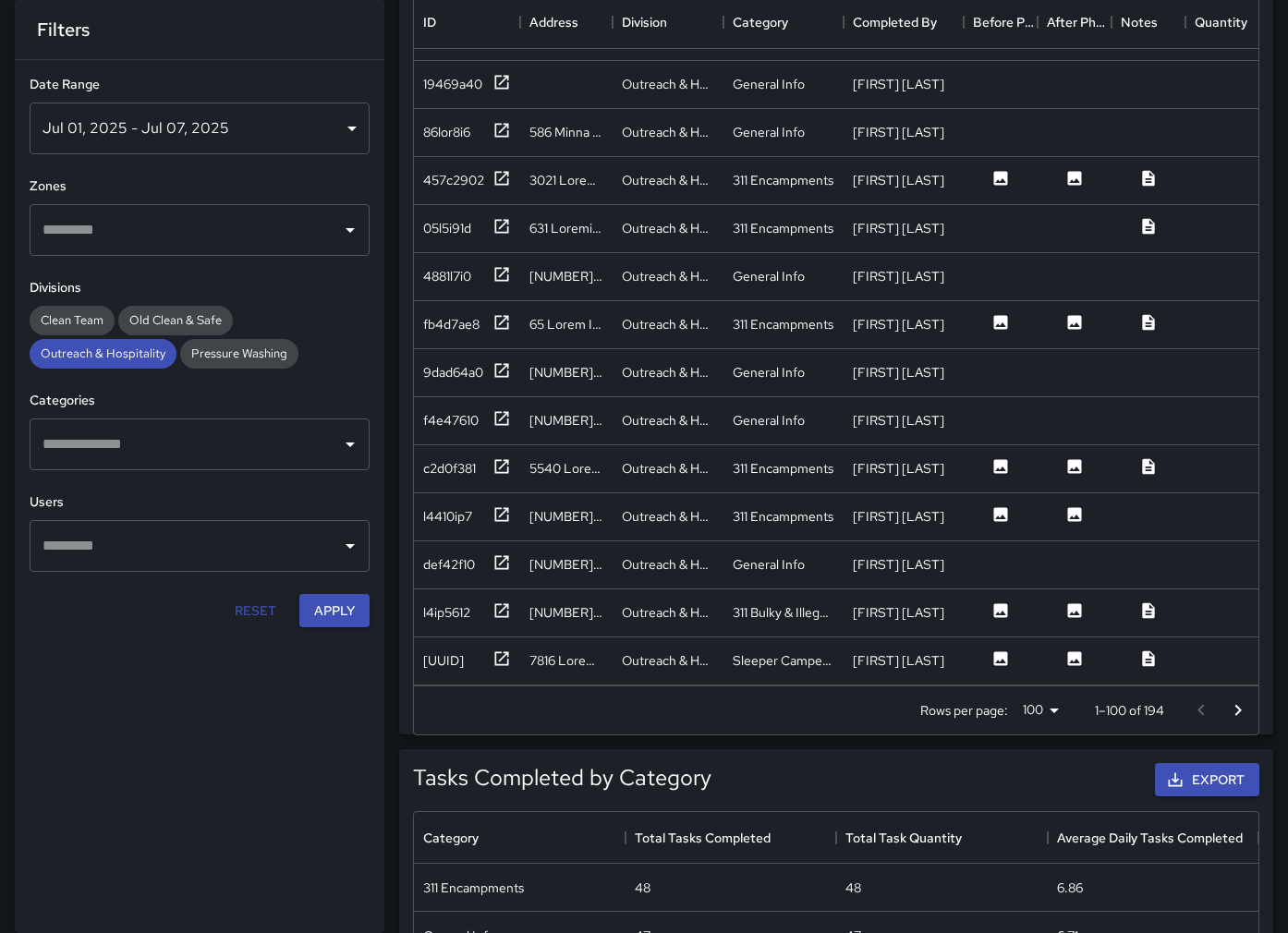 scroll, scrollTop: 431, scrollLeft: 0, axis: vertical 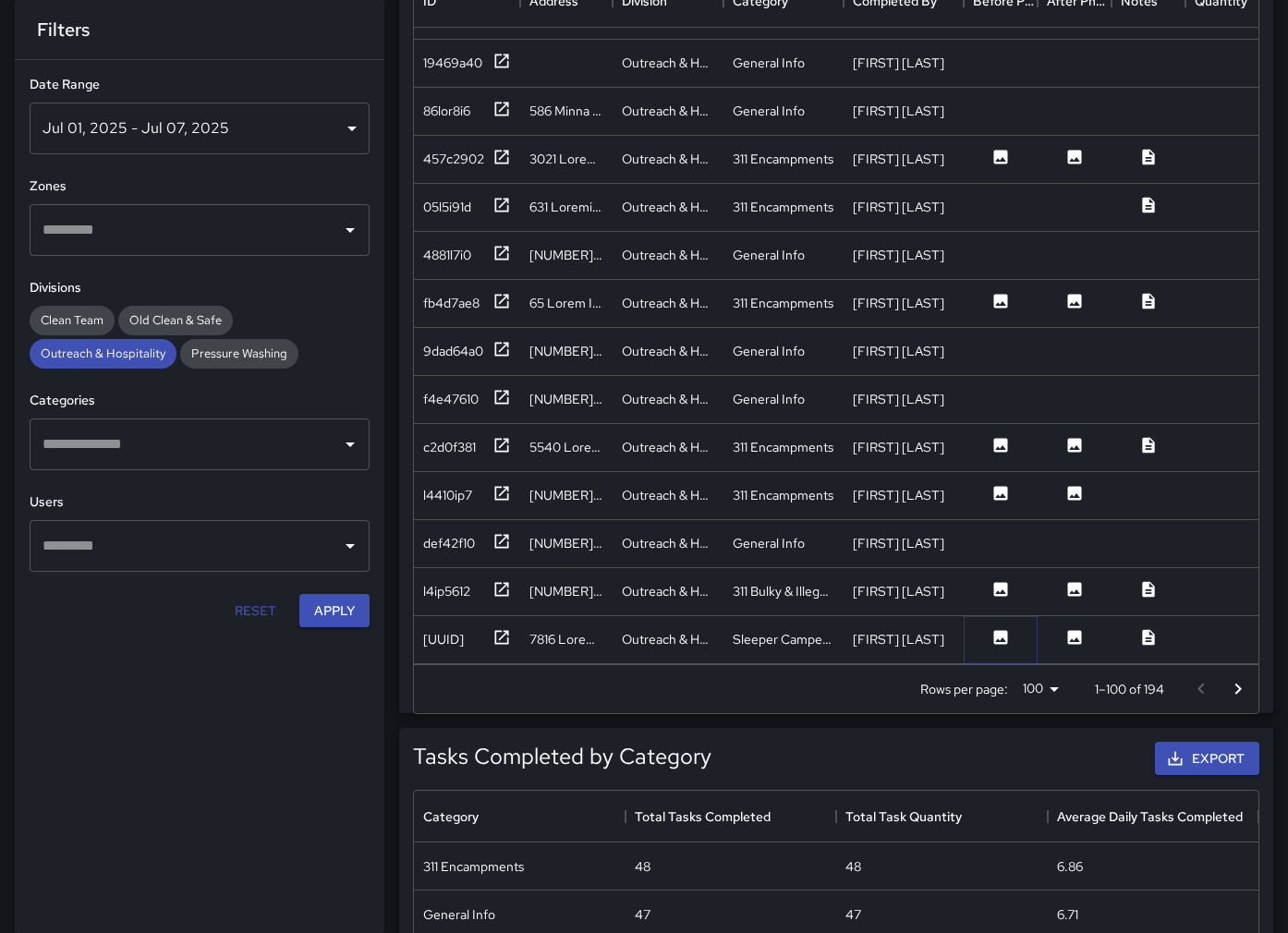 click at bounding box center [1001, 636] 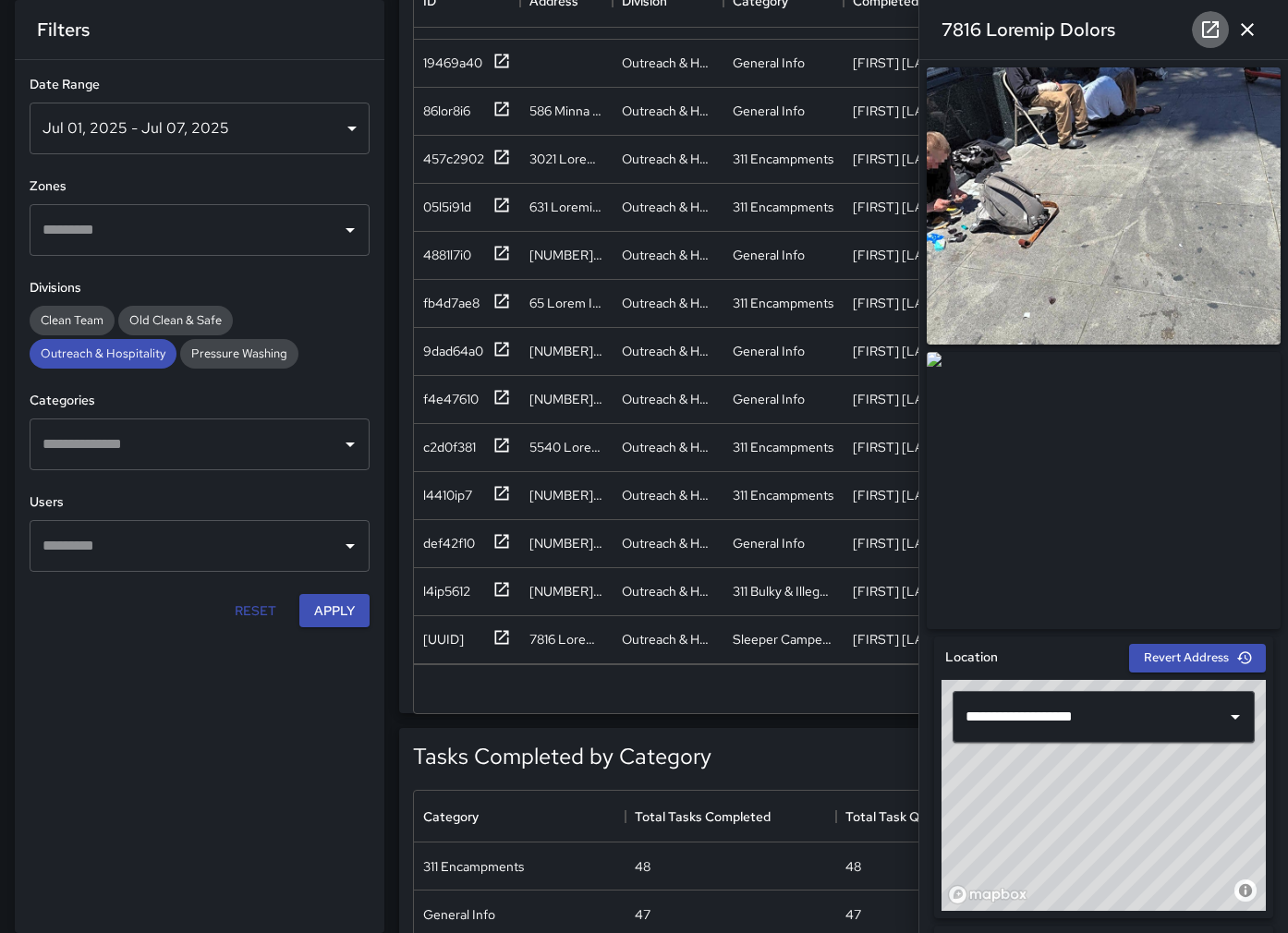 click at bounding box center (1210, 30) 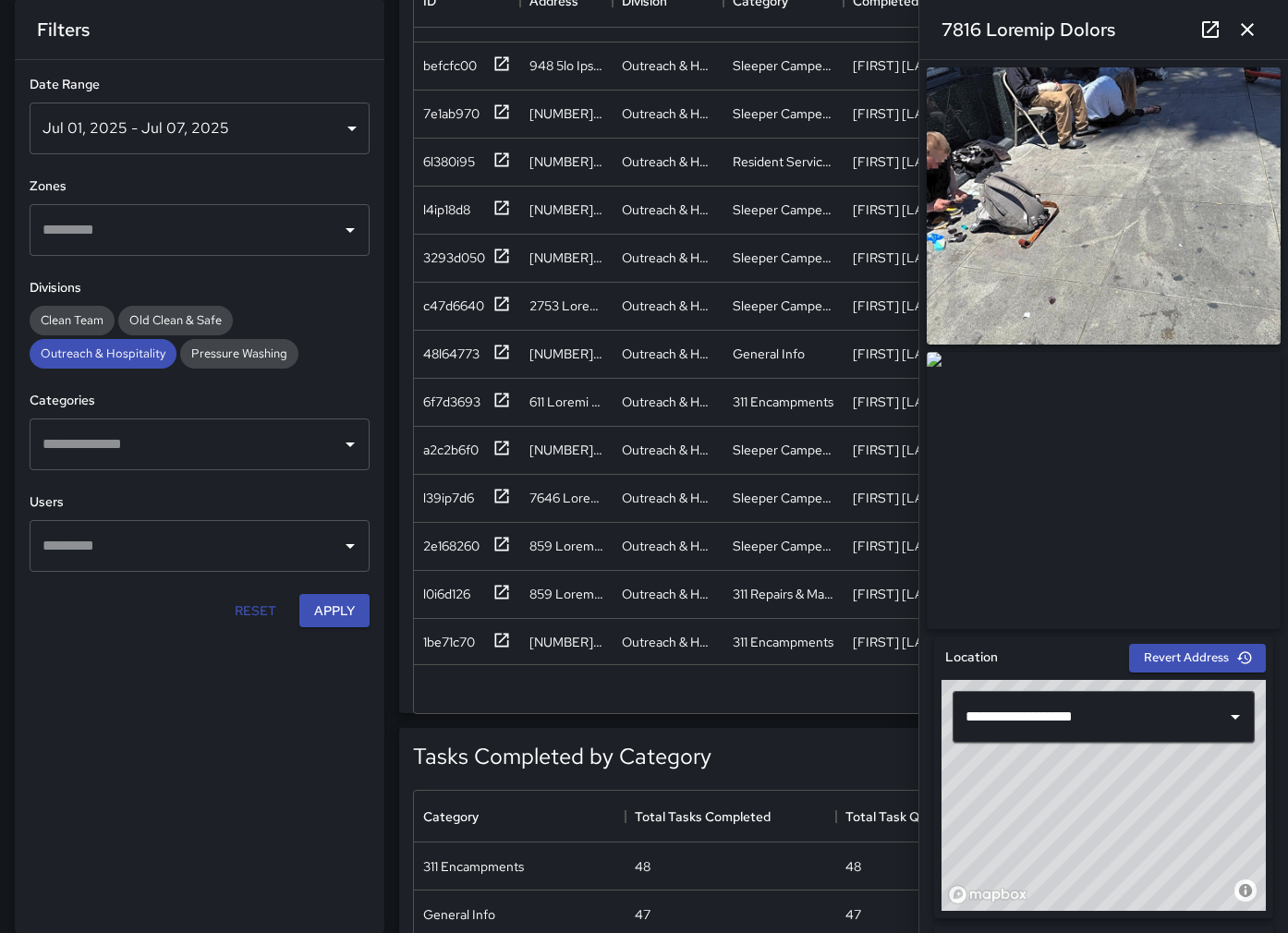 scroll, scrollTop: 1169, scrollLeft: 0, axis: vertical 